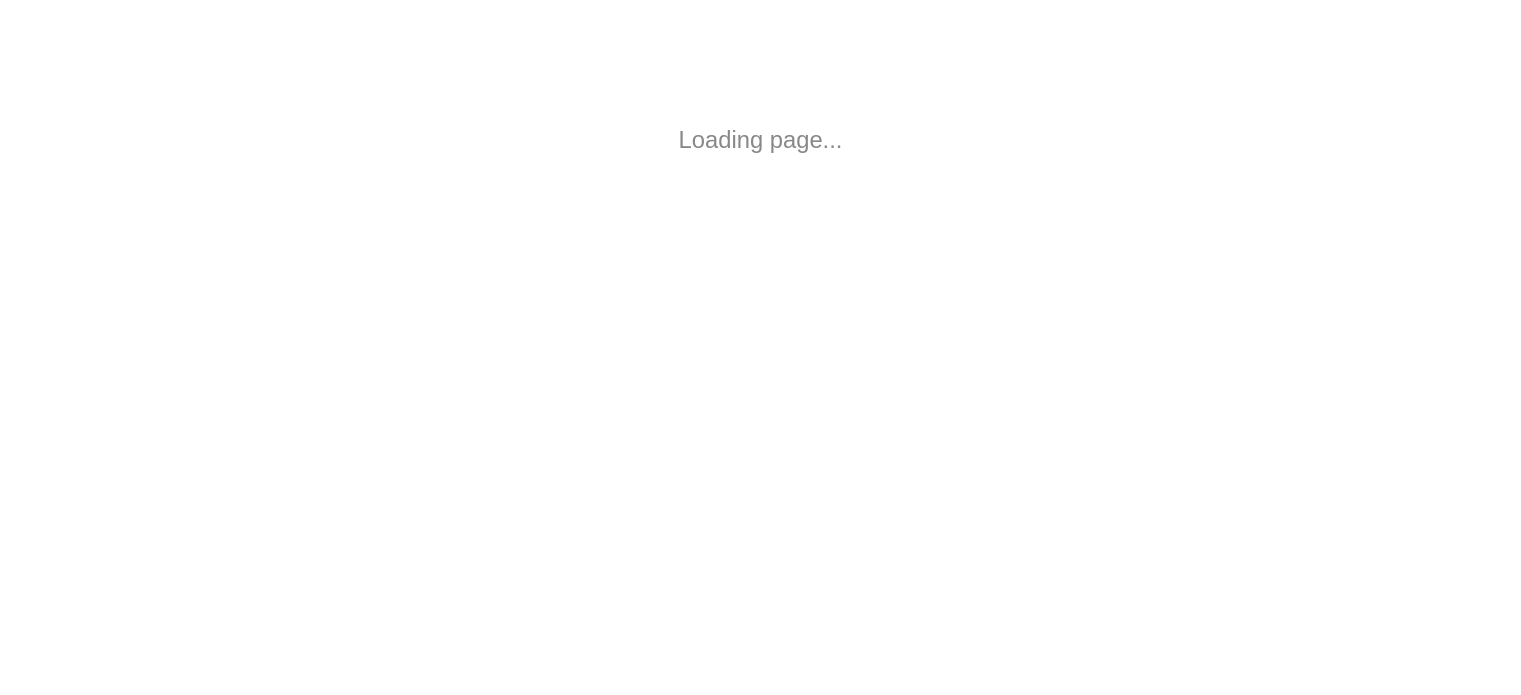 scroll, scrollTop: 0, scrollLeft: 0, axis: both 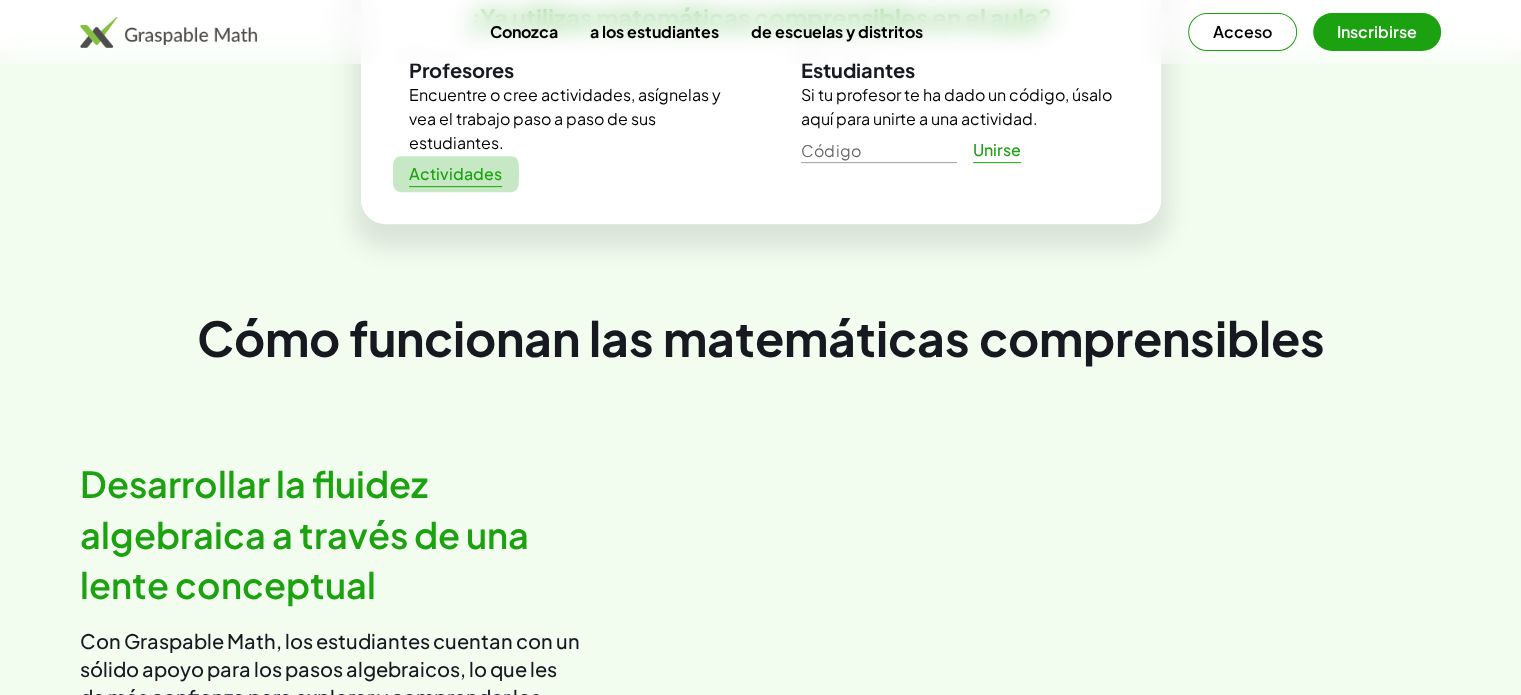 click on "Actividades" at bounding box center (455, 173) 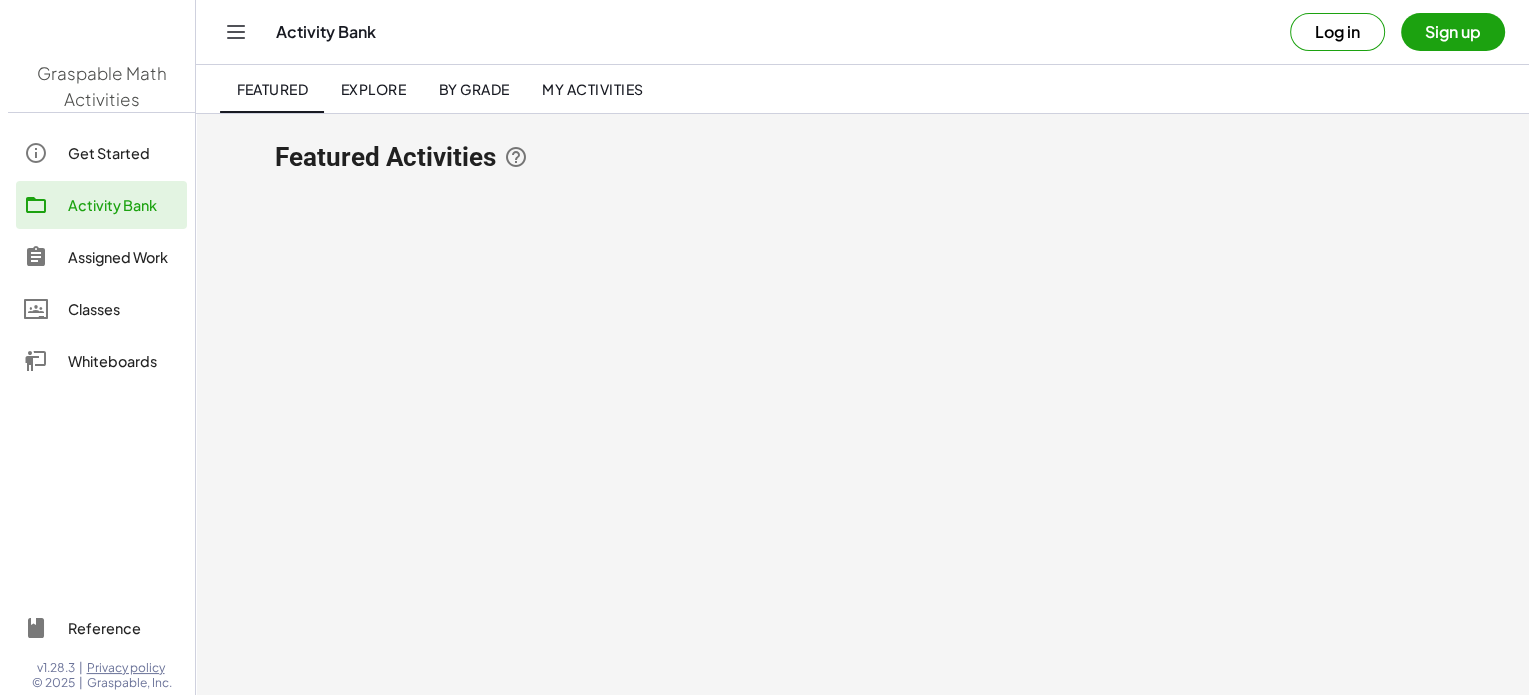 scroll, scrollTop: 0, scrollLeft: 0, axis: both 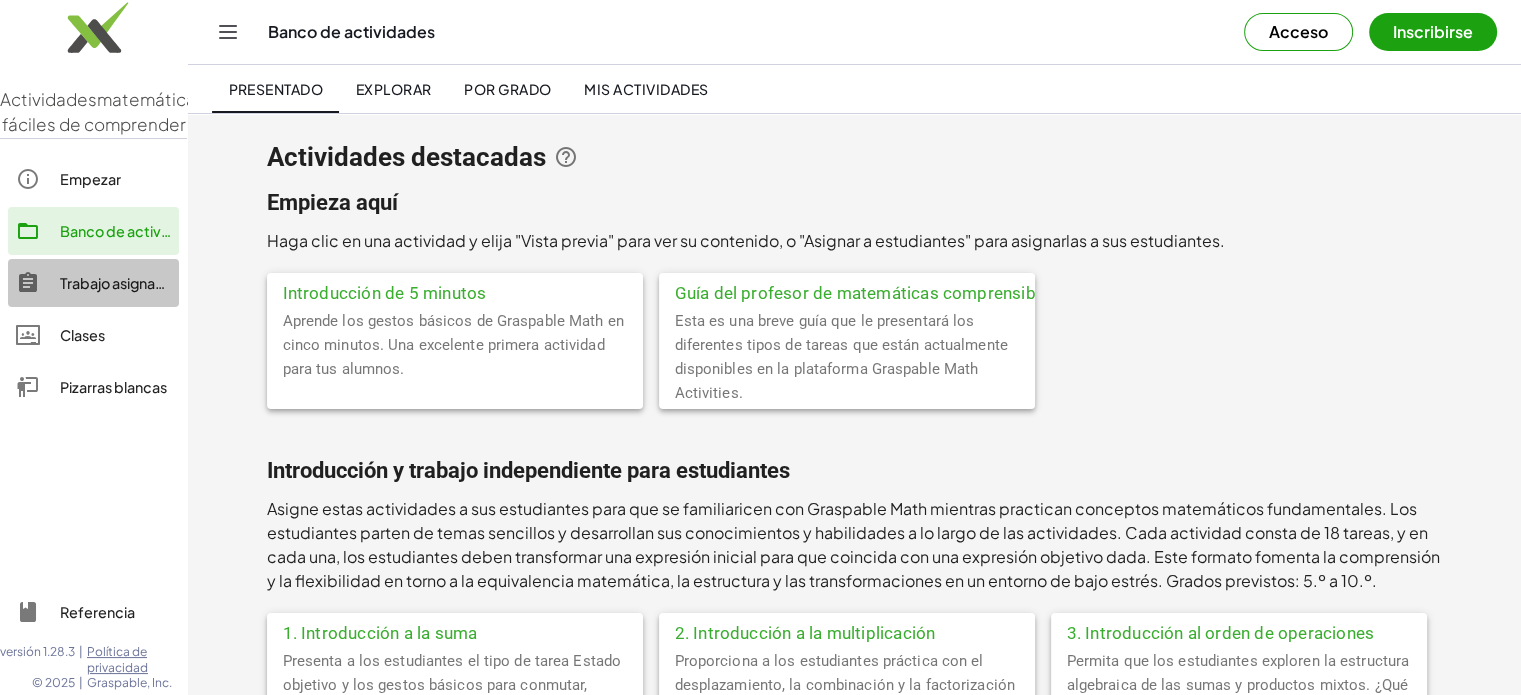 click on "Trabajo asignado" at bounding box center [117, 283] 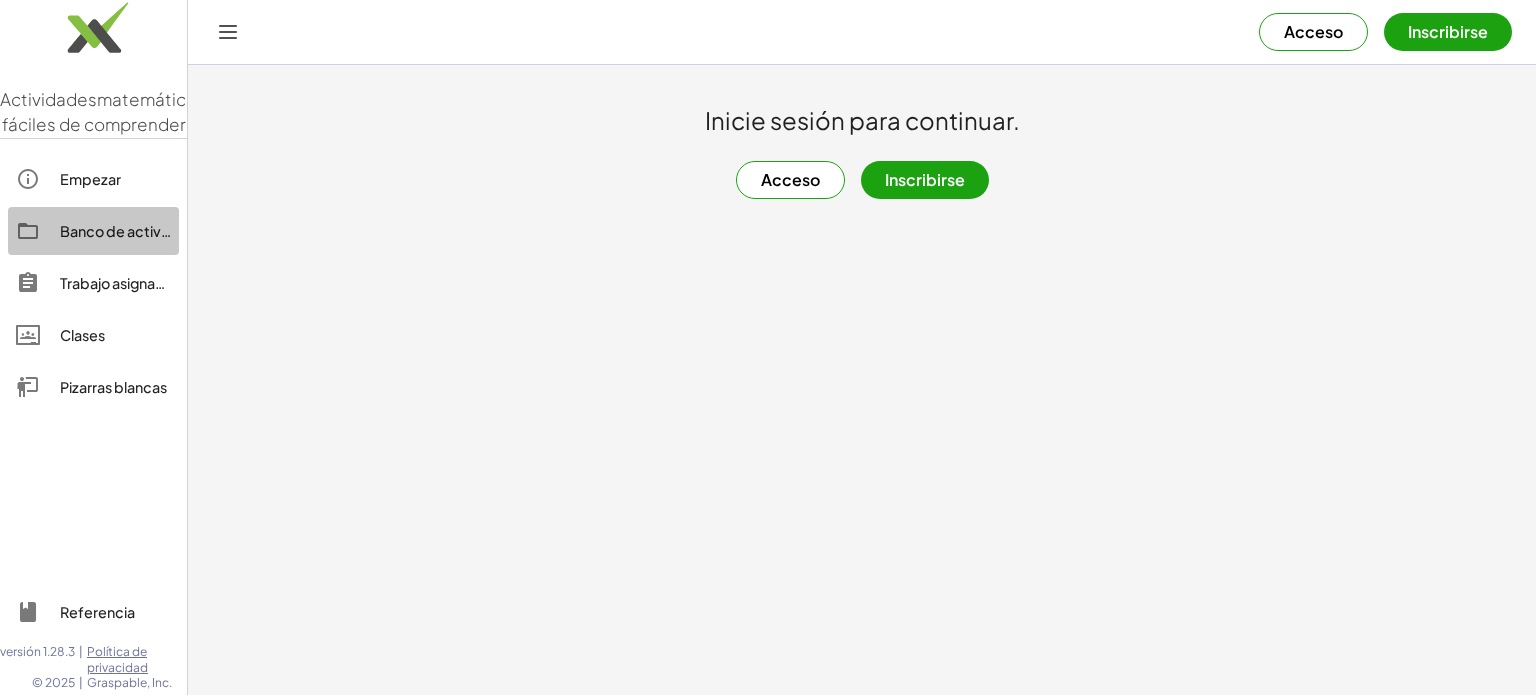 click on "Banco de actividades" at bounding box center (134, 231) 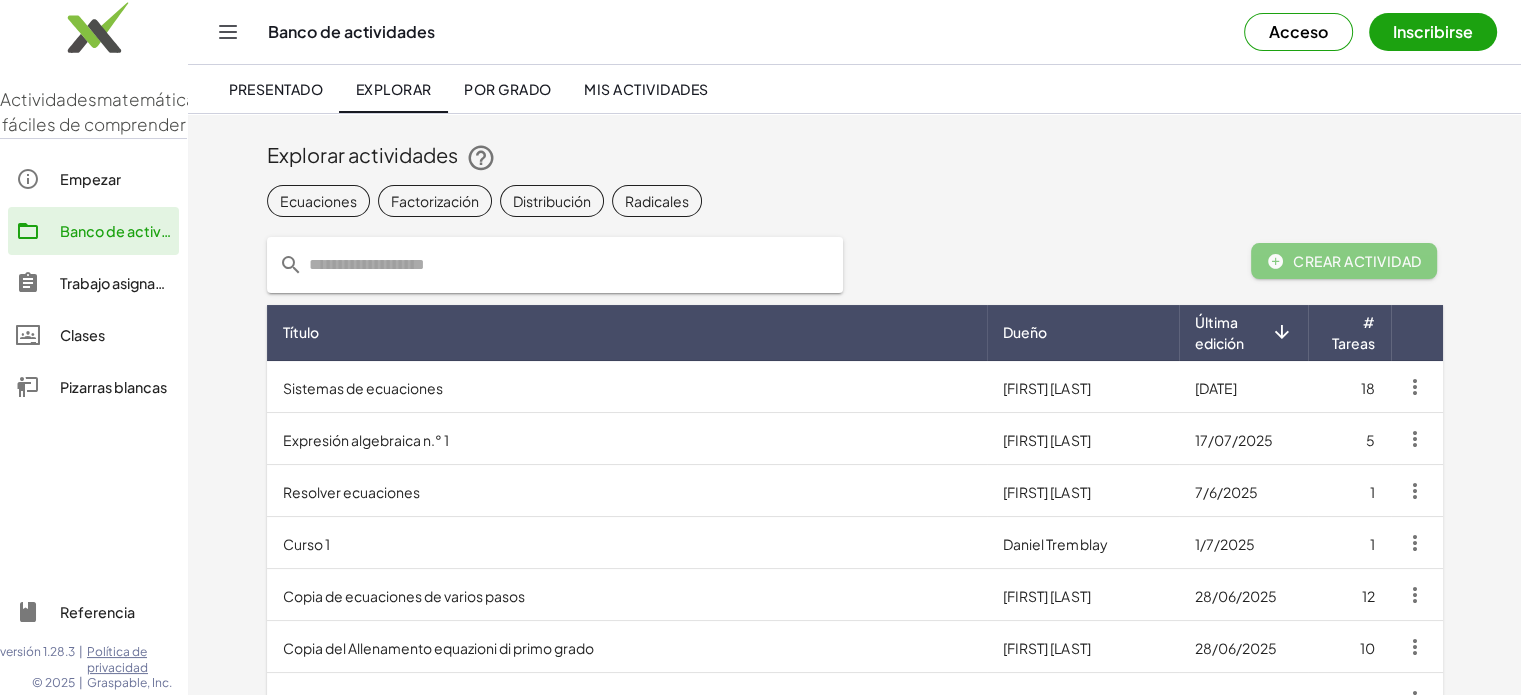click 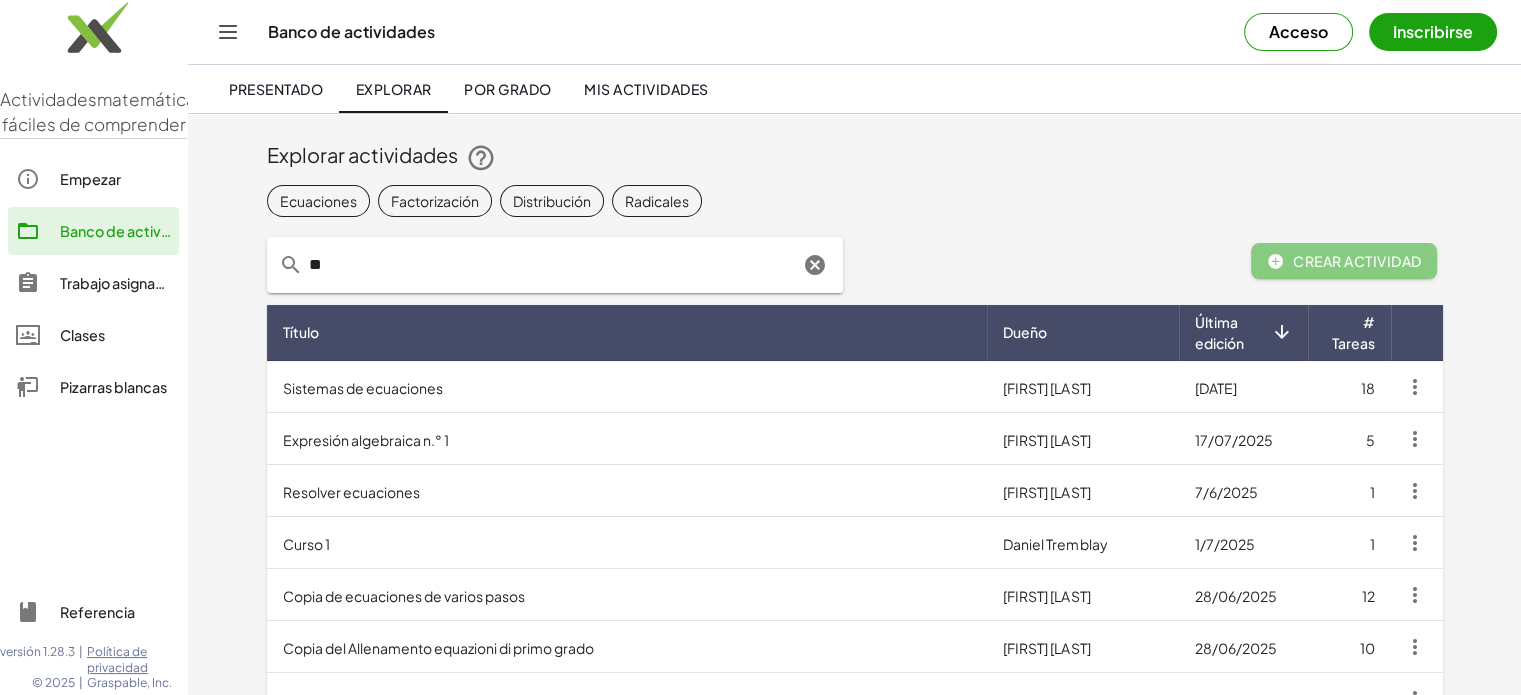 type on "*" 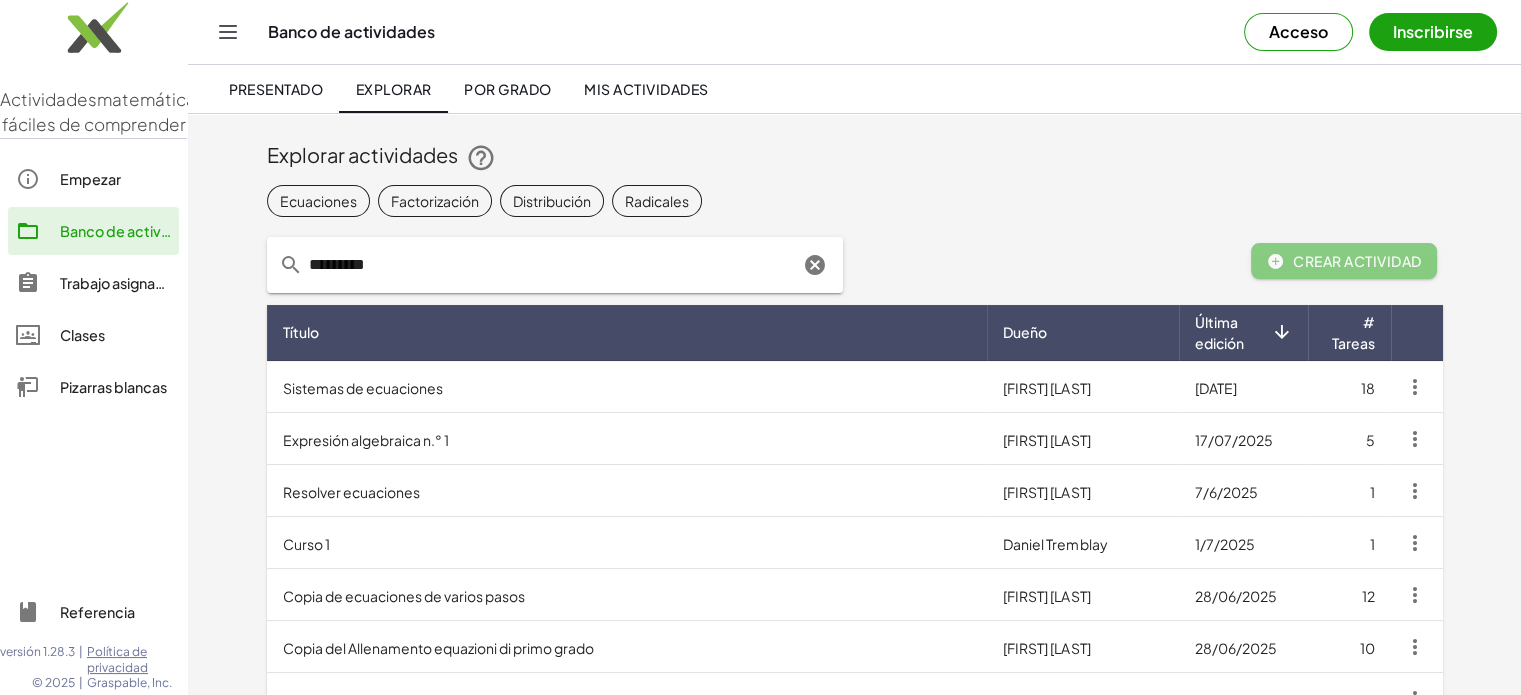 type on "*********" 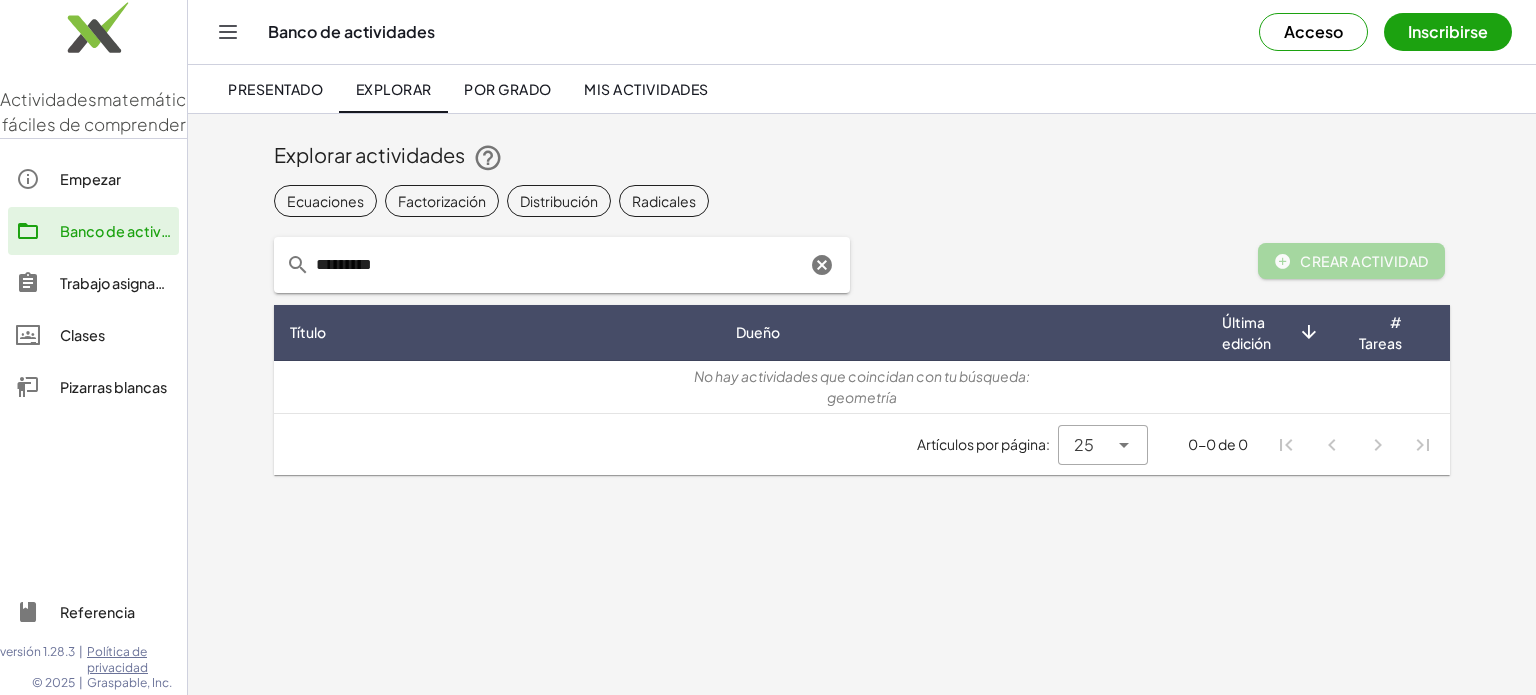 click on "Crear actividad" at bounding box center (1364, 261) 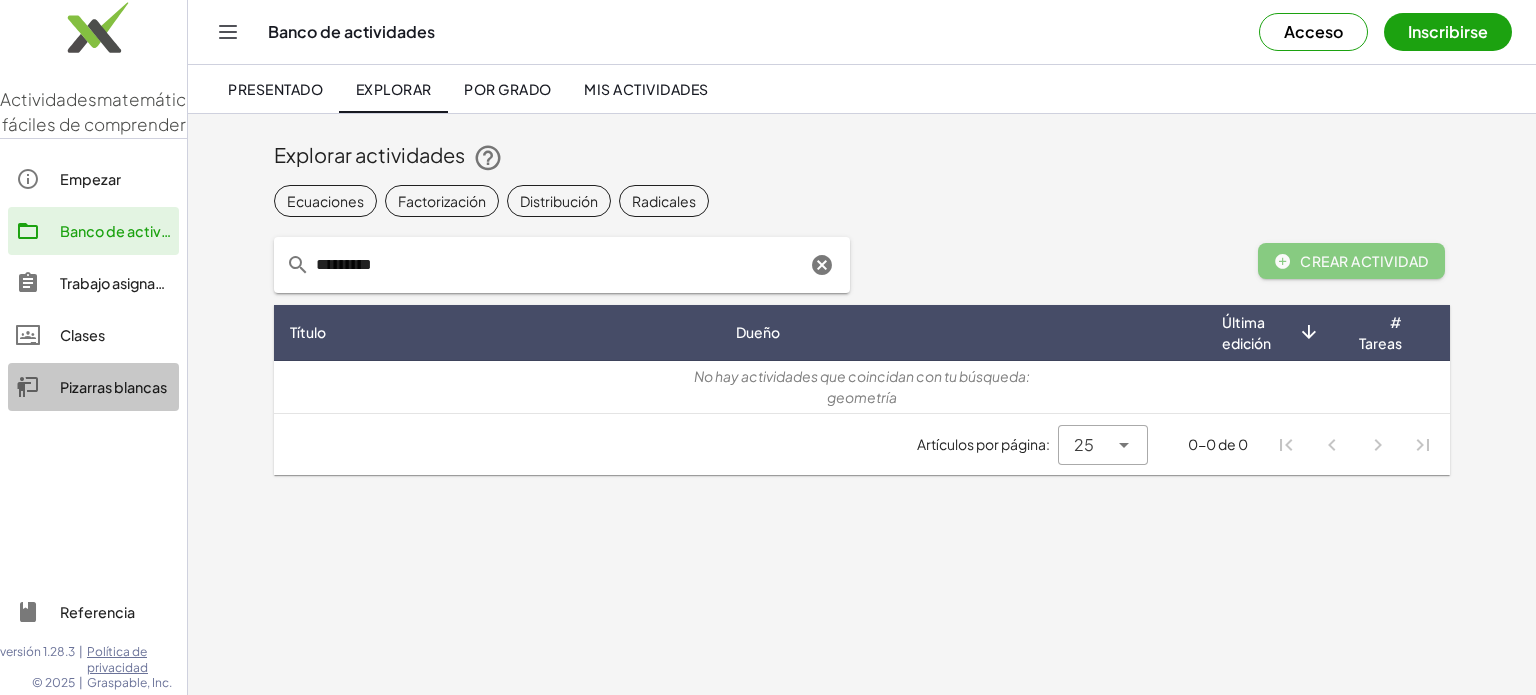 click on "Pizarras blancas" 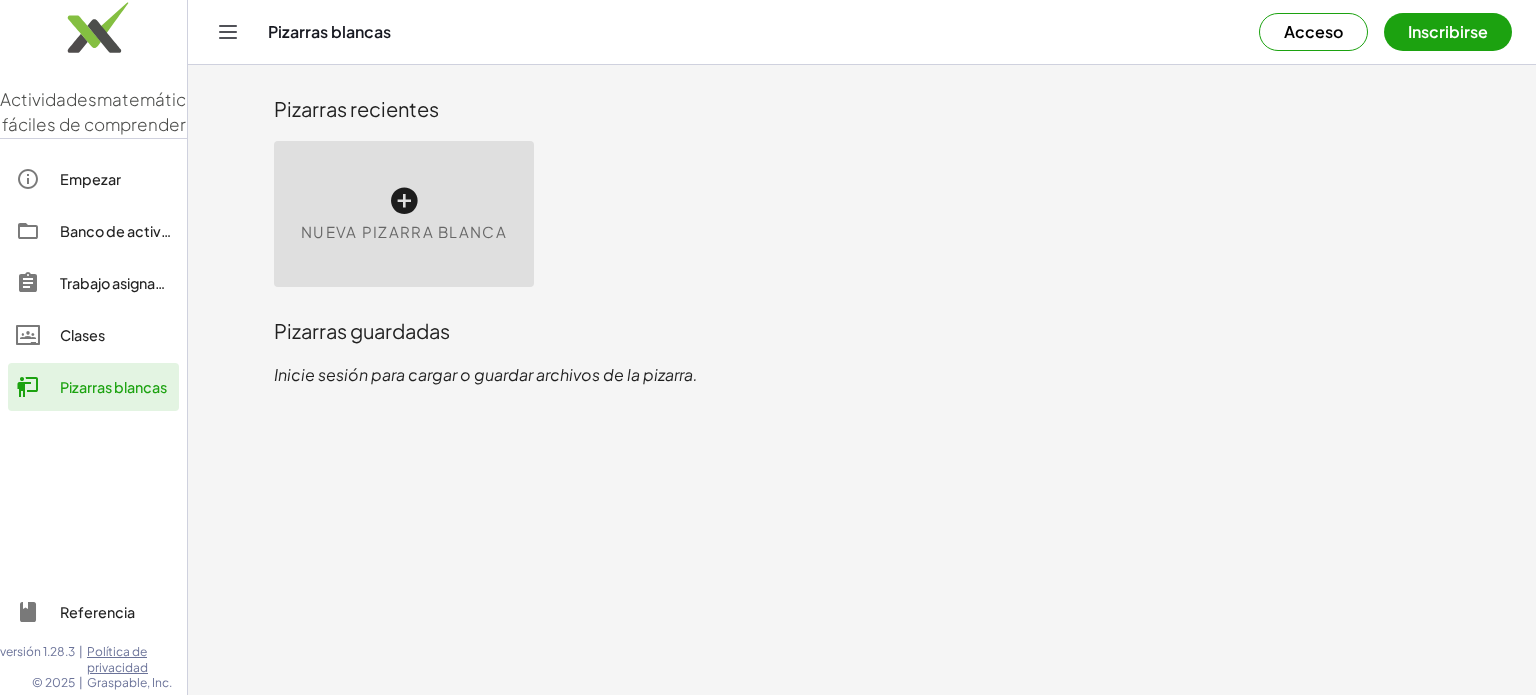 click on "Nueva pizarra blanca" at bounding box center (404, 214) 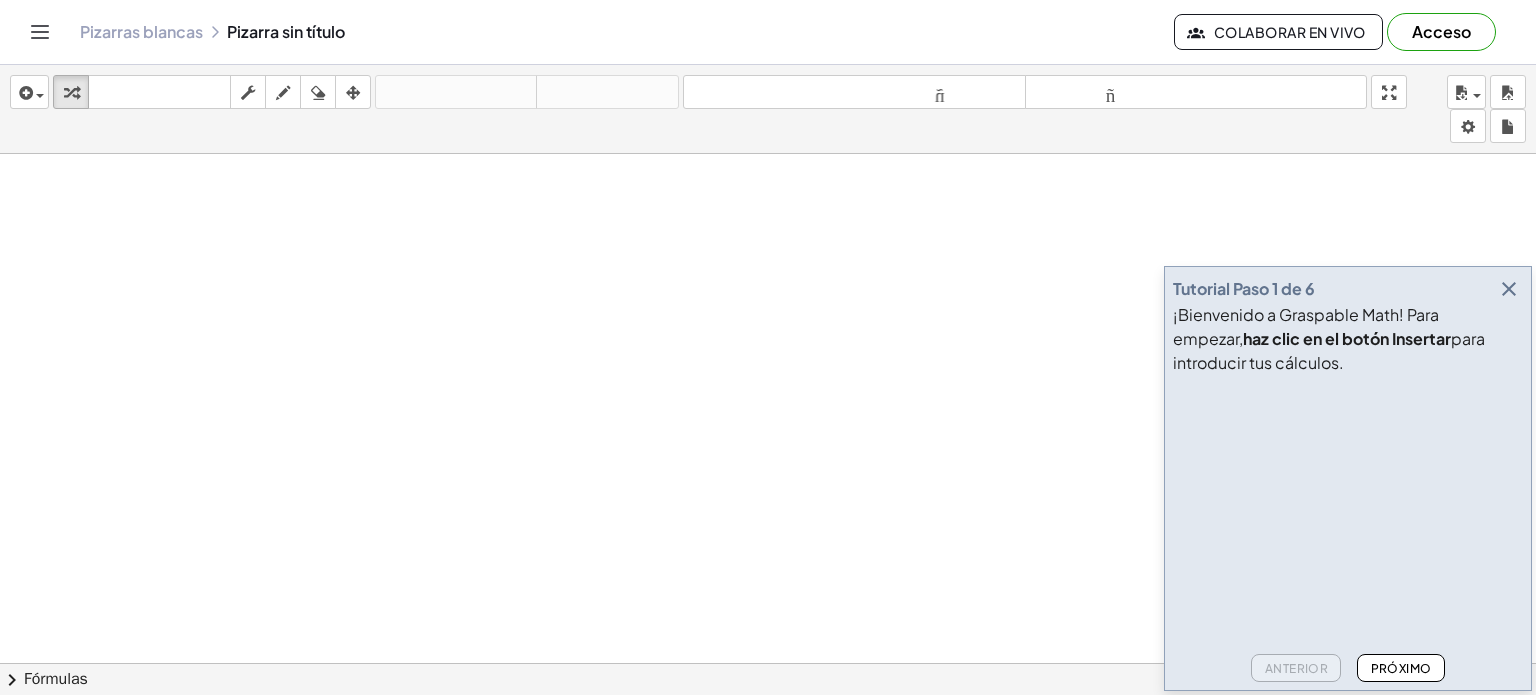 click on "Próximo" at bounding box center (1401, 668) 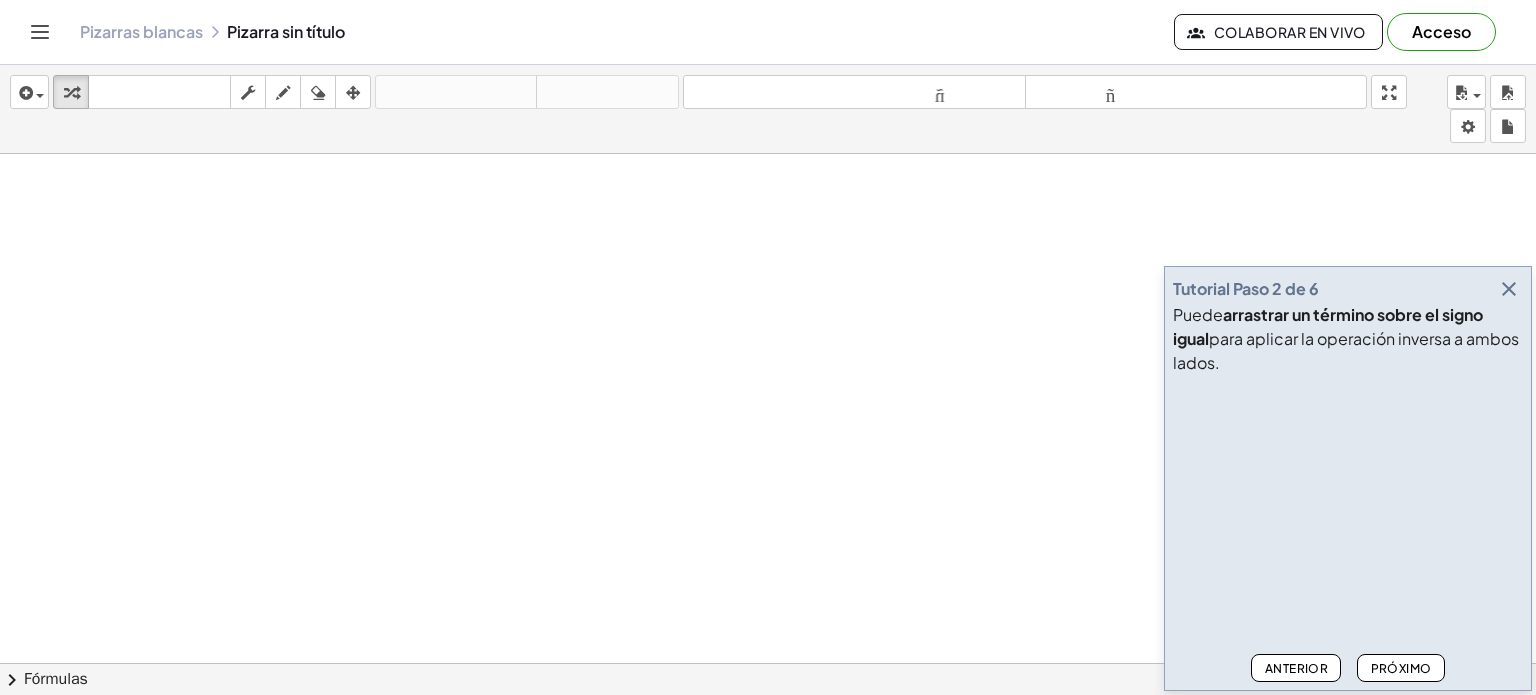 click on "Próximo" at bounding box center (1401, 668) 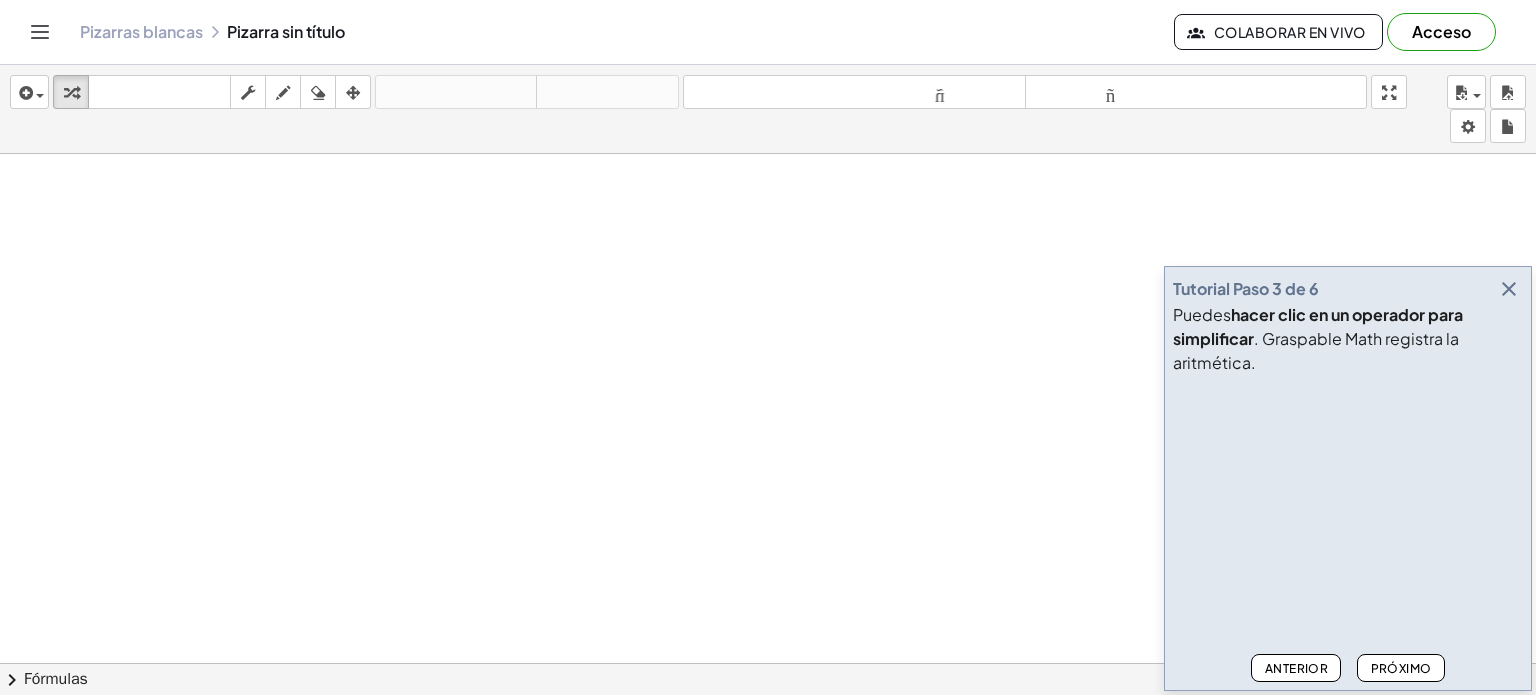 click on "Próximo" at bounding box center [1401, 668] 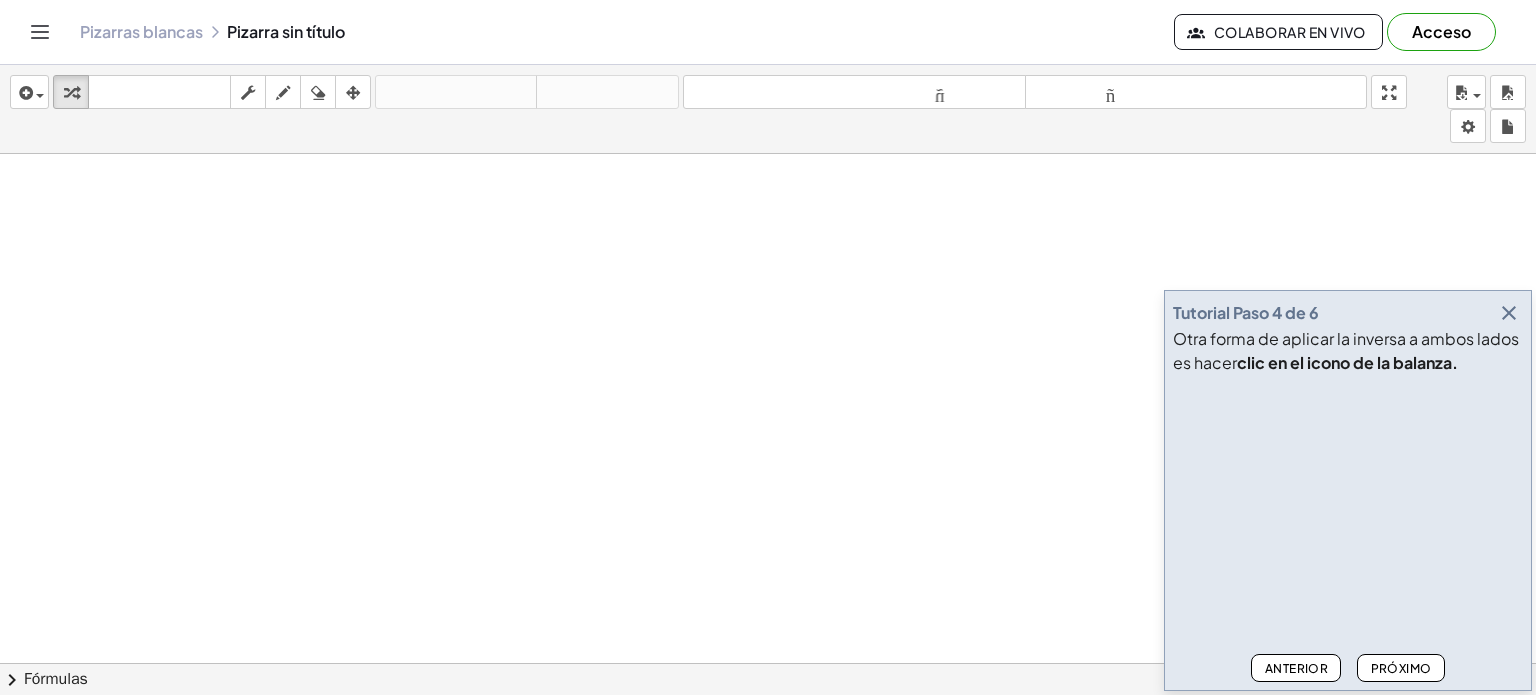 click on "Próximo" at bounding box center [1401, 668] 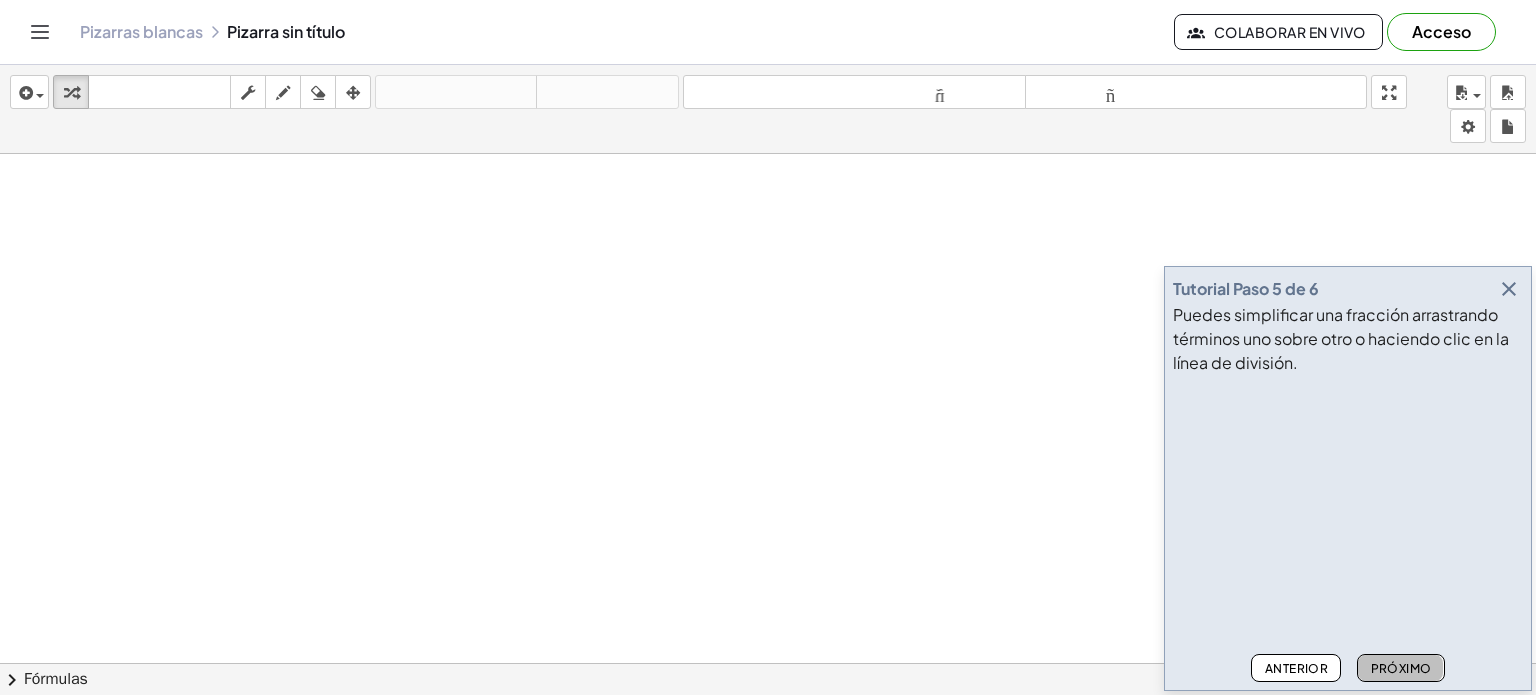 click on "Próximo" at bounding box center [1401, 668] 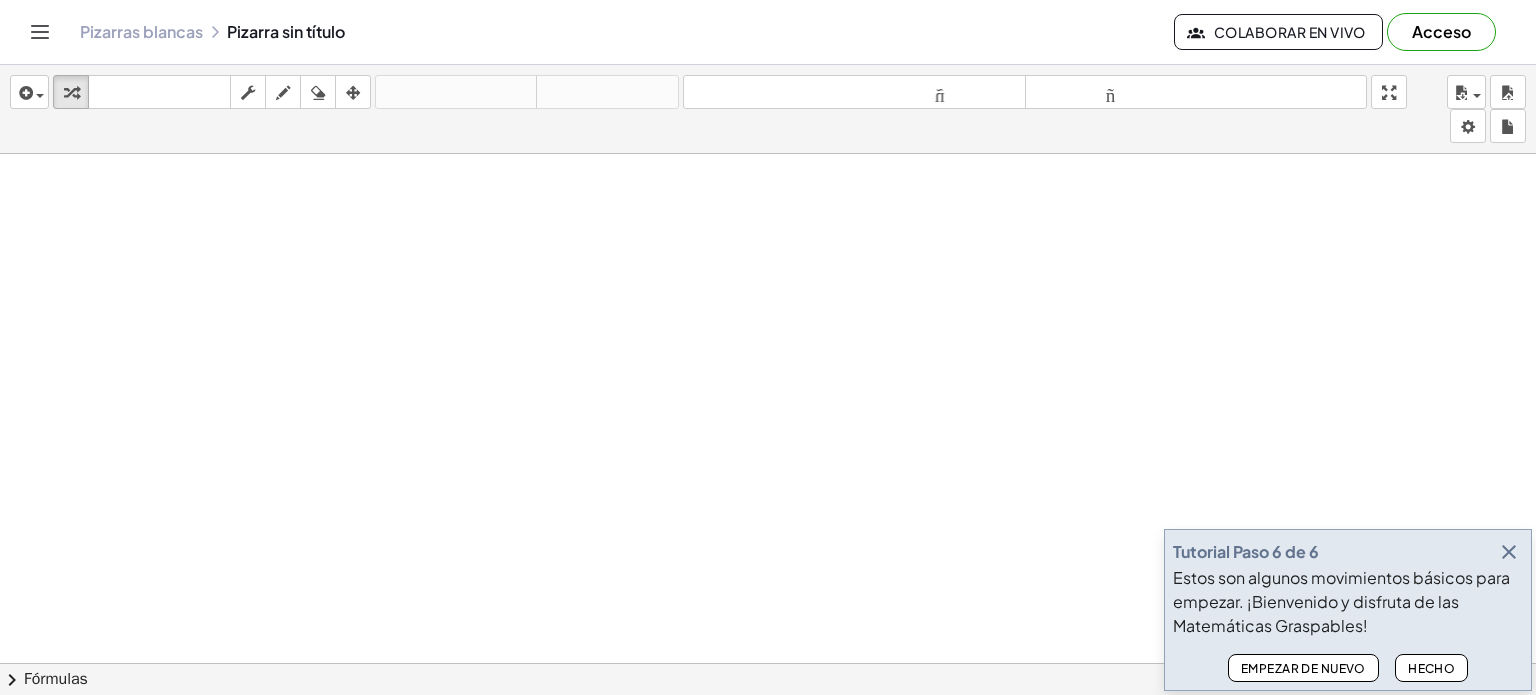 click on "Empezar de nuevo Hecho" at bounding box center [1348, 664] 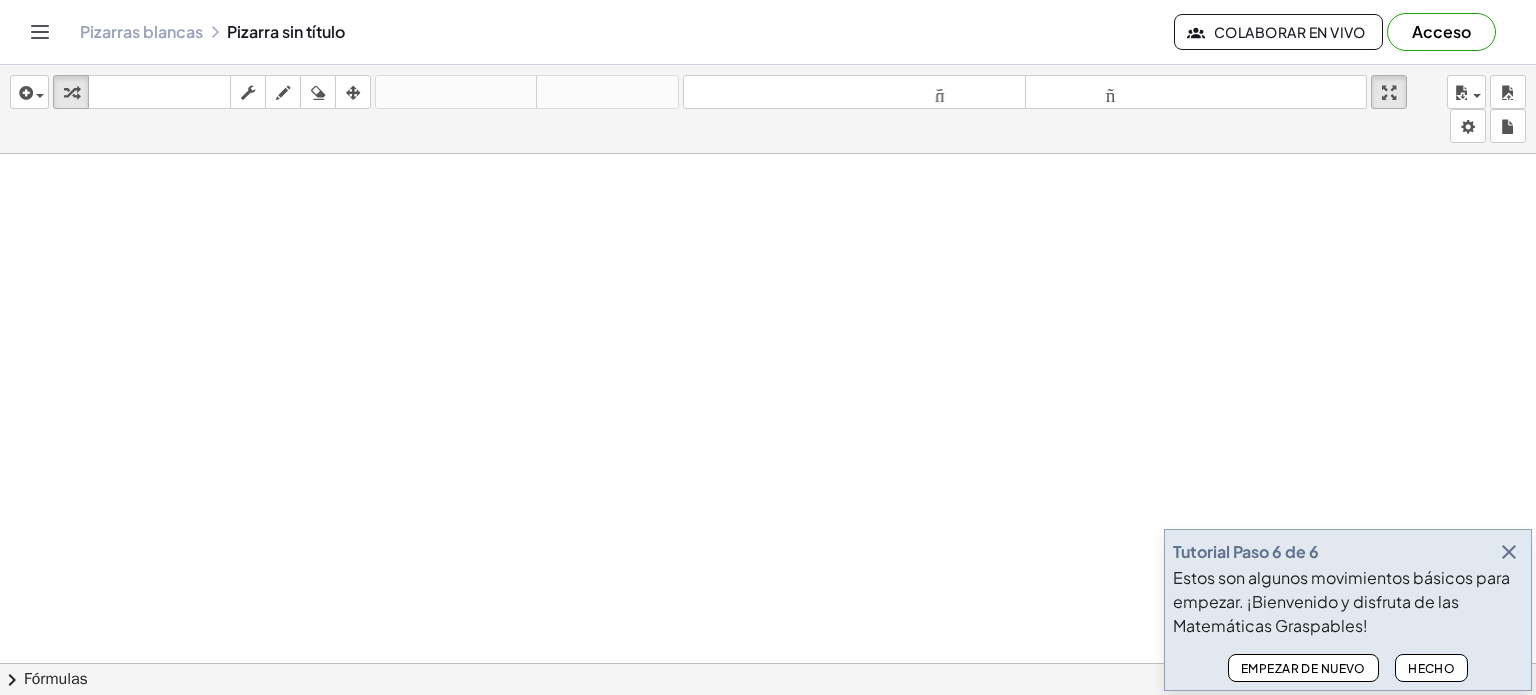 drag, startPoint x: 1404, startPoint y: 87, endPoint x: 1404, endPoint y: 208, distance: 121 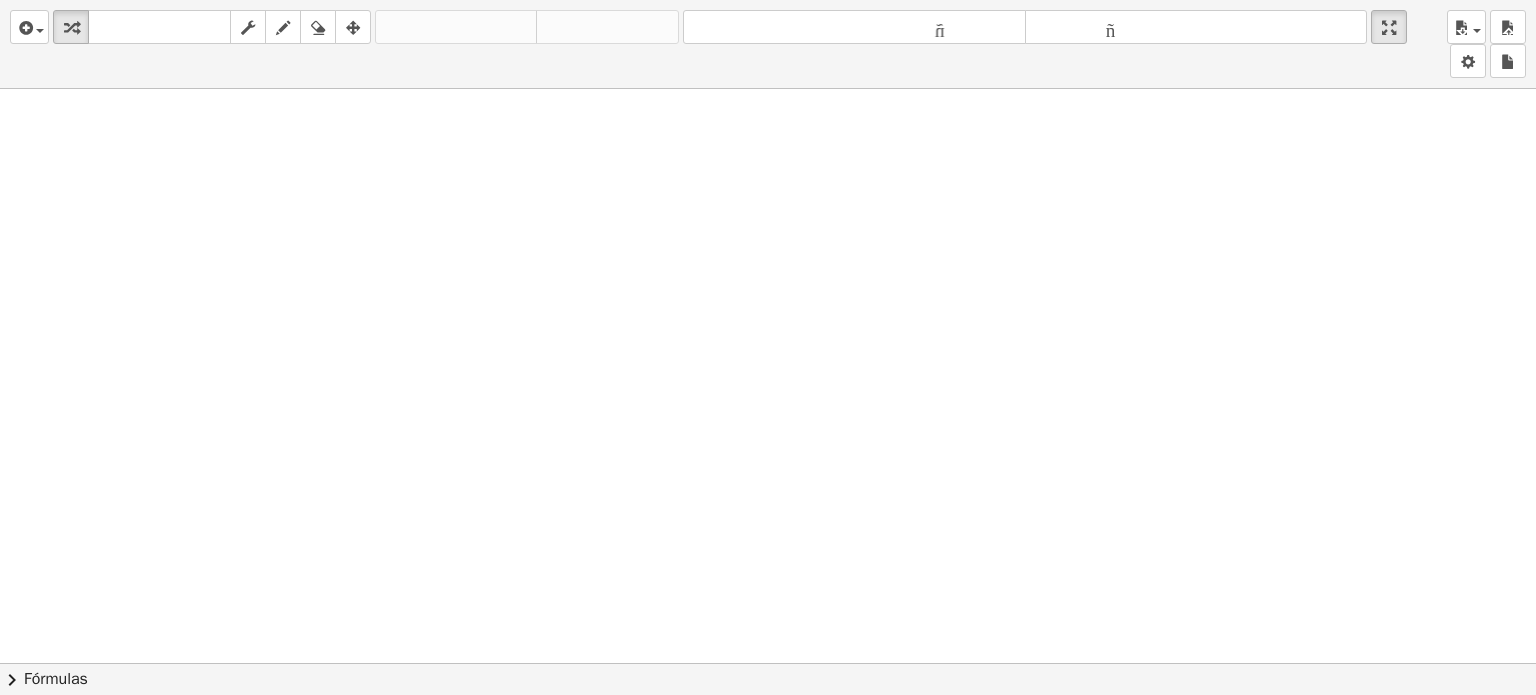 click on "insertar Seleccione uno: Expresión matemática Función Texto Vídeo de YouTube Graficando Geometría Geometría 3D transformar teclado teclado fregar dibujar borrar arreglar deshacer deshacer rehacer rehacer tamaño_del_formato menor tamaño_del_formato más grande pantalla completa carga   ahorrar nuevo ajustes × chevron_right Fórmulas
Arrastre un lado de una fórmula sobre una expresión resaltada en el lienzo para aplicarla.
Fórmula cuadrática
+ · a · x 2 + · b · x + c = 0
⇔
x = · ( − b ± 2 √ ( + b 2 − · 4 · a · c ) ) · 2 · a
+ x 2 + · p · x + q = 0
⇔
x = − · p · 2 ± 2 √ ( + ( · p · 2 ) 2 − q )
Factorización manual de una ecuación cuadrática + x 2 +" at bounding box center [768, 347] 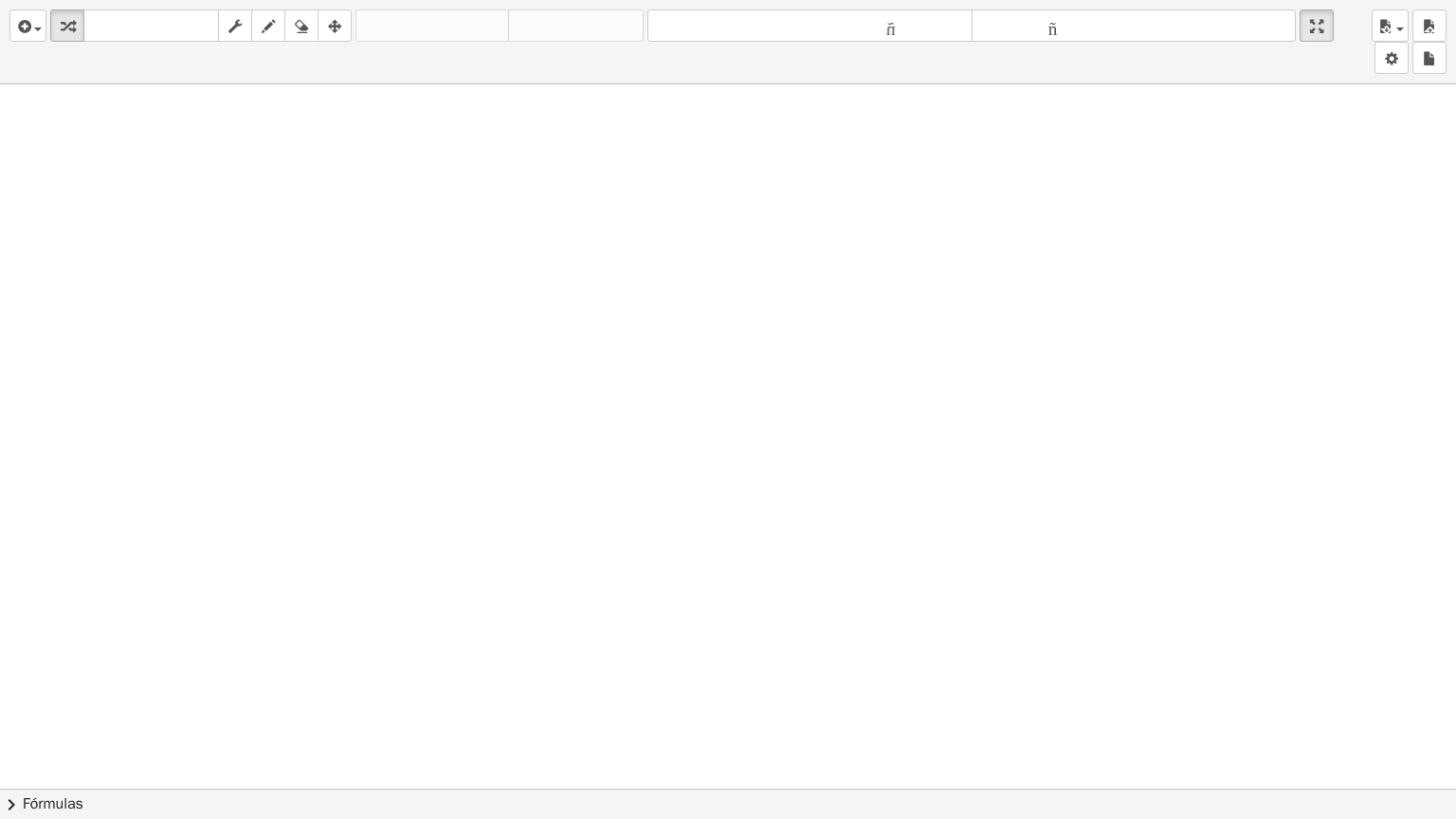 drag, startPoint x: 1326, startPoint y: 20, endPoint x: 1326, endPoint y: -95, distance: 115 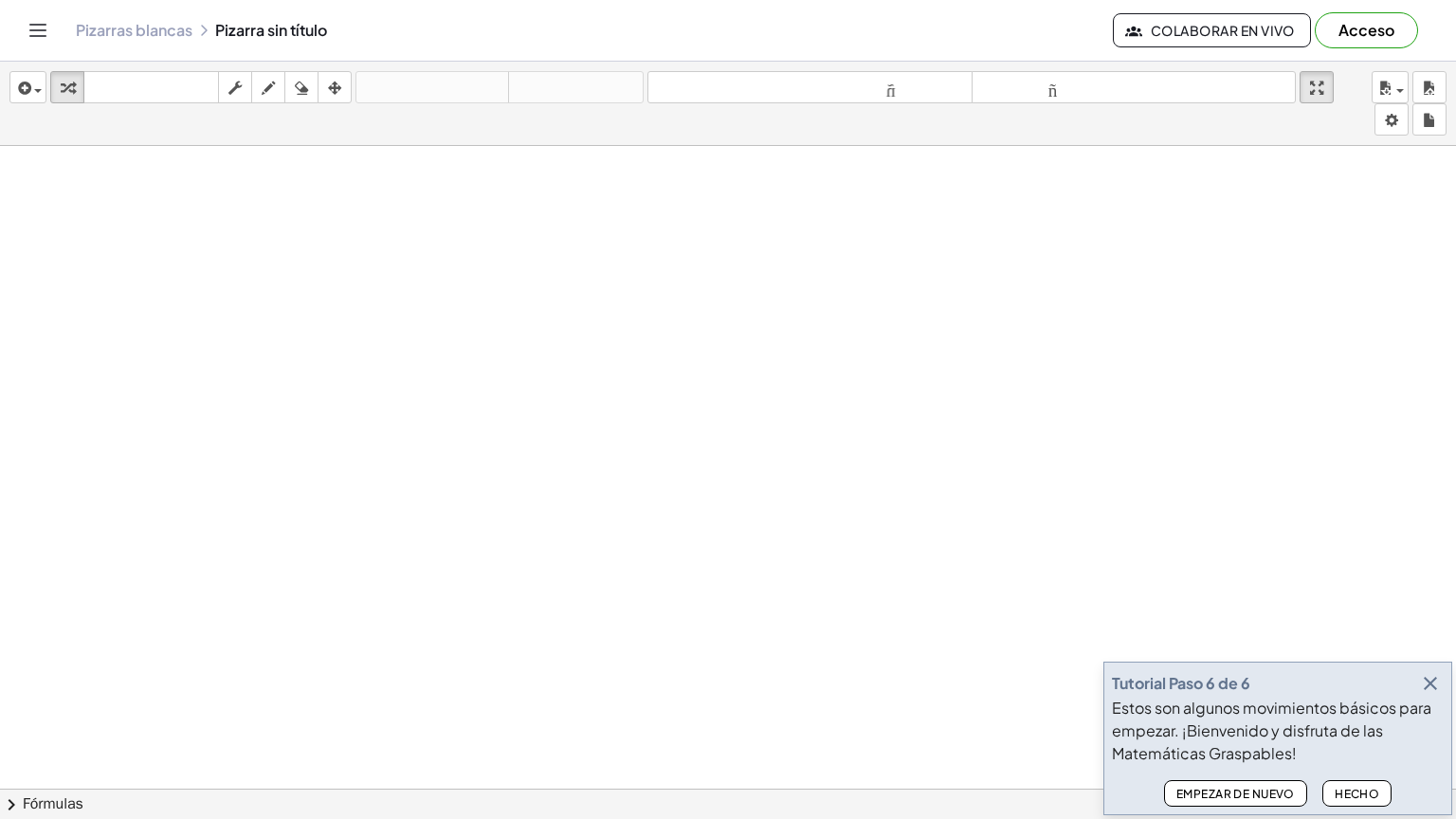 click on "Política de privacidad © [DATE] | Graspable, Inc. Pizarras blancas Pizarra sin título Colaborar en vivo Acceso Tutorial Paso 6 de 6 Estos son algunos movimientos básicos para empezar. ¡Bienvenido y disfruta de las Matemáticas Graspables! Empezar de nuevo Hecho   insertar Seleccione uno: Expresión matemática Función Texto Vídeo de YouTube Graficando Geometría Geometría 3D transformar teclado teclado fregar dibujar borrar arreglar deshacer deshacer rehacer rehacer tamaño_del_formato menor tamaño_del_formato más grande pantalla completa carga   ahorrar nuevo ajustes × chevron_right Fórmulas
Arrastre un lado de una fórmula sobre una expresión resaltada en el lienzo para aplicarla.
Fórmula cuadrática
+ · a · x 2 + · b · x + c = 0" at bounding box center [728, 410] 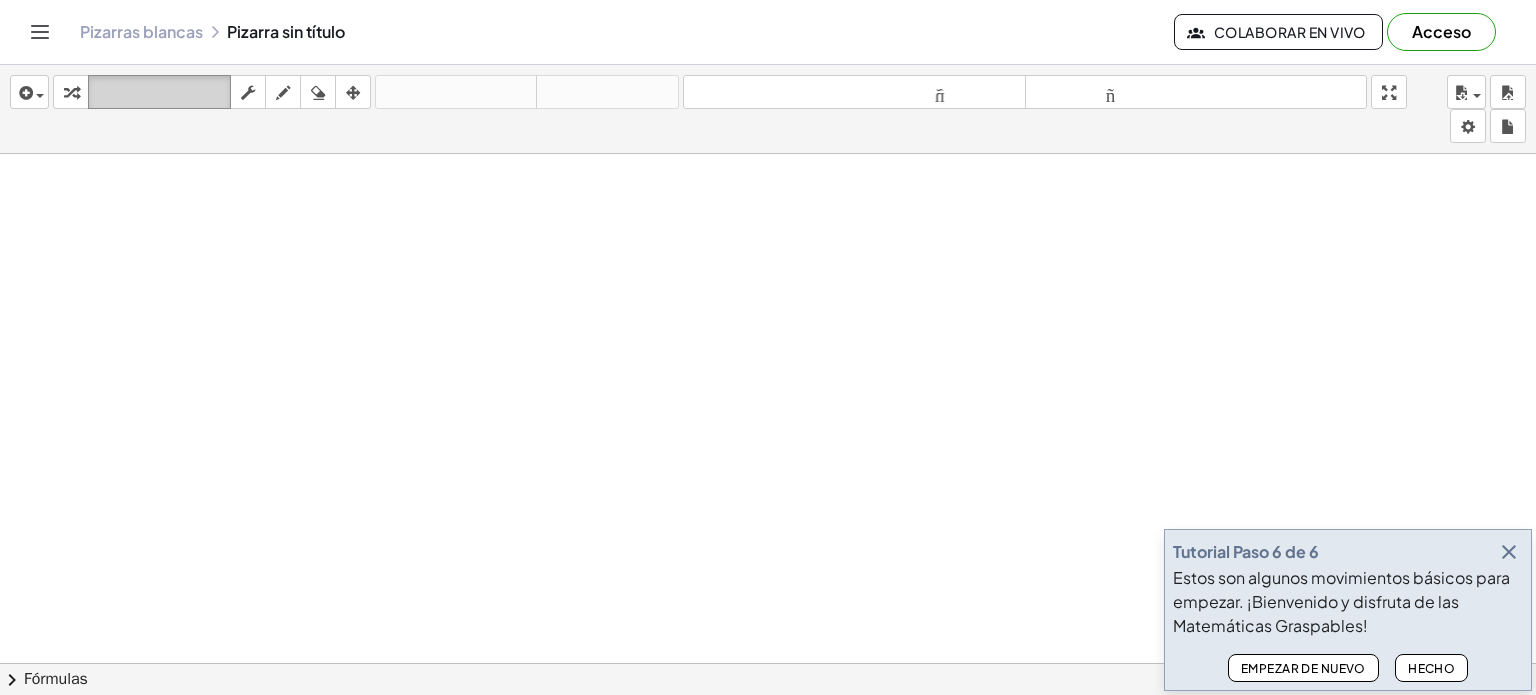 click on "teclado" at bounding box center (159, 92) 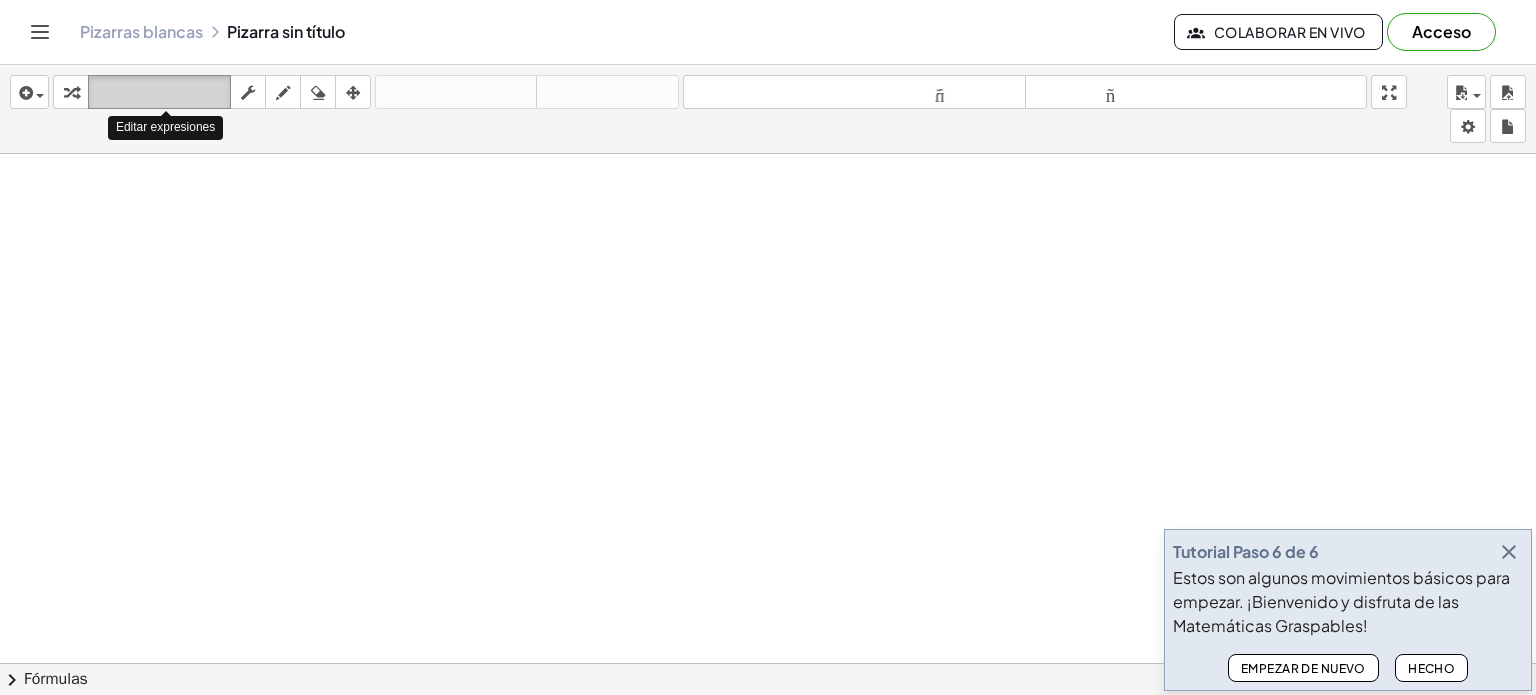 click on "teclado" at bounding box center (159, 92) 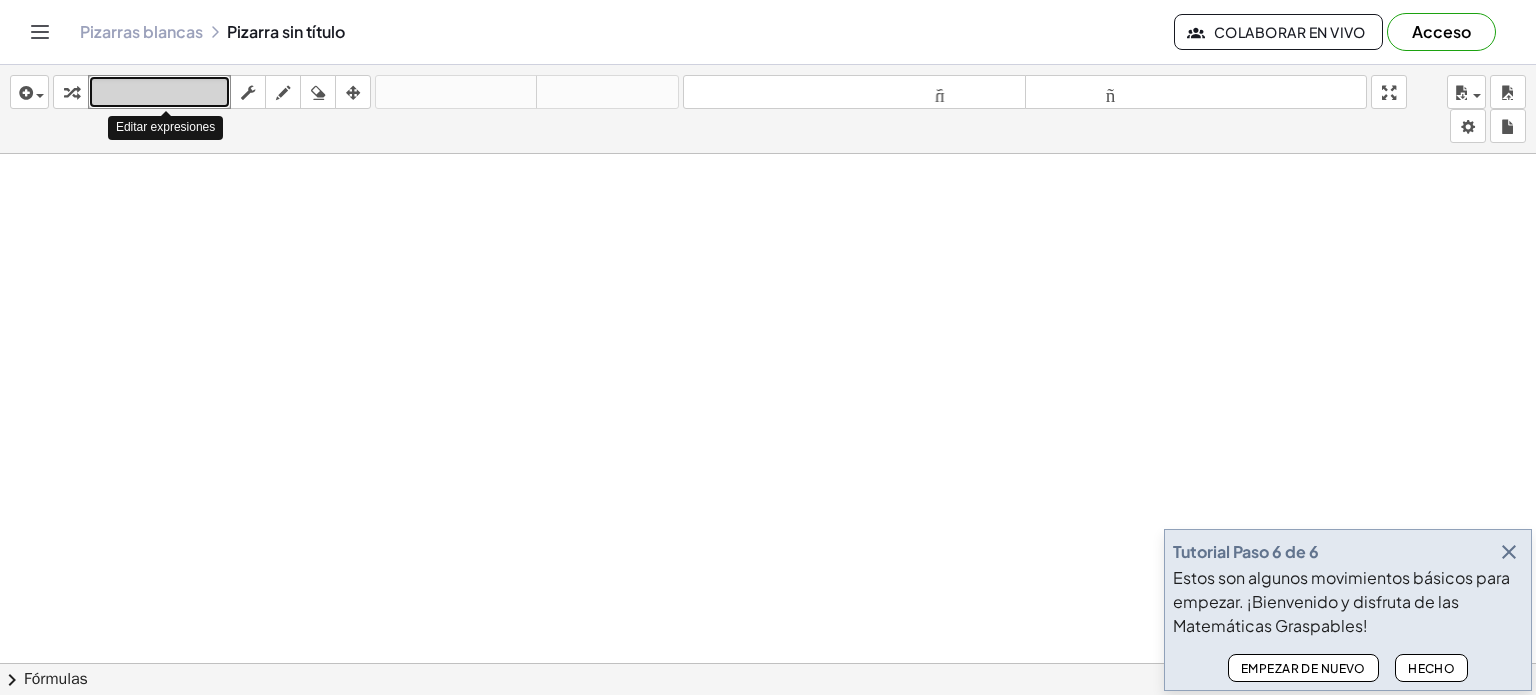 click on "teclado" at bounding box center (159, 93) 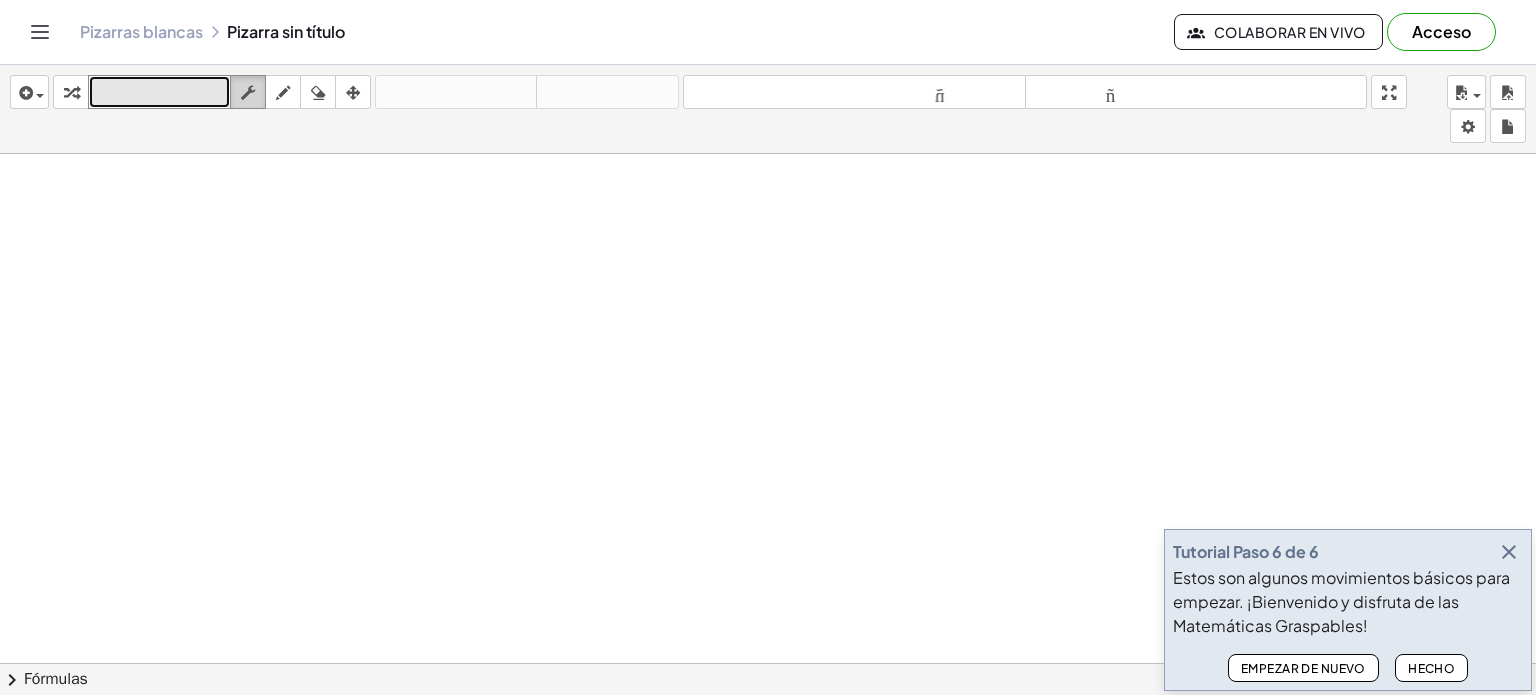 click at bounding box center (248, 93) 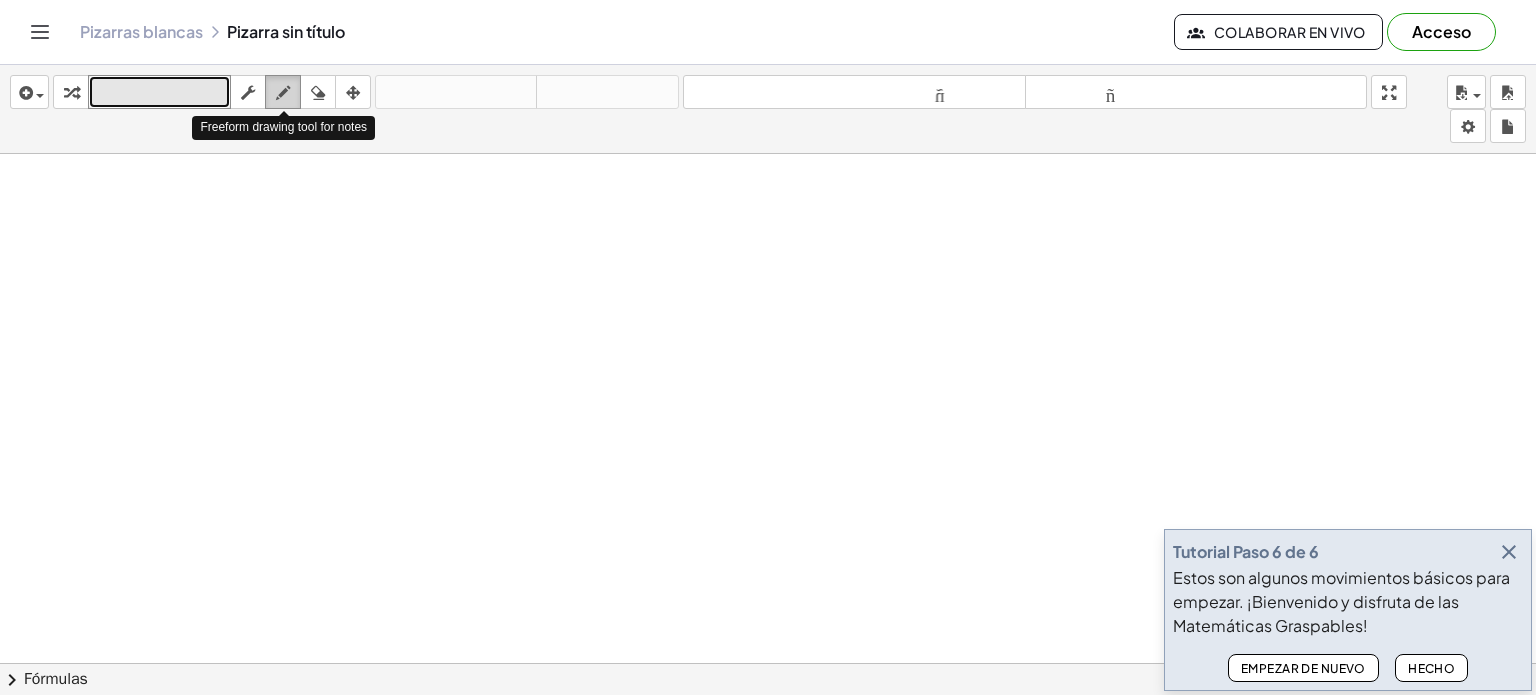 click at bounding box center (283, 93) 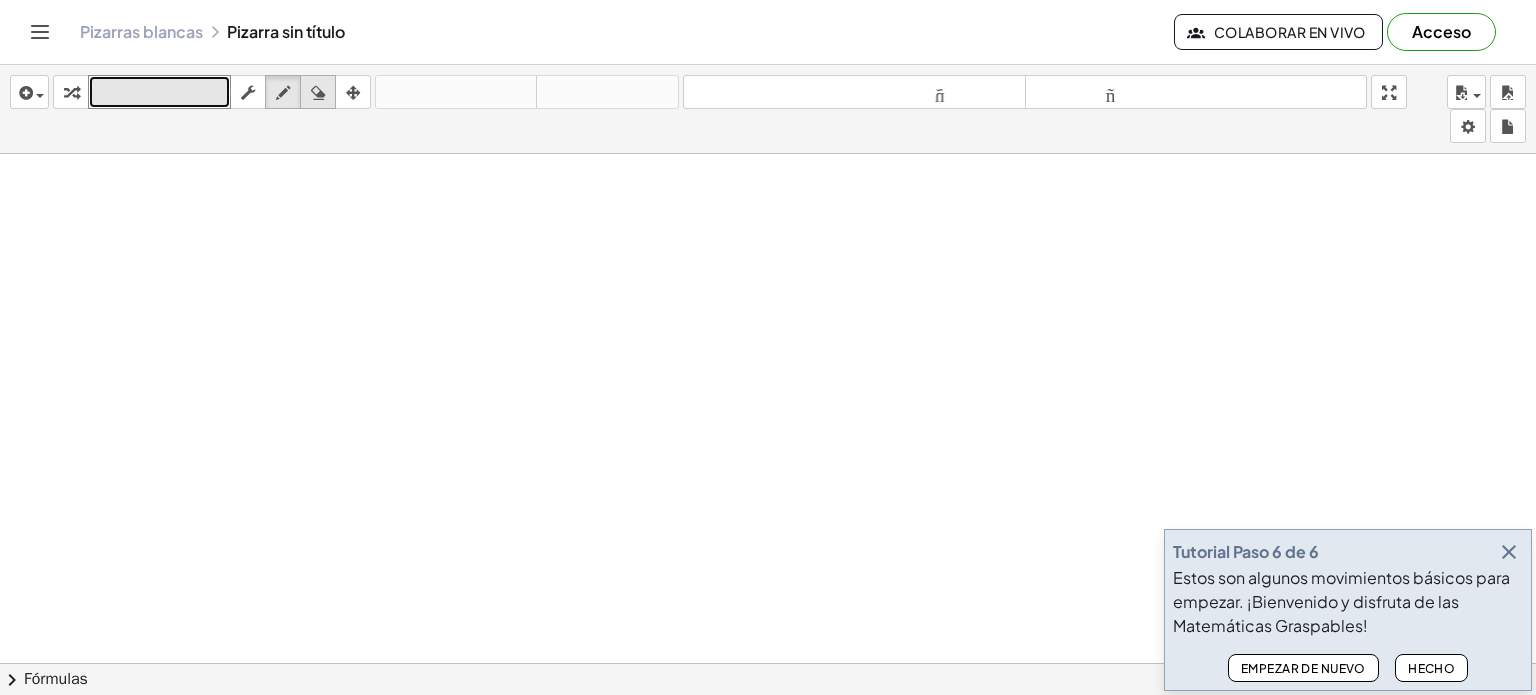 click on "borrar" at bounding box center [318, 92] 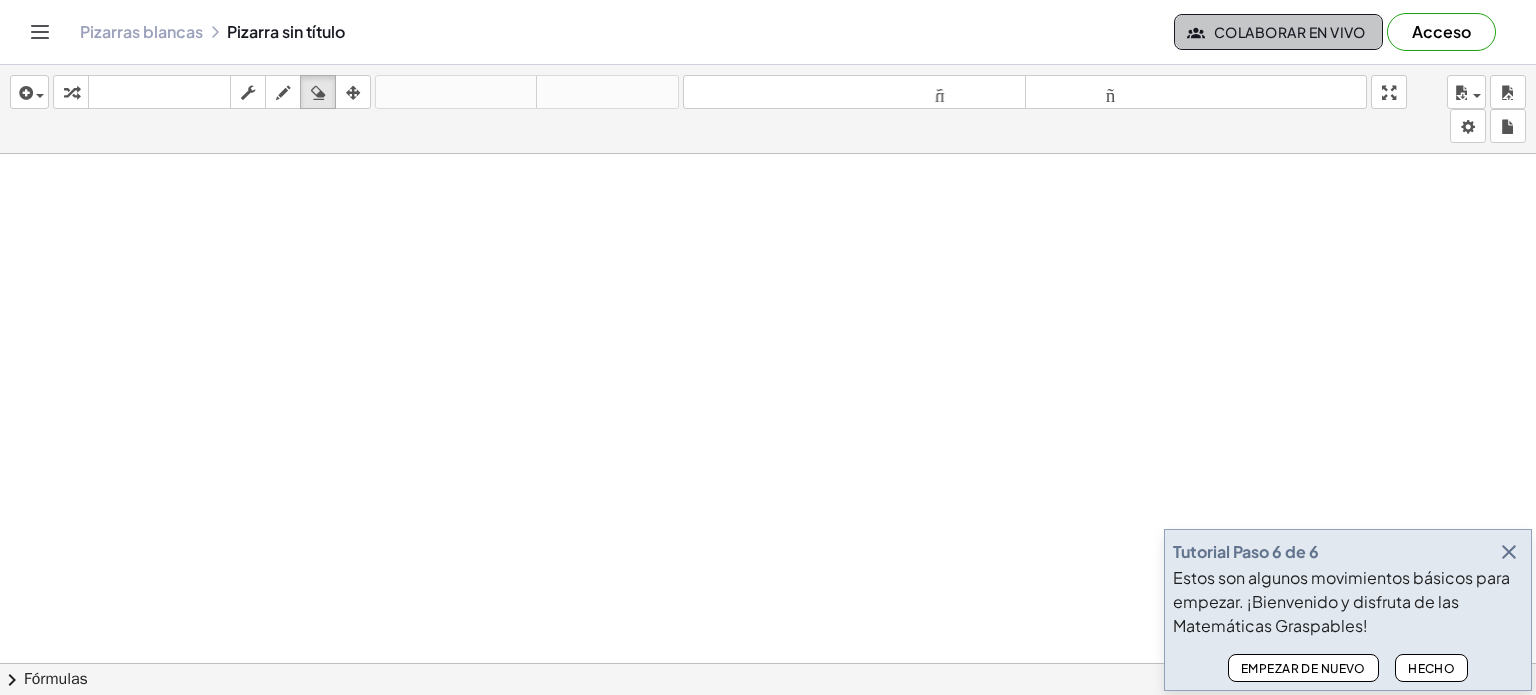 click on "Colaborar en vivo" 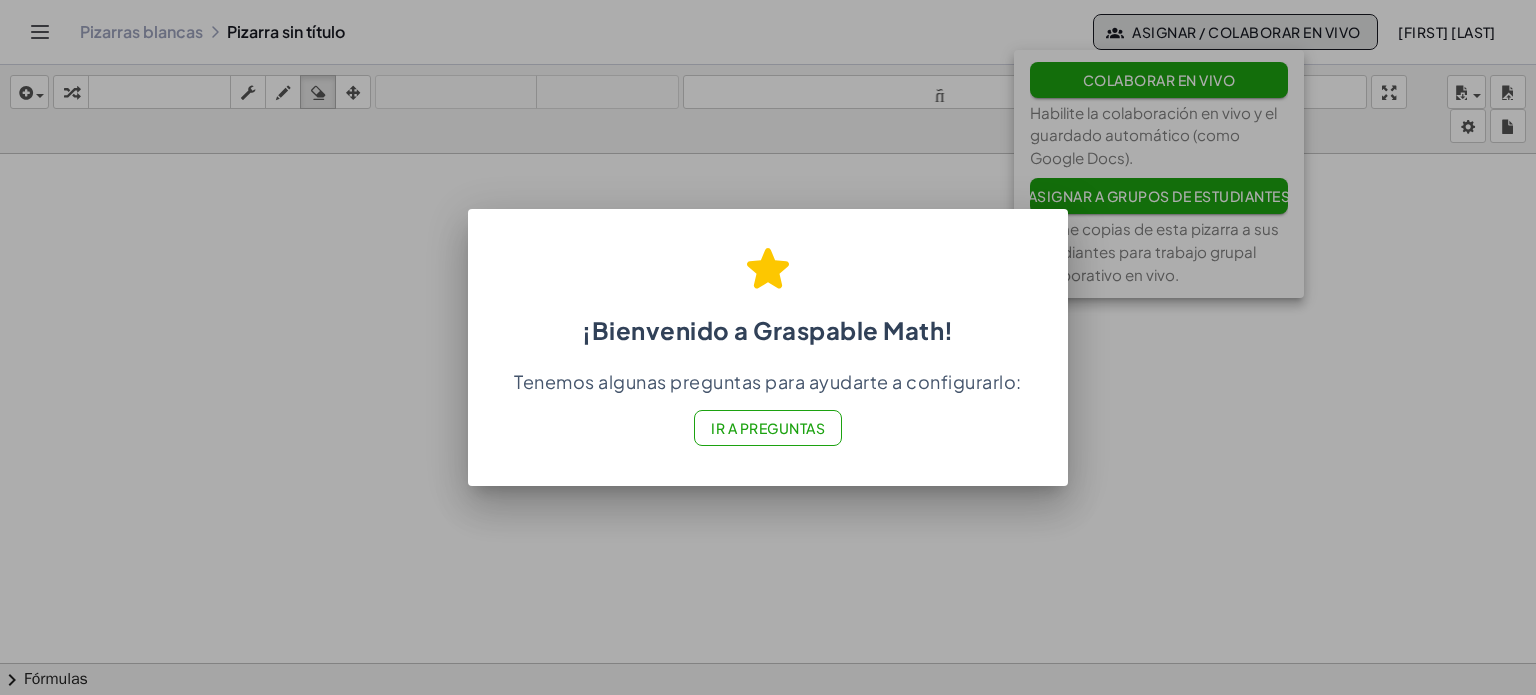 click on "Ir a Preguntas" at bounding box center (768, 428) 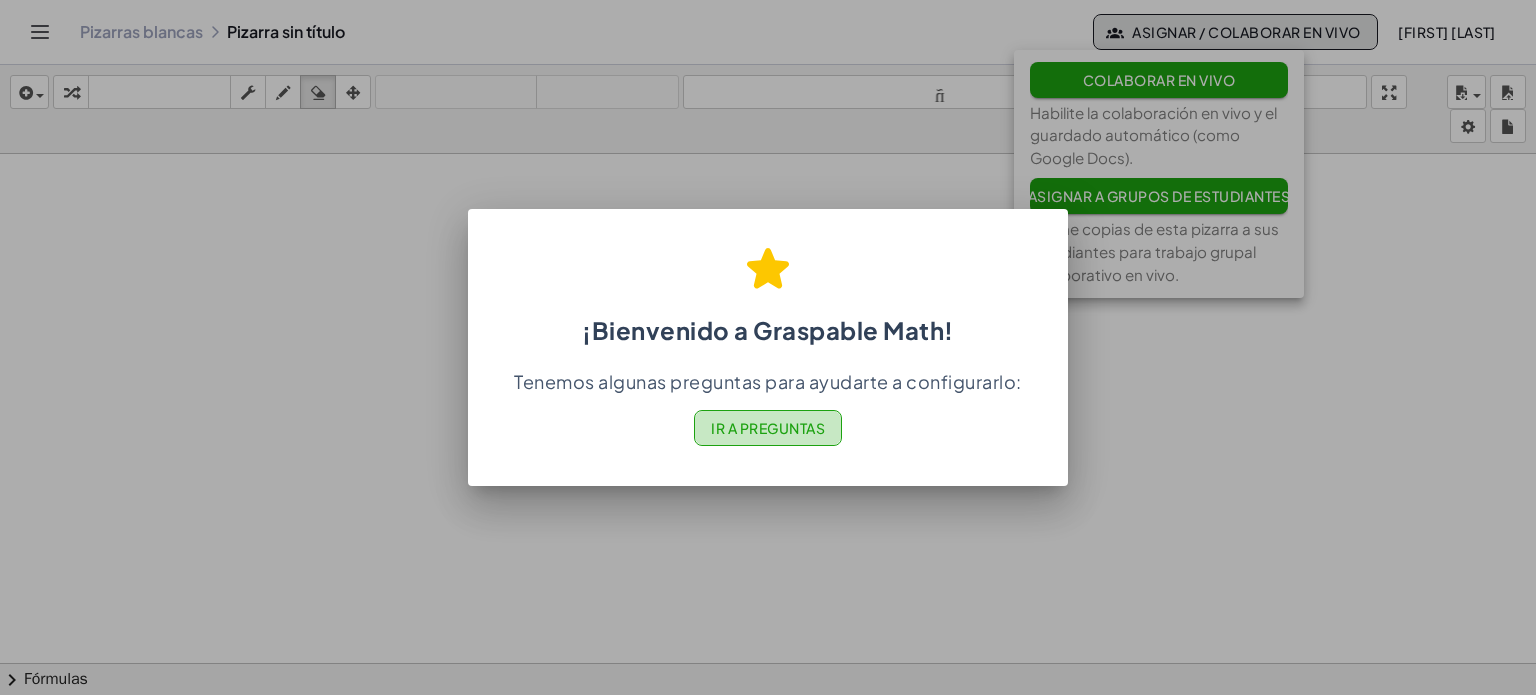 click on "Ir a Preguntas" at bounding box center (768, 428) 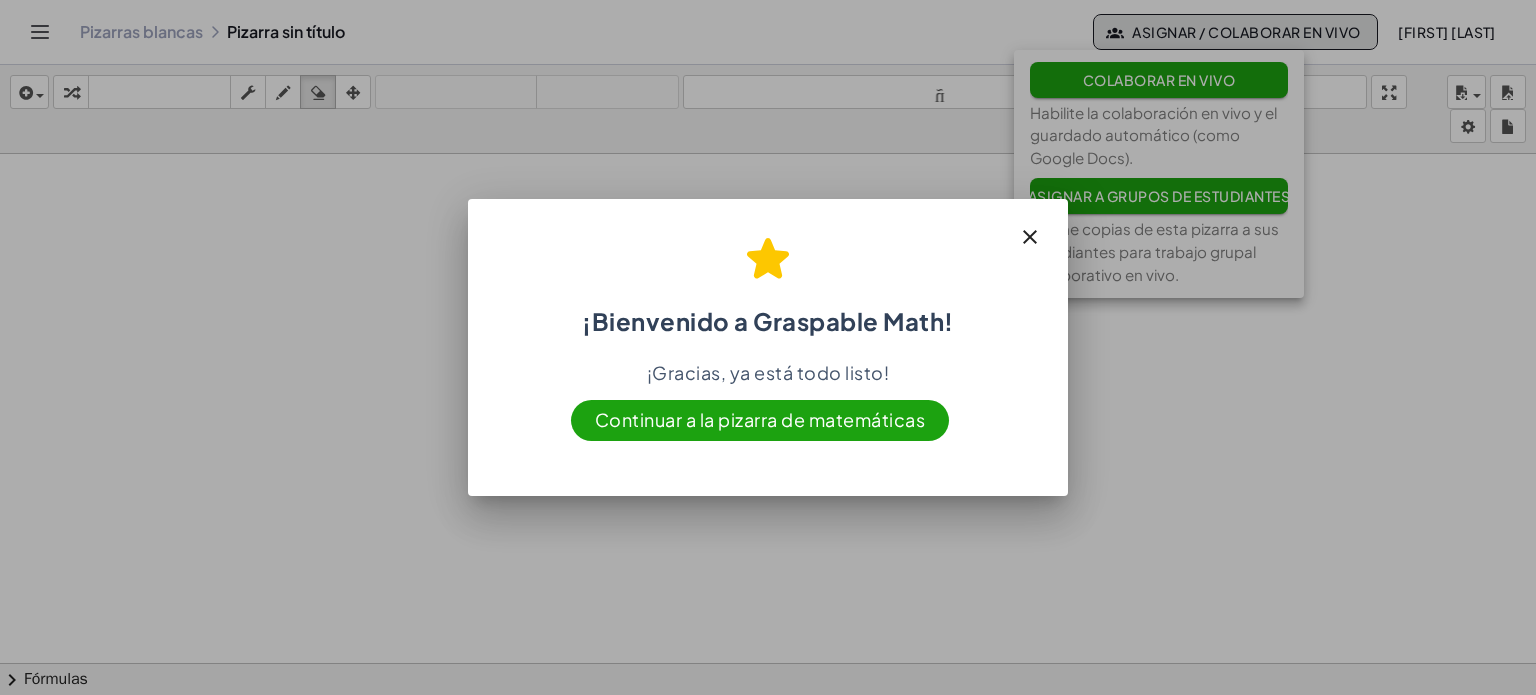 click on "Continuar a la pizarra de matemáticas" at bounding box center (760, 419) 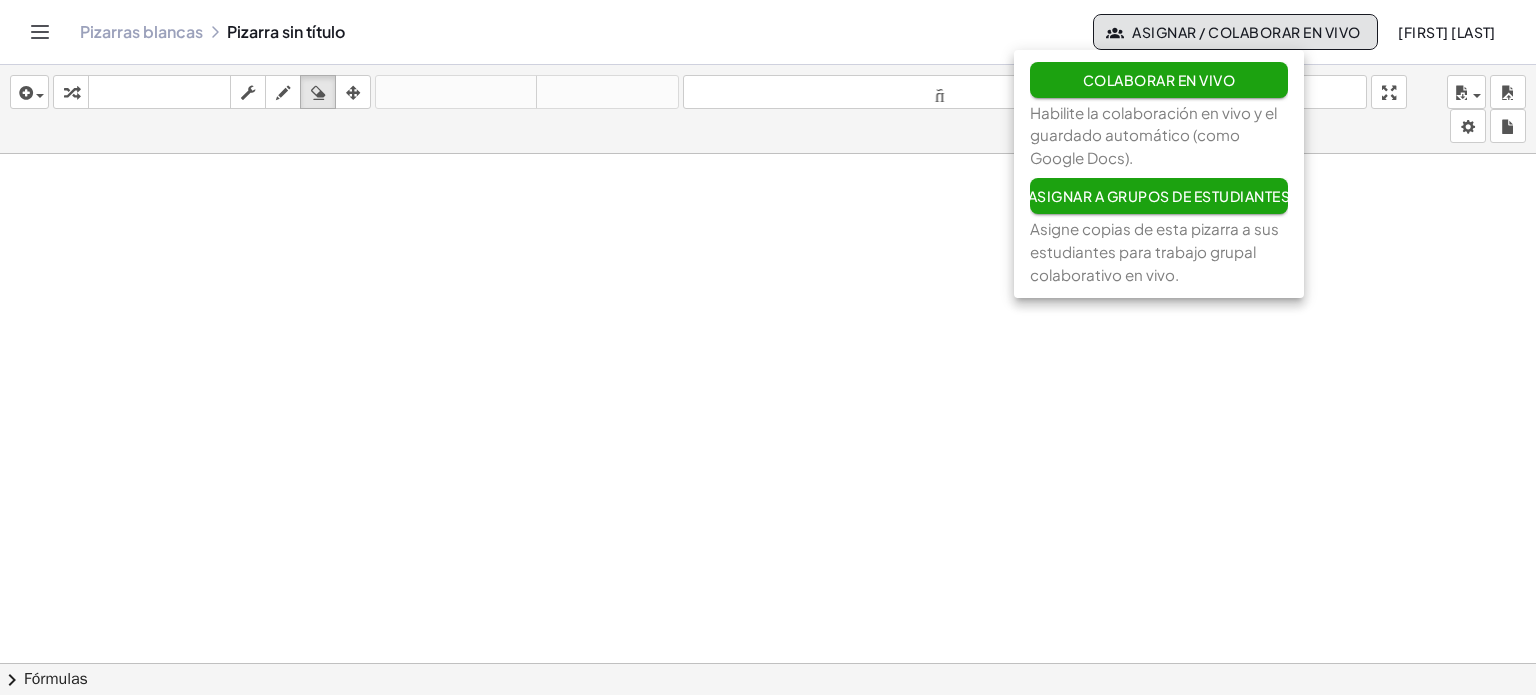 click on "insertar Seleccione uno: Expresión matemática Función Texto Vídeo de YouTube Graficando Geometría Geometría 3D transformar teclado teclado fregar dibujar borrar arreglar deshacer deshacer rehacer rehacer tamaño_del_formato menor tamaño_del_formato más grande pantalla completa carga   ahorrar nuevo ajustes" at bounding box center [768, 109] 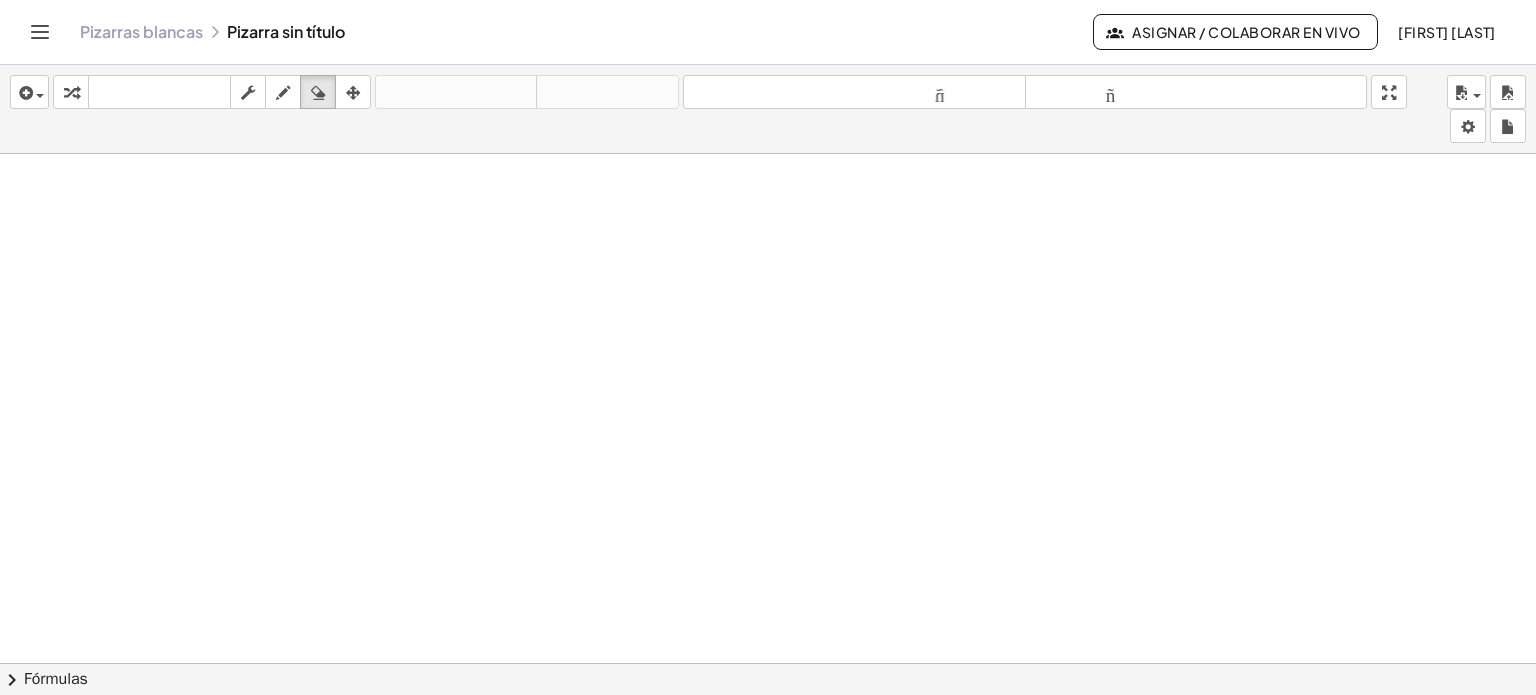 click on "insertar Seleccione uno: Expresión matemática Función Texto Vídeo de YouTube Graficando Geometría Geometría 3D transformar teclado teclado fregar dibujar borrar arreglar deshacer deshacer rehacer rehacer tamaño_del_formato menor tamaño_del_formato más grande pantalla completa carga   ahorrar nuevo ajustes" at bounding box center (768, 109) 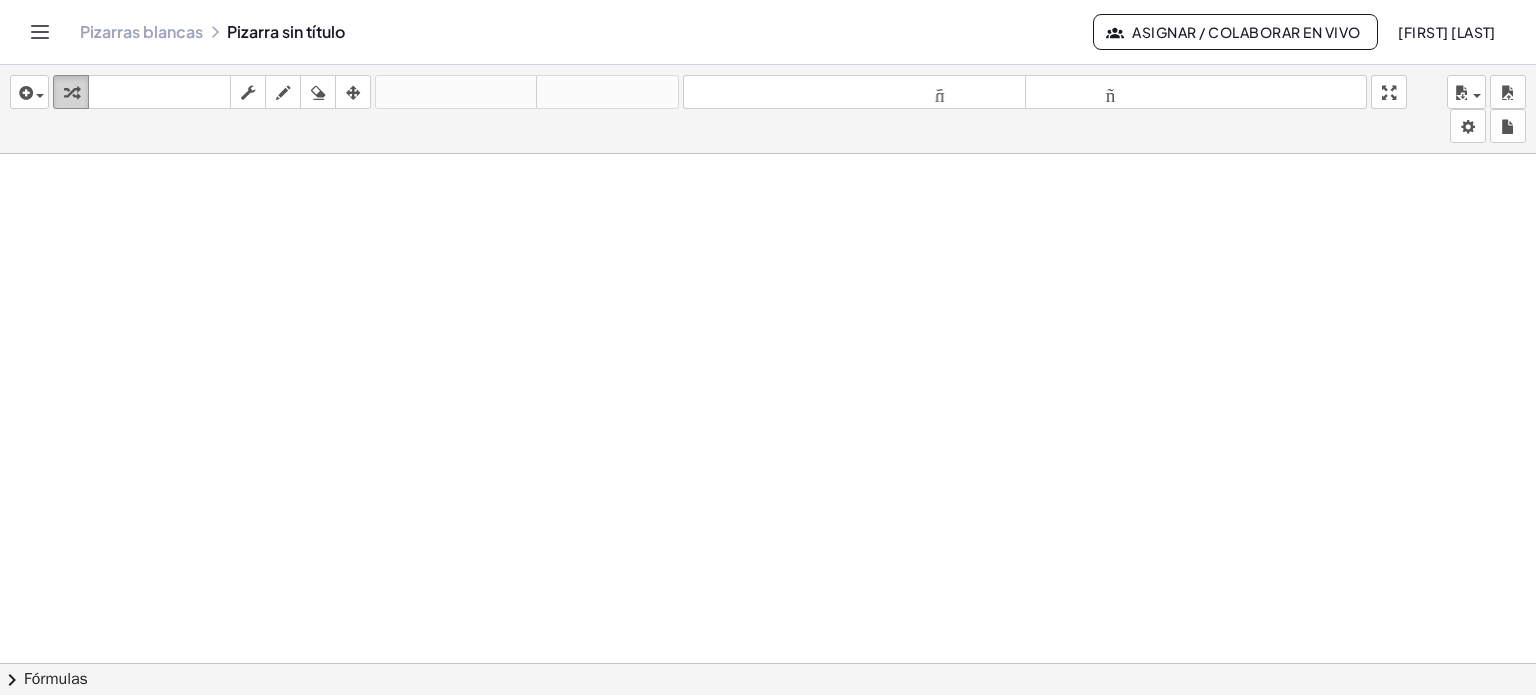 click at bounding box center (71, 92) 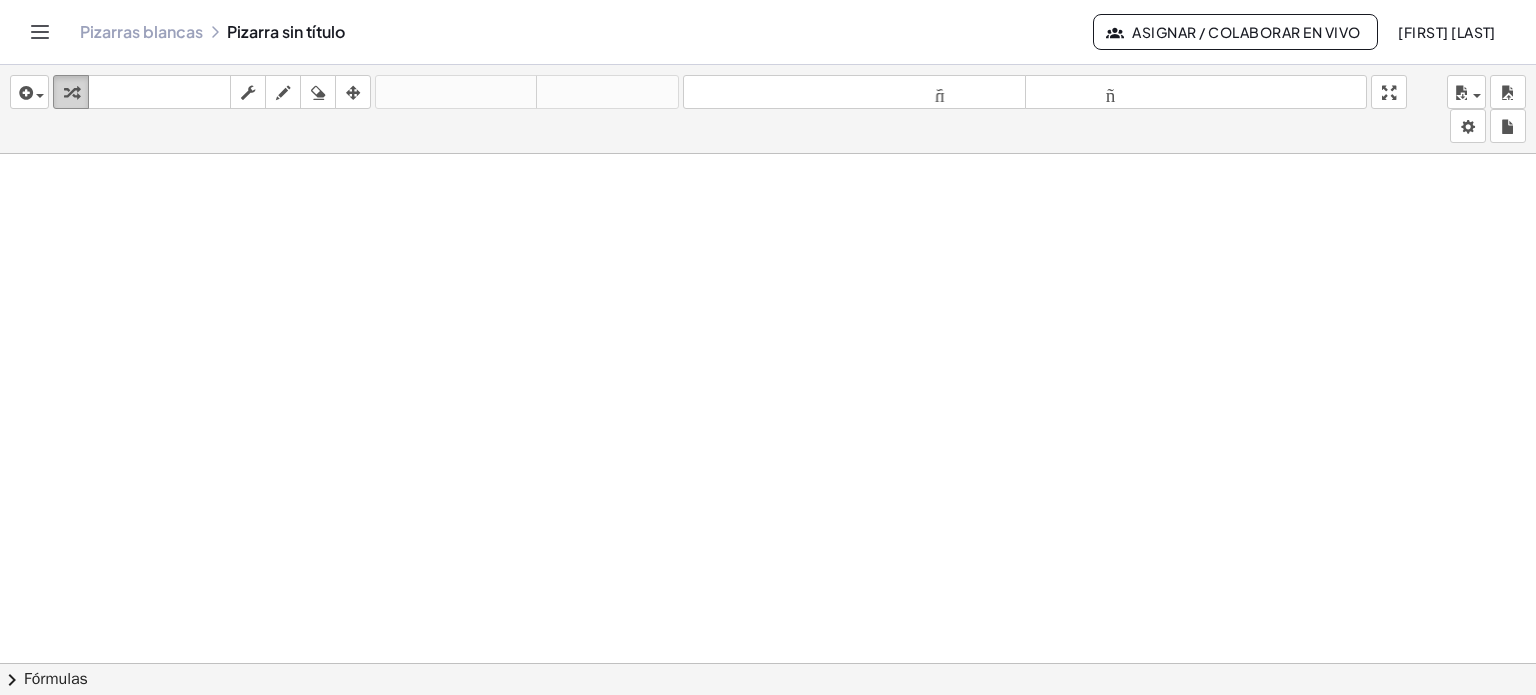 drag, startPoint x: 56, startPoint y: 101, endPoint x: 76, endPoint y: 92, distance: 21.931713 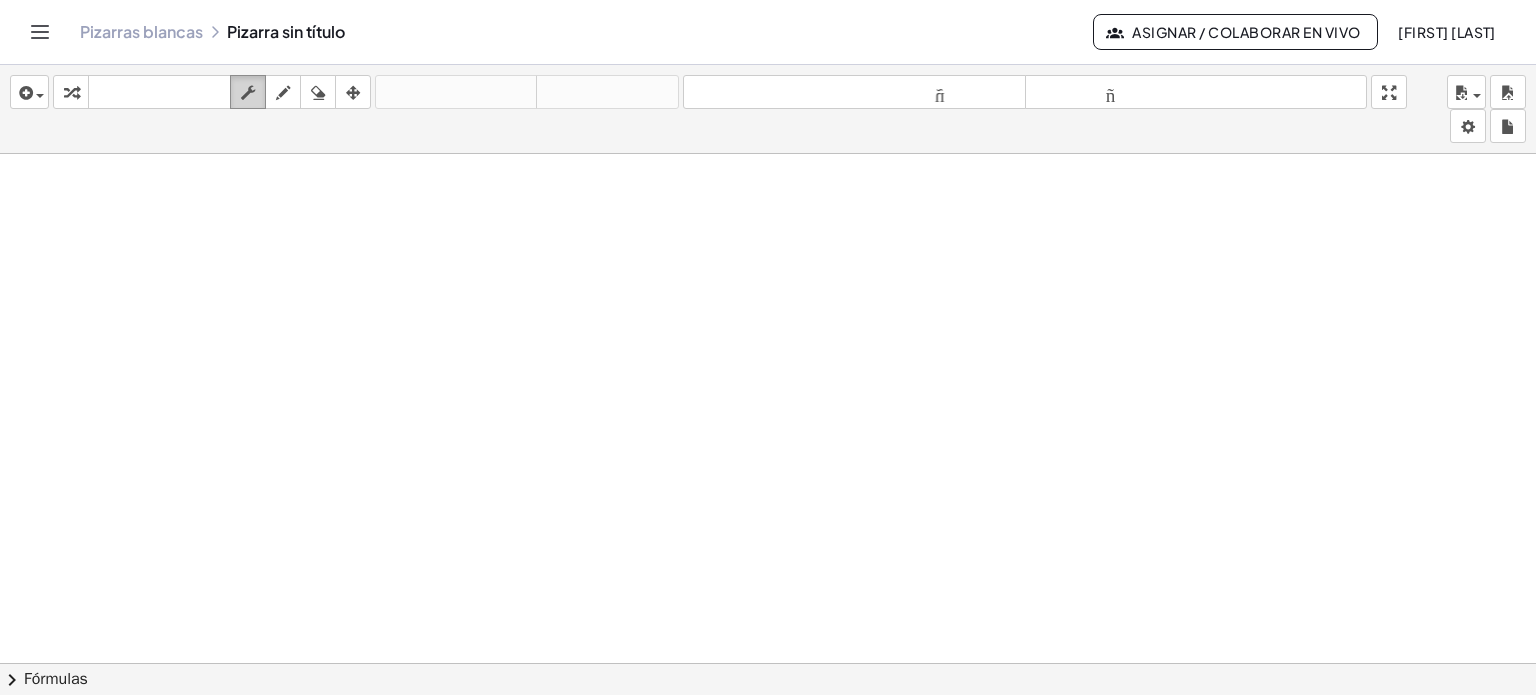 click at bounding box center [248, 93] 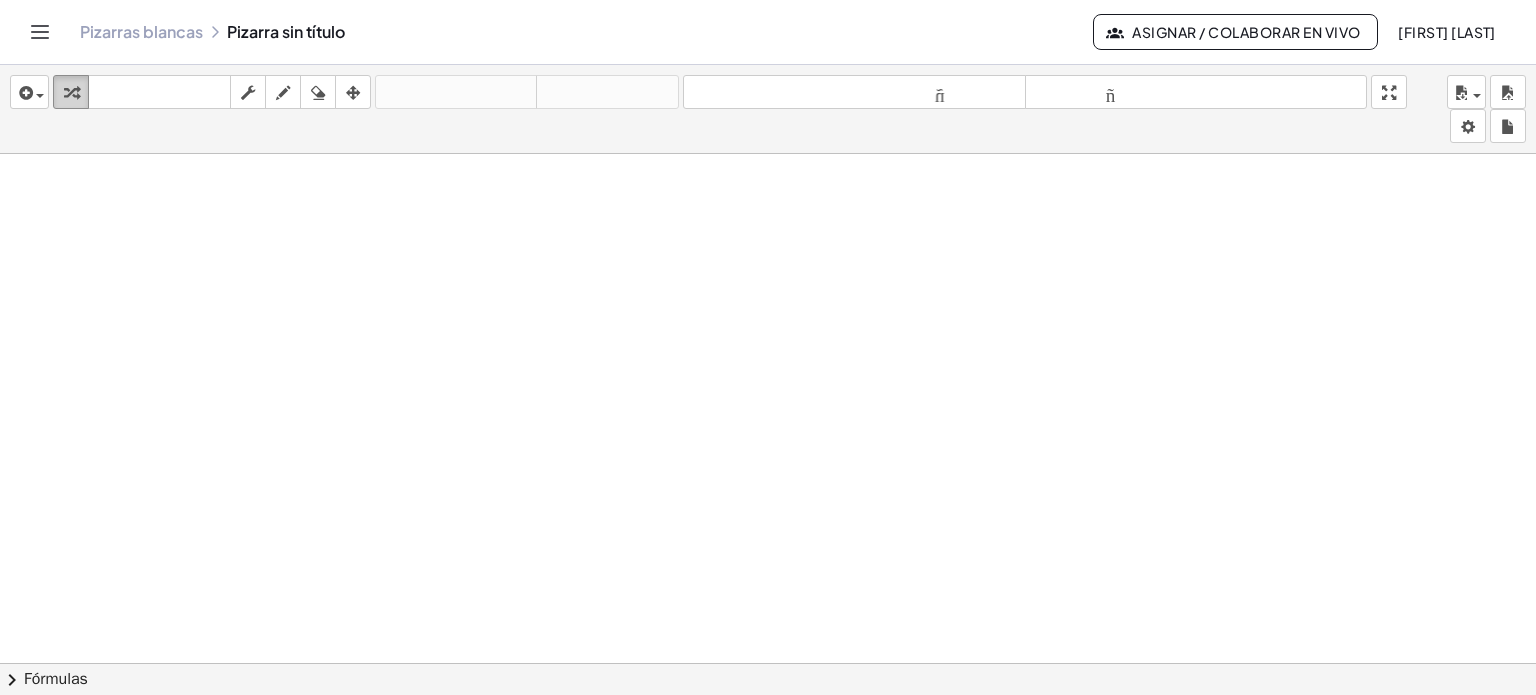 click on "transformar" at bounding box center (71, 92) 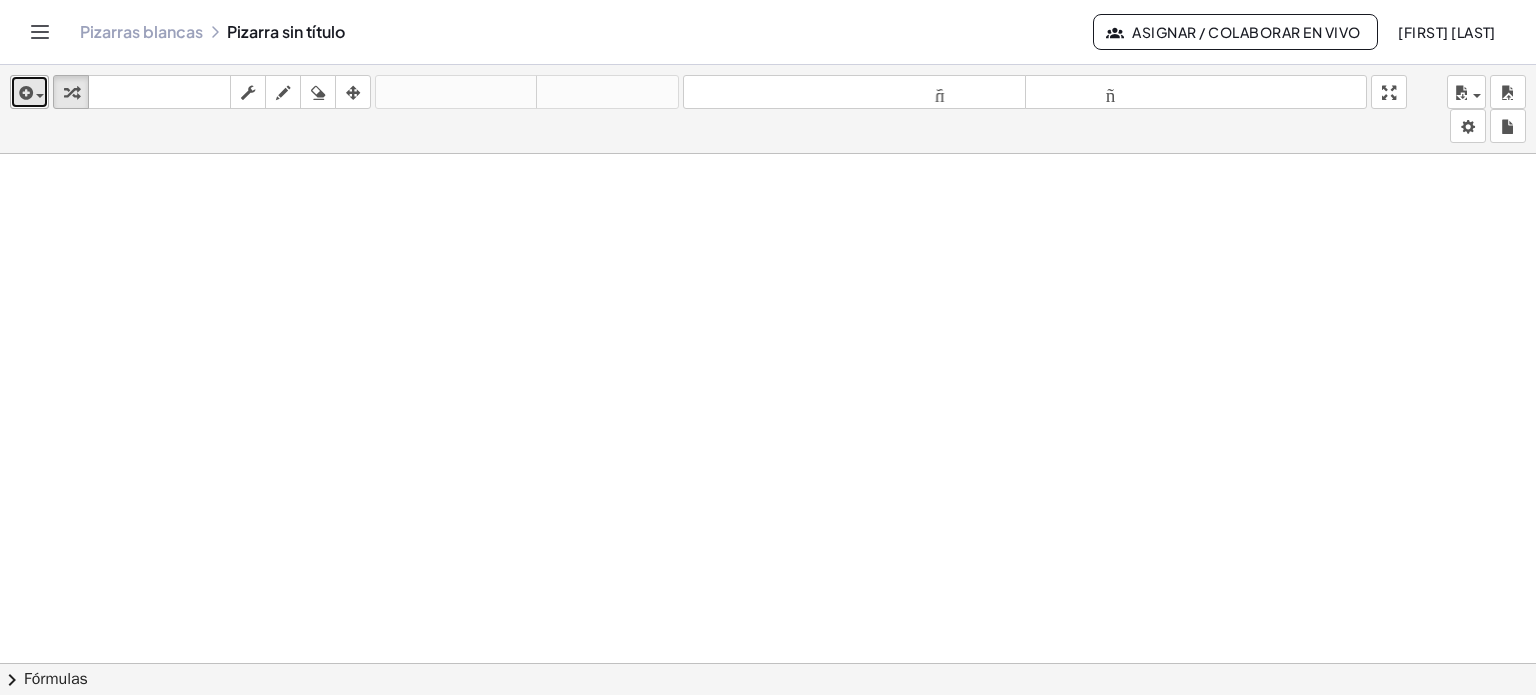click at bounding box center [40, 96] 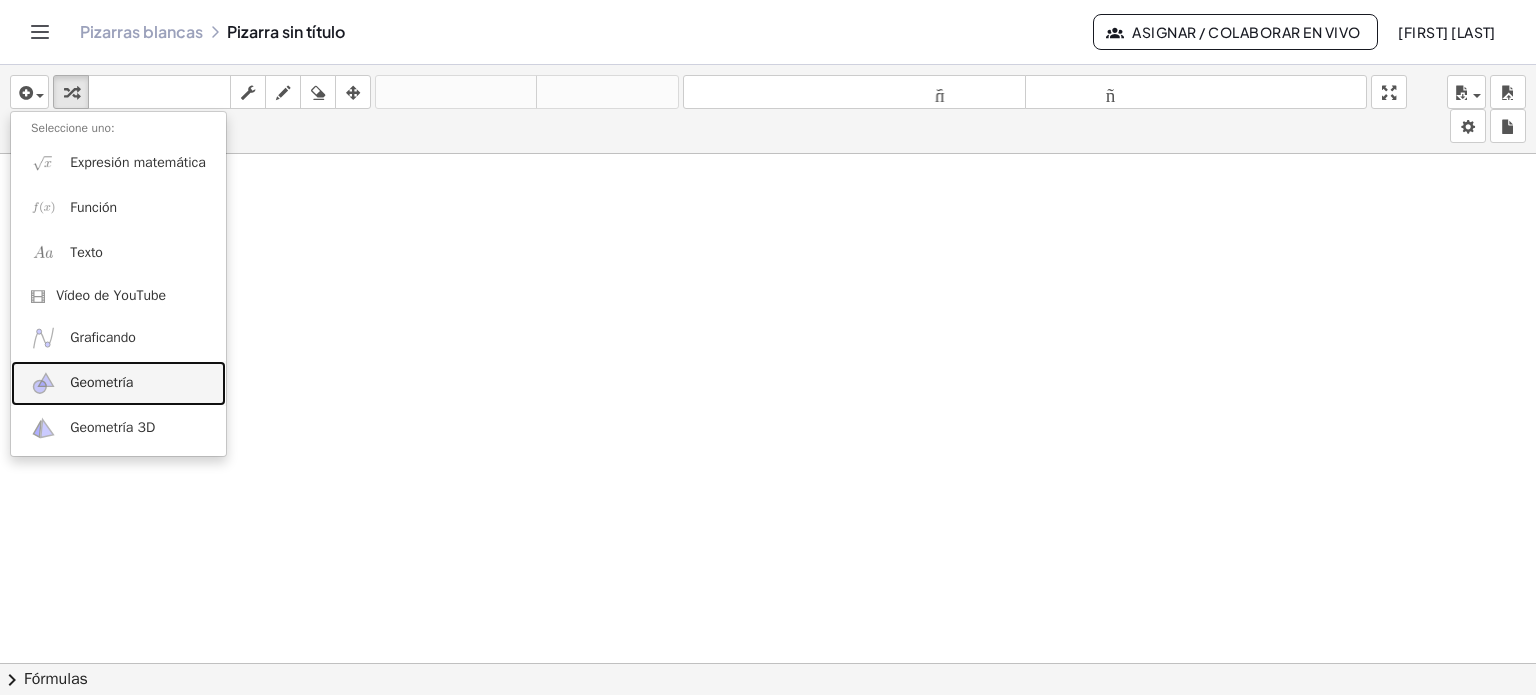 click on "Geometría" at bounding box center (118, 383) 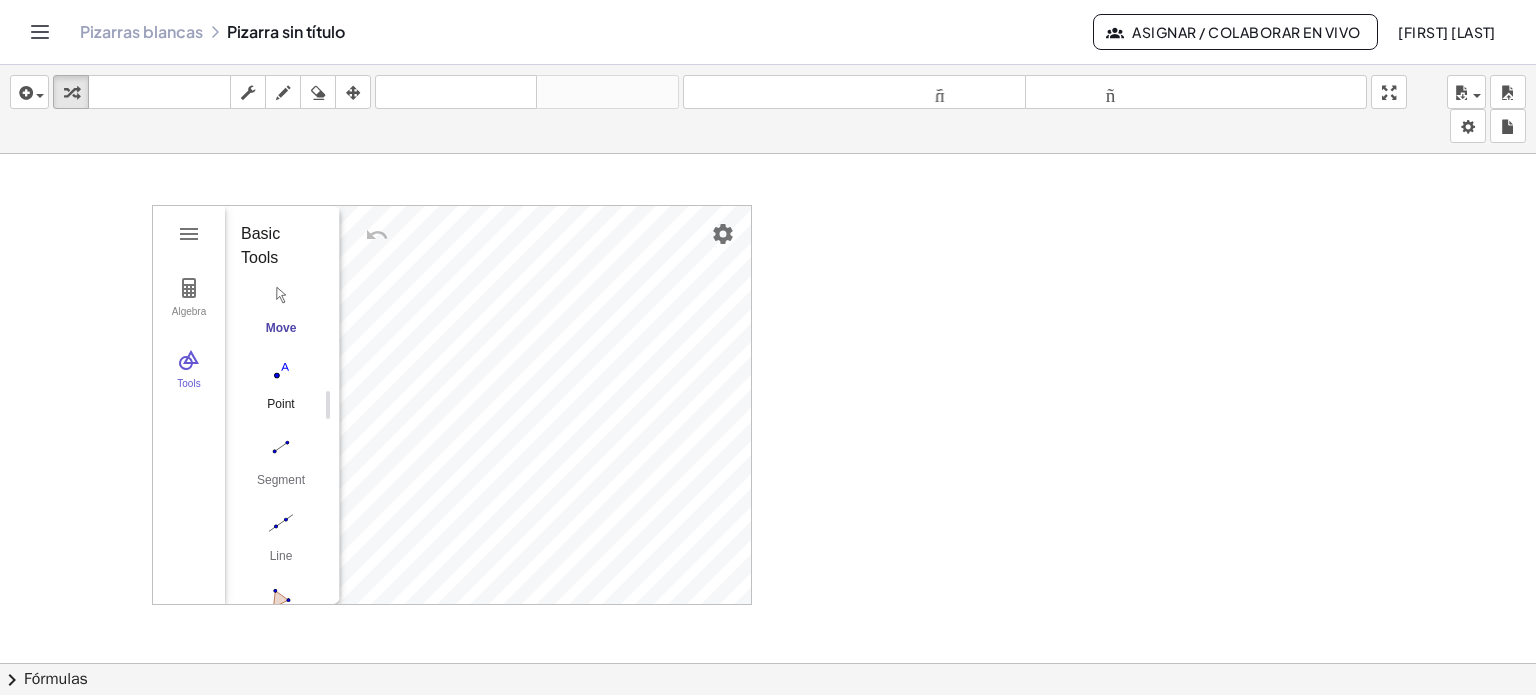 click at bounding box center [281, 371] 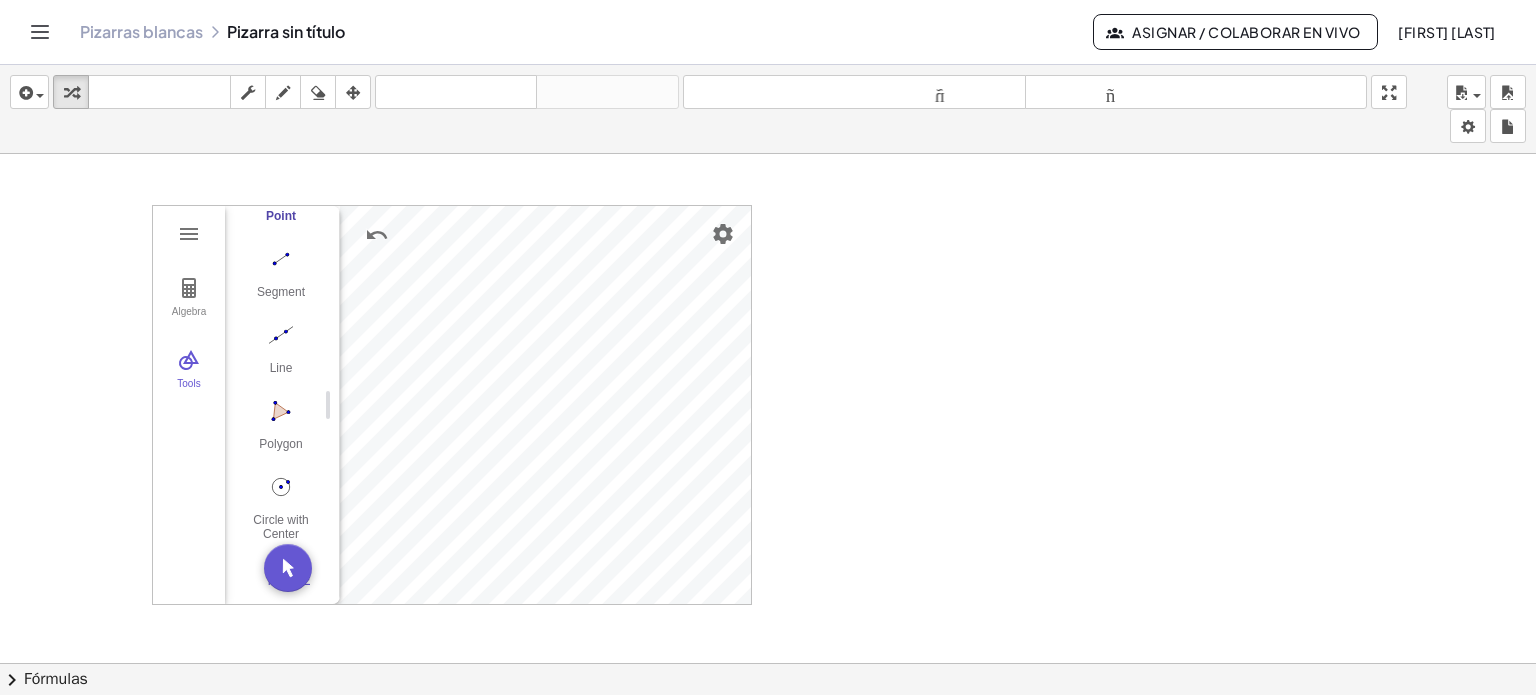 scroll, scrollTop: 206, scrollLeft: 0, axis: vertical 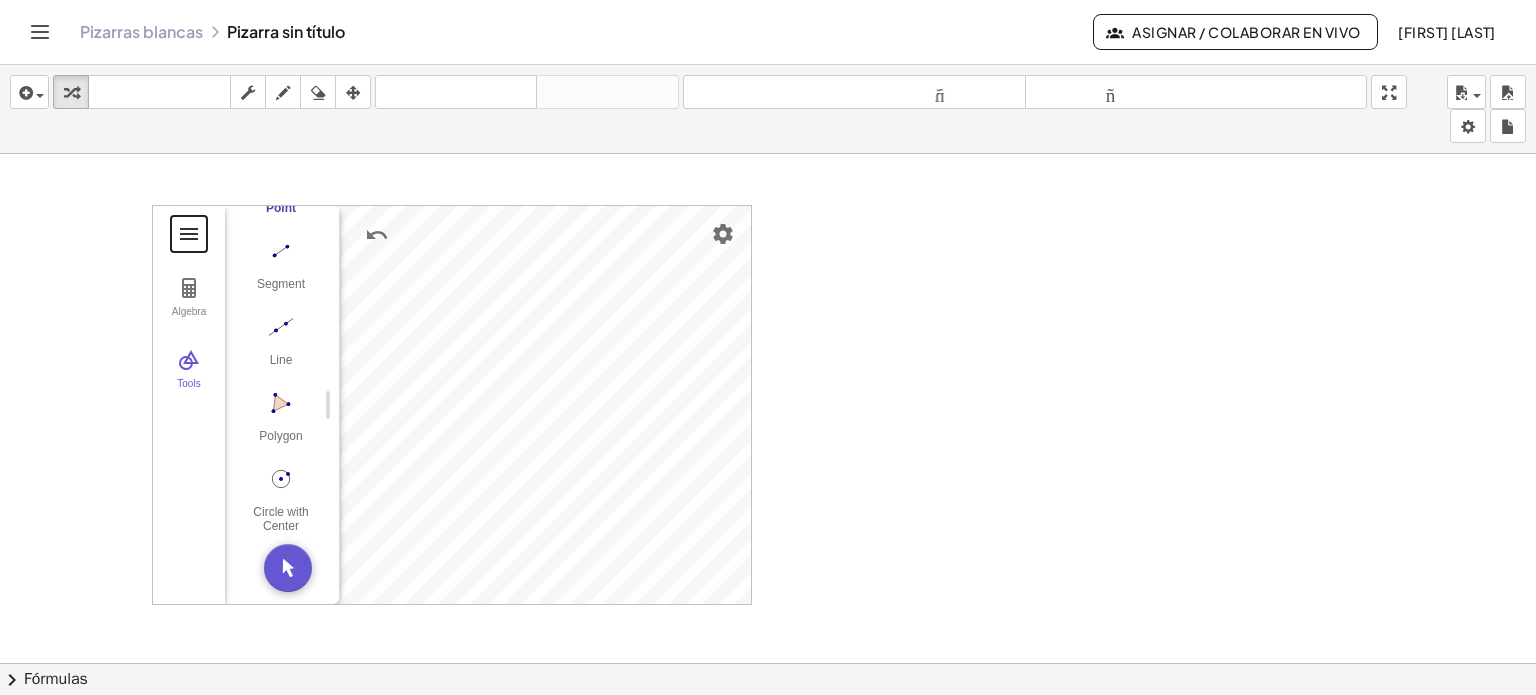 click at bounding box center [189, 234] 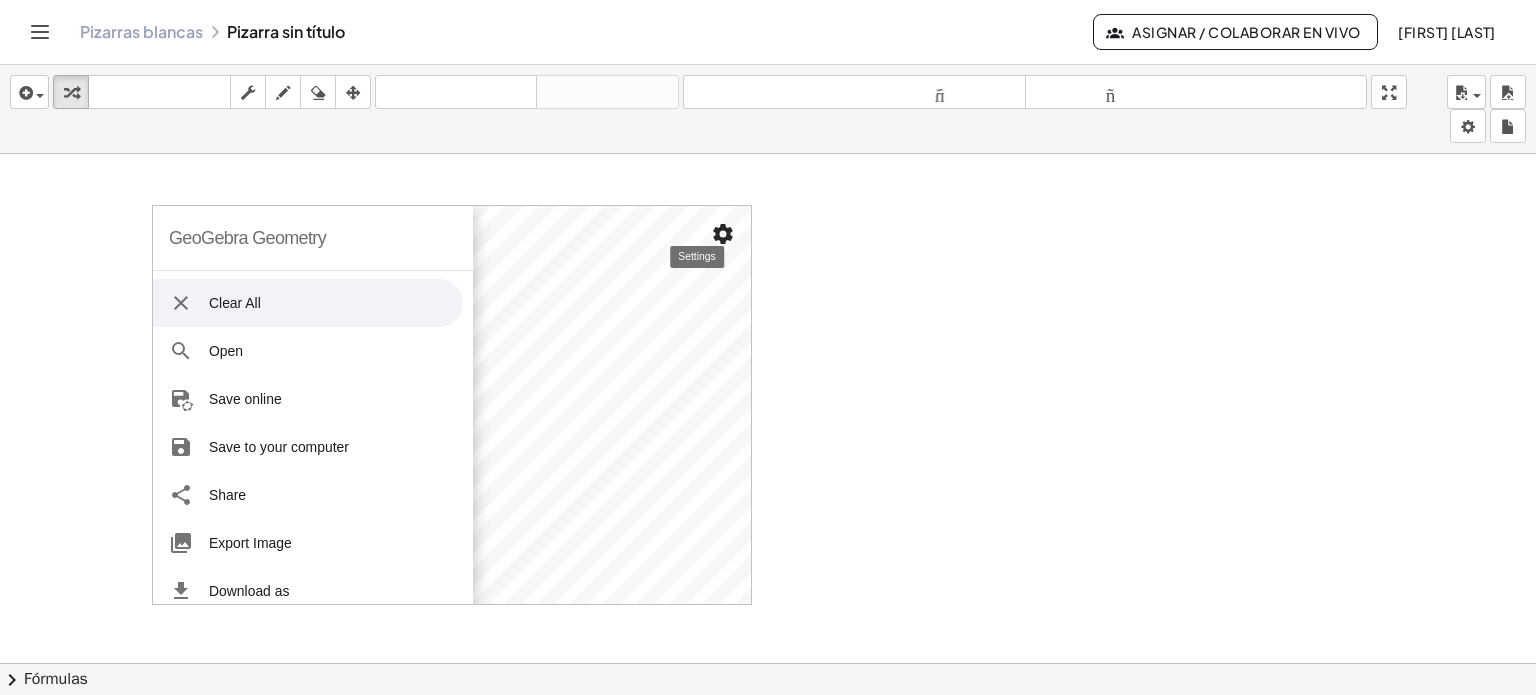 click at bounding box center [723, 234] 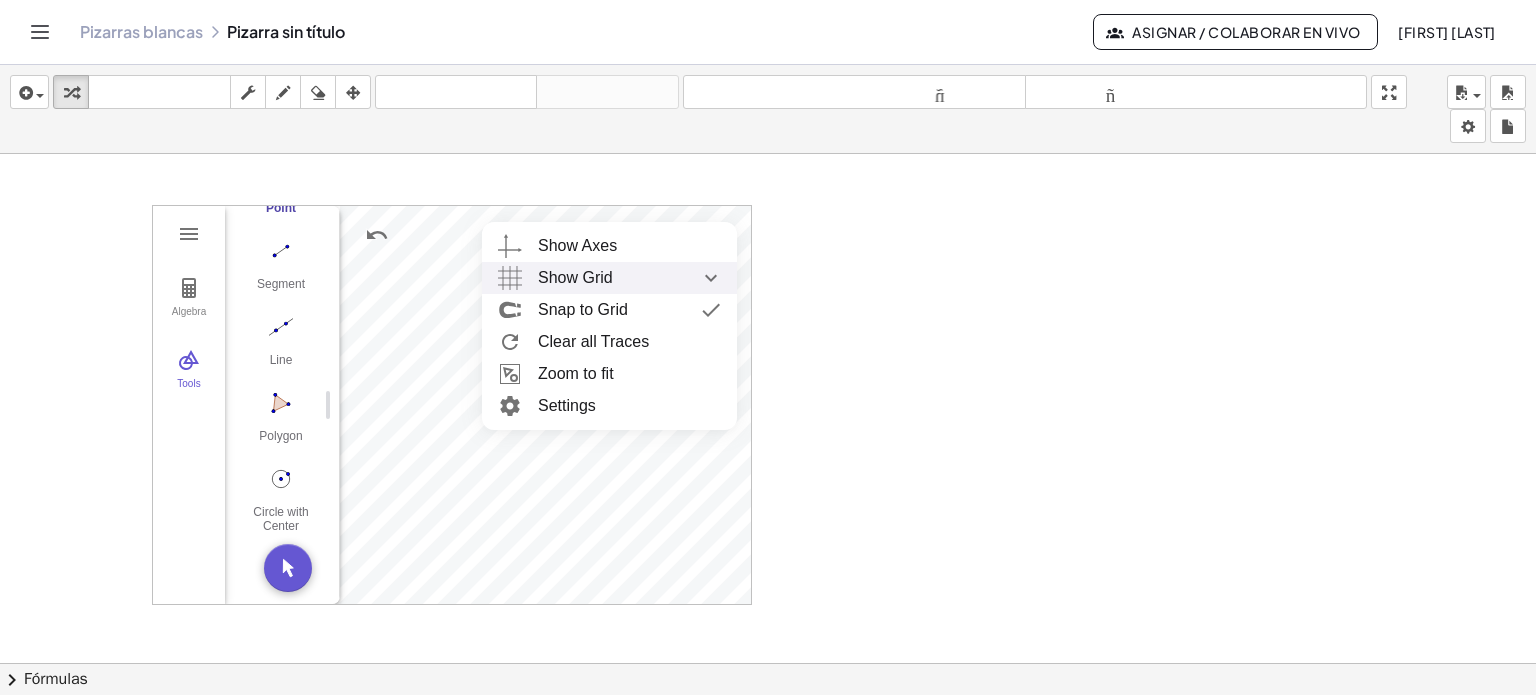 click on "Show Grid" at bounding box center [629, 278] 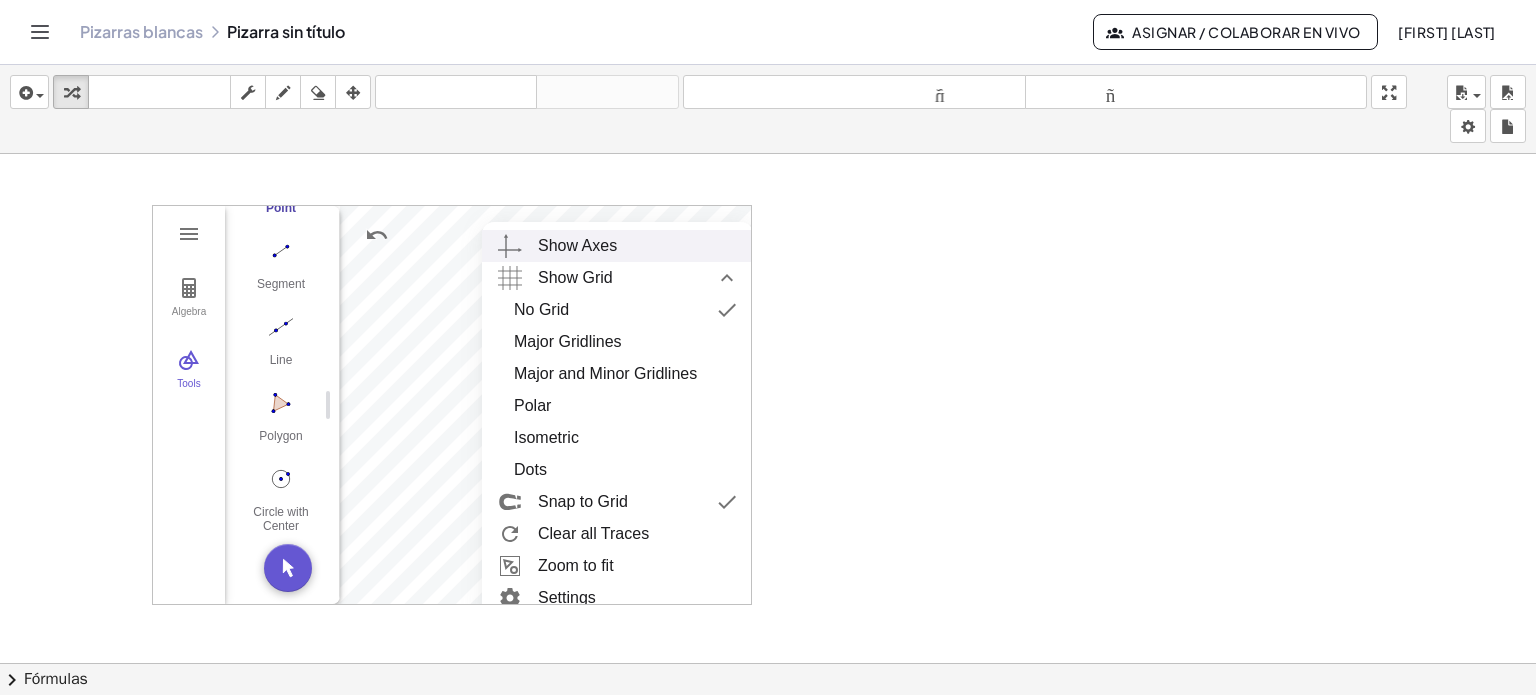 click on "Show Axes" at bounding box center [637, 246] 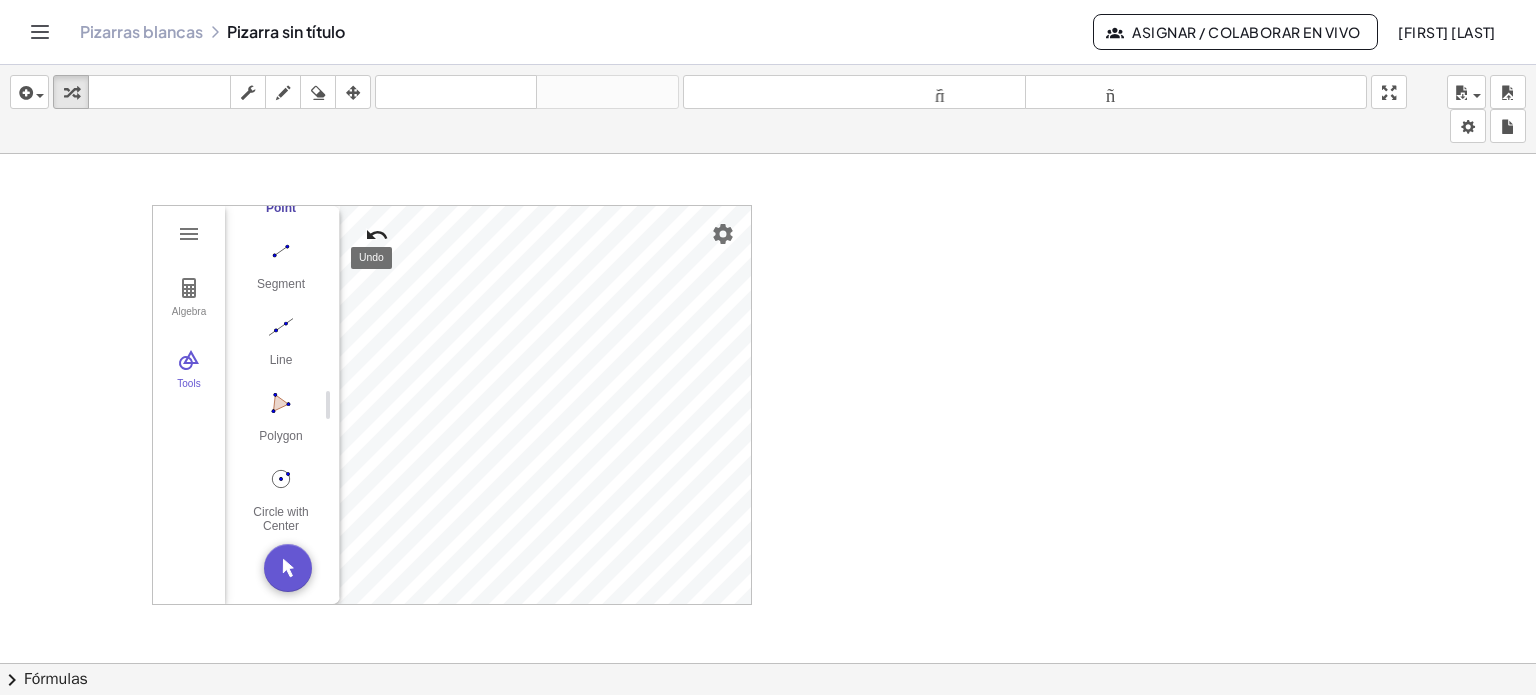 click at bounding box center (377, 235) 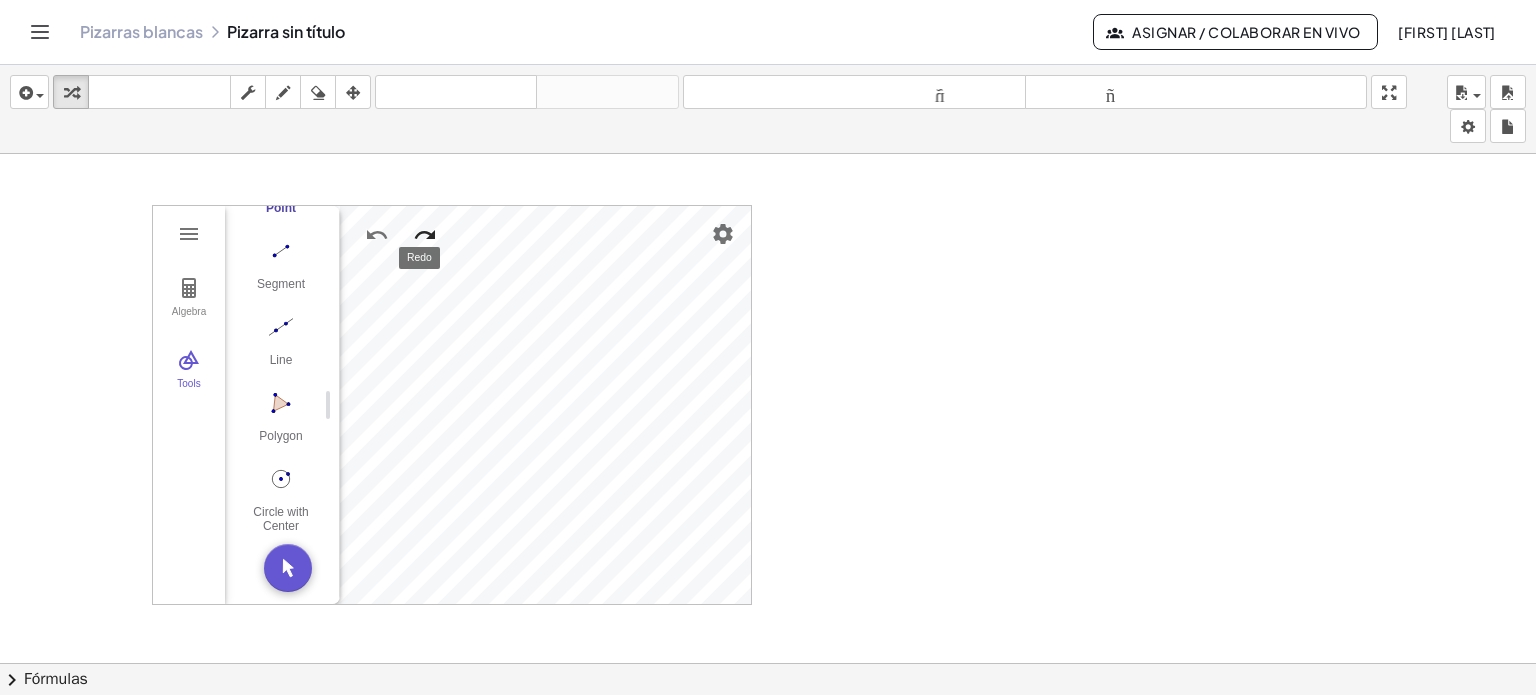 click at bounding box center (425, 235) 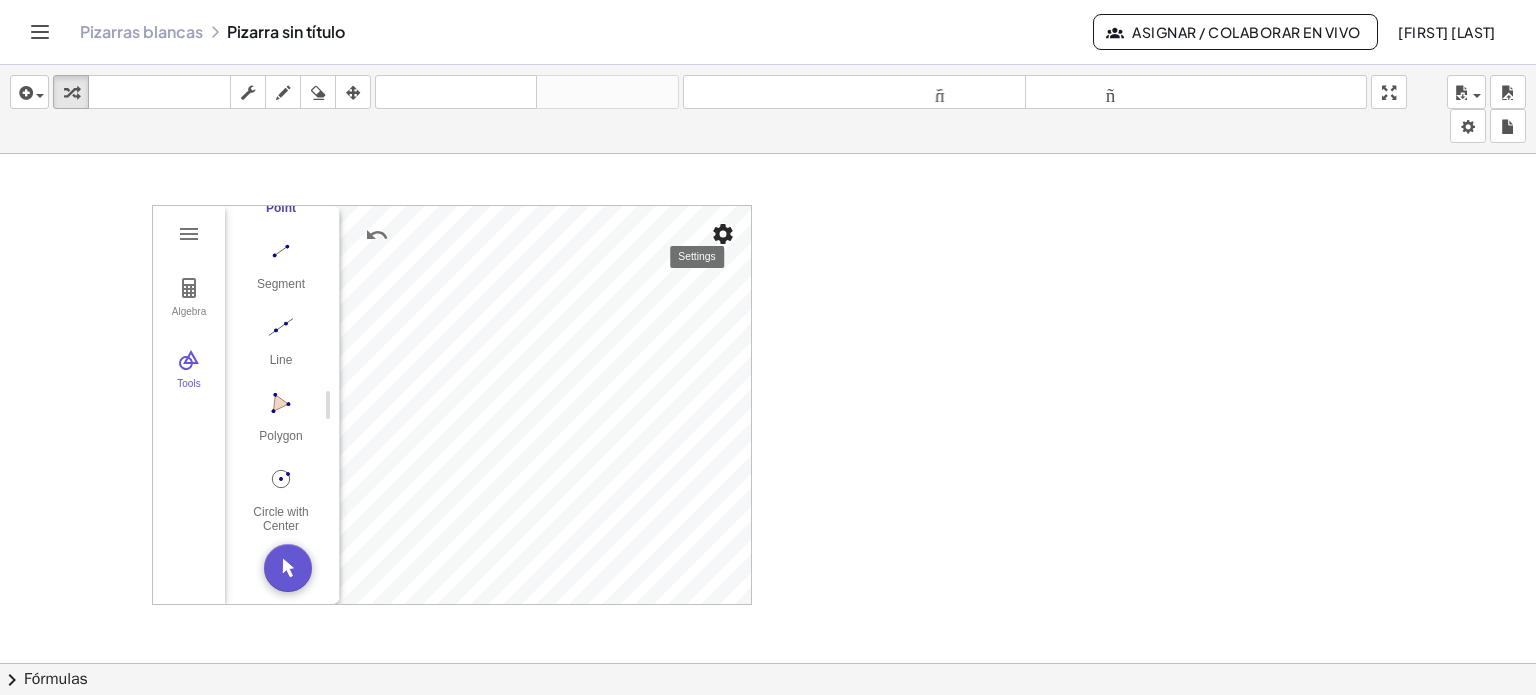 click at bounding box center (723, 234) 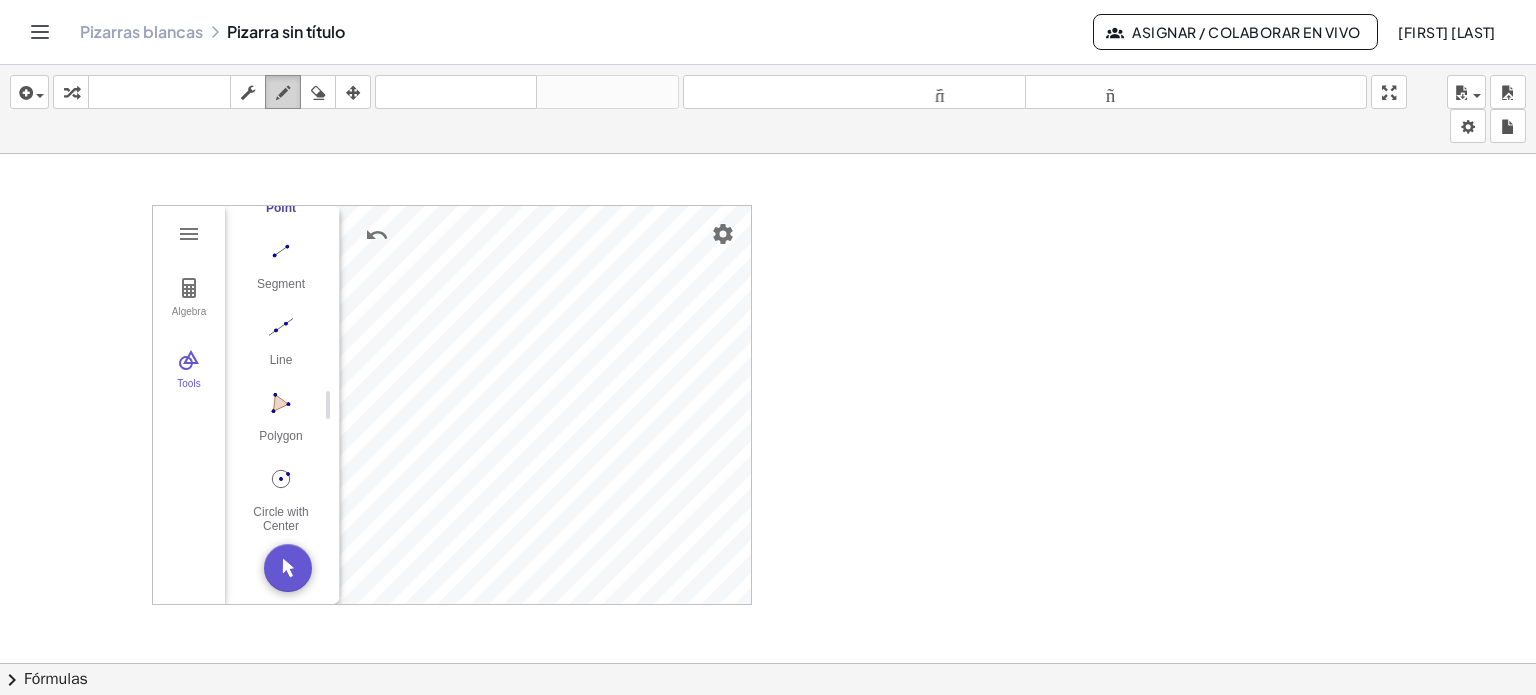 click at bounding box center [283, 93] 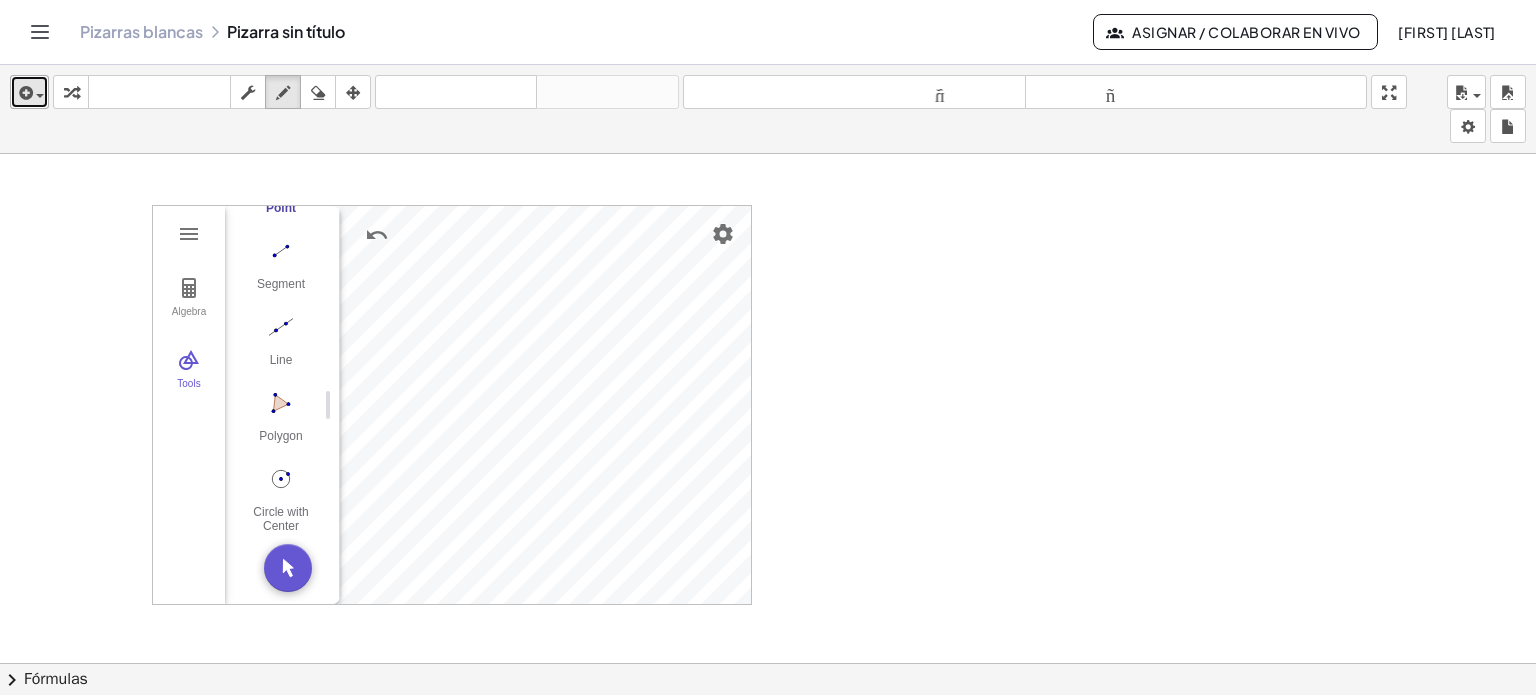 click at bounding box center [29, 92] 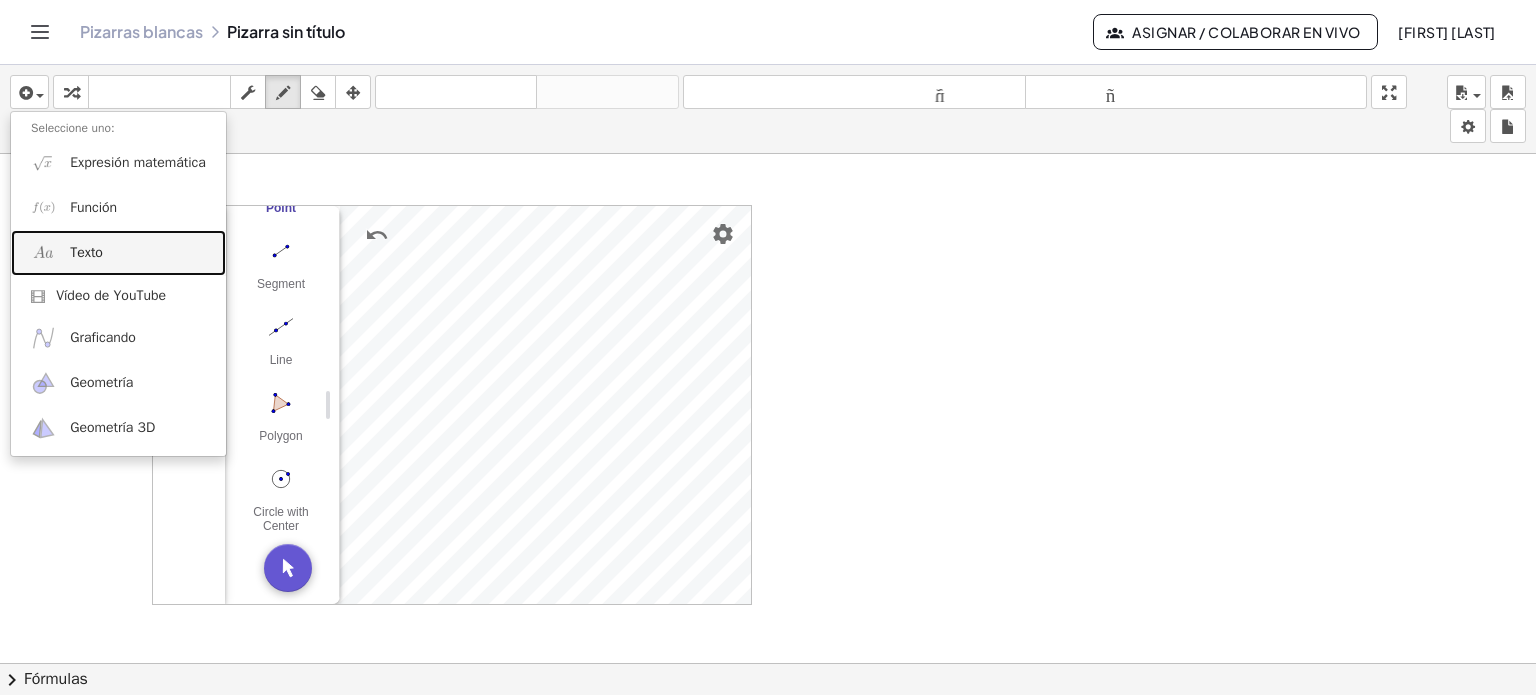 click on "Texto" at bounding box center (118, 252) 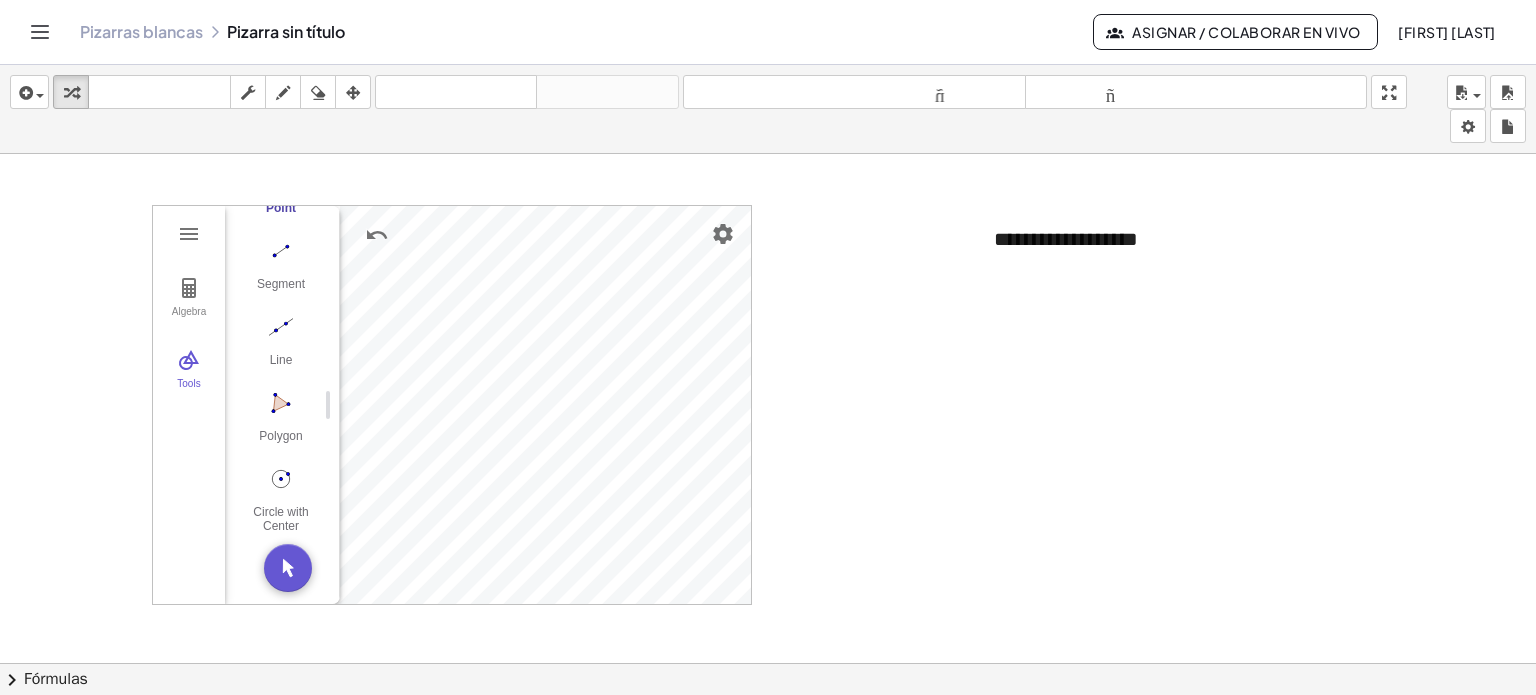 type 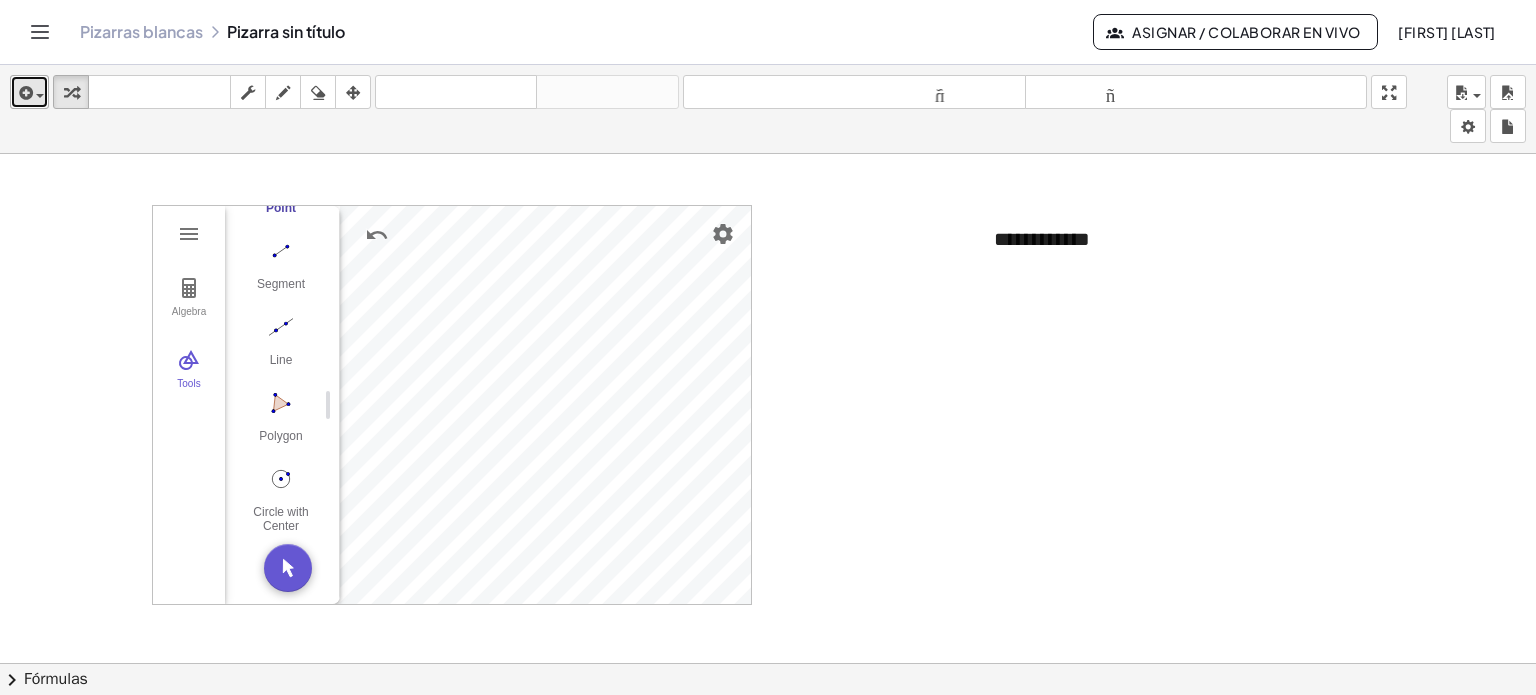click at bounding box center (24, 93) 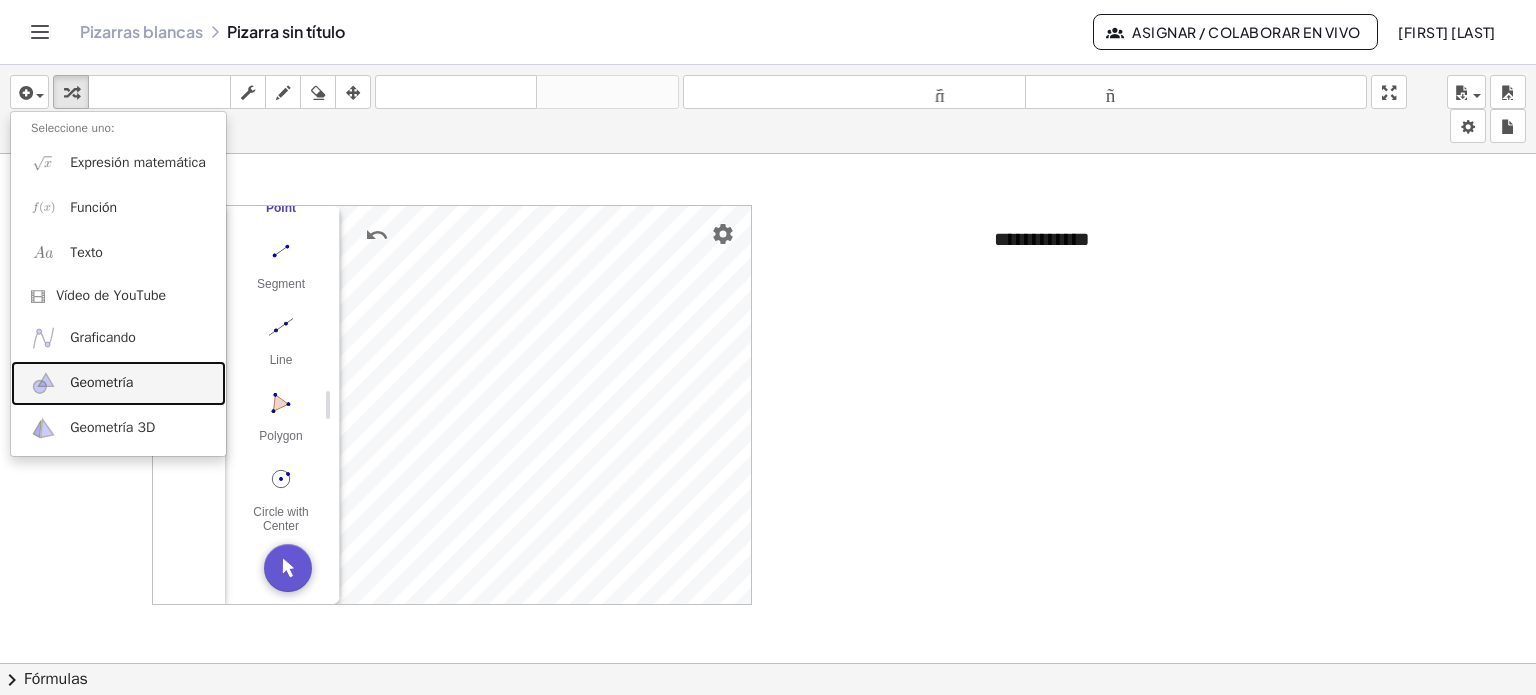 click on "Geometría" at bounding box center [101, 382] 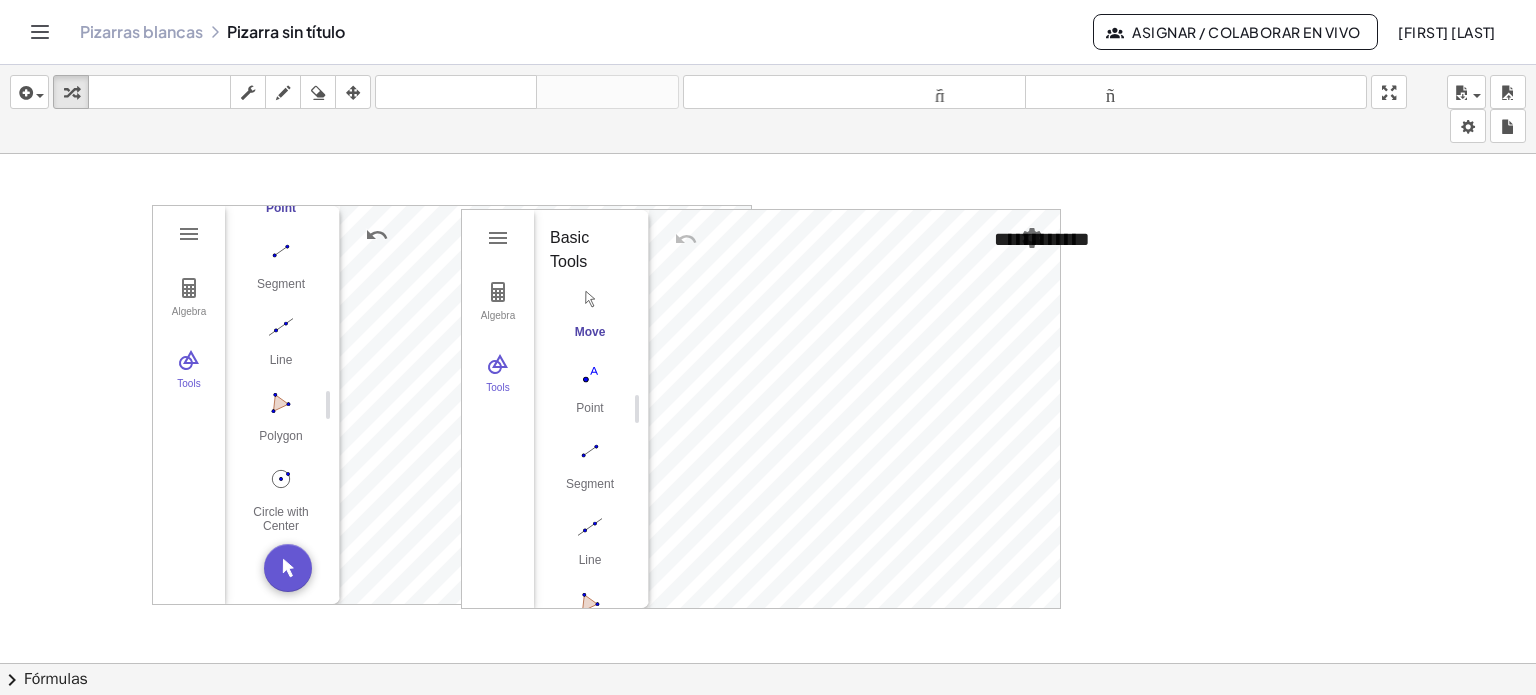 click on "insertar Seleccione uno: Expresión matemática Función Texto Vídeo de YouTube Graficando Geometría Geometría 3D transformar teclado teclado fregar dibujar borrar arreglar deshacer deshacer rehacer rehacer tamaño_del_formato menor tamaño_del_formato más grande pantalla completa carga   ahorrar nuevo ajustes" at bounding box center (768, 109) 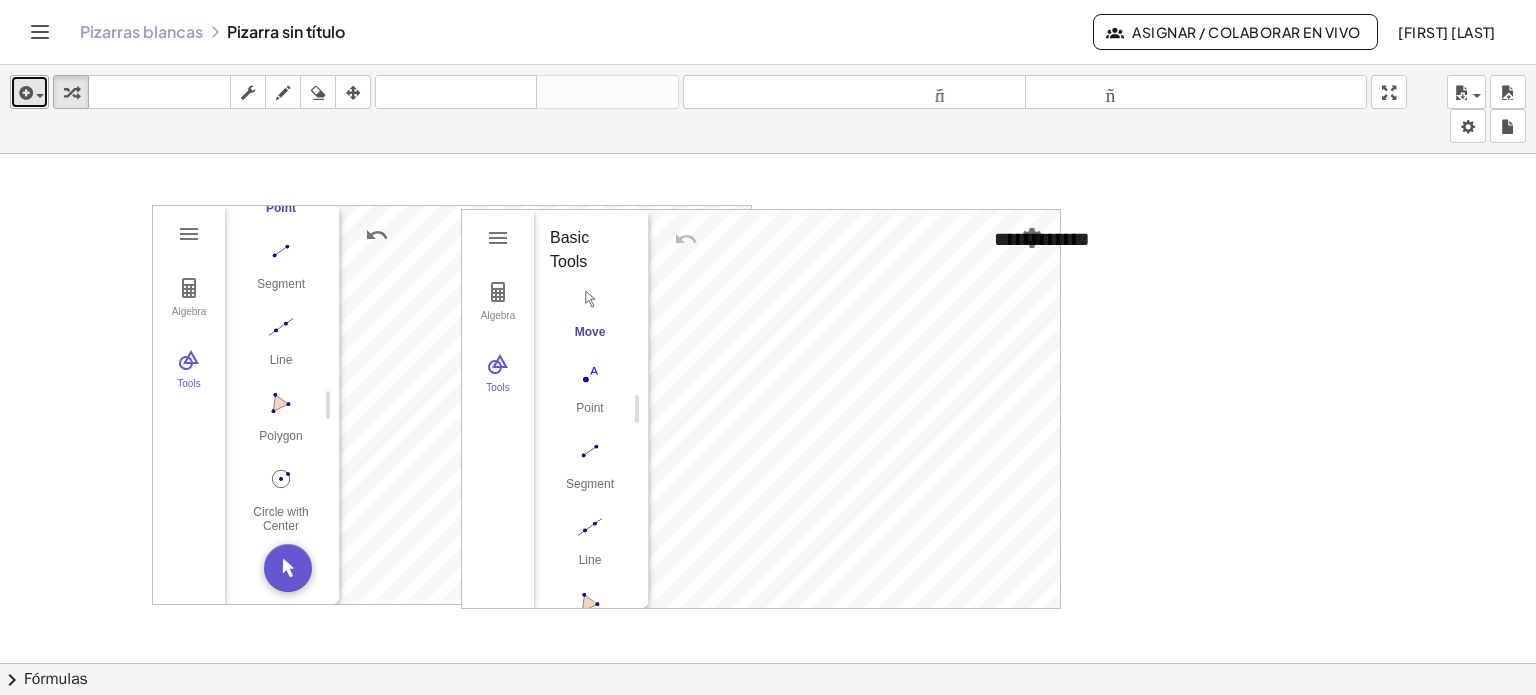 click at bounding box center (24, 93) 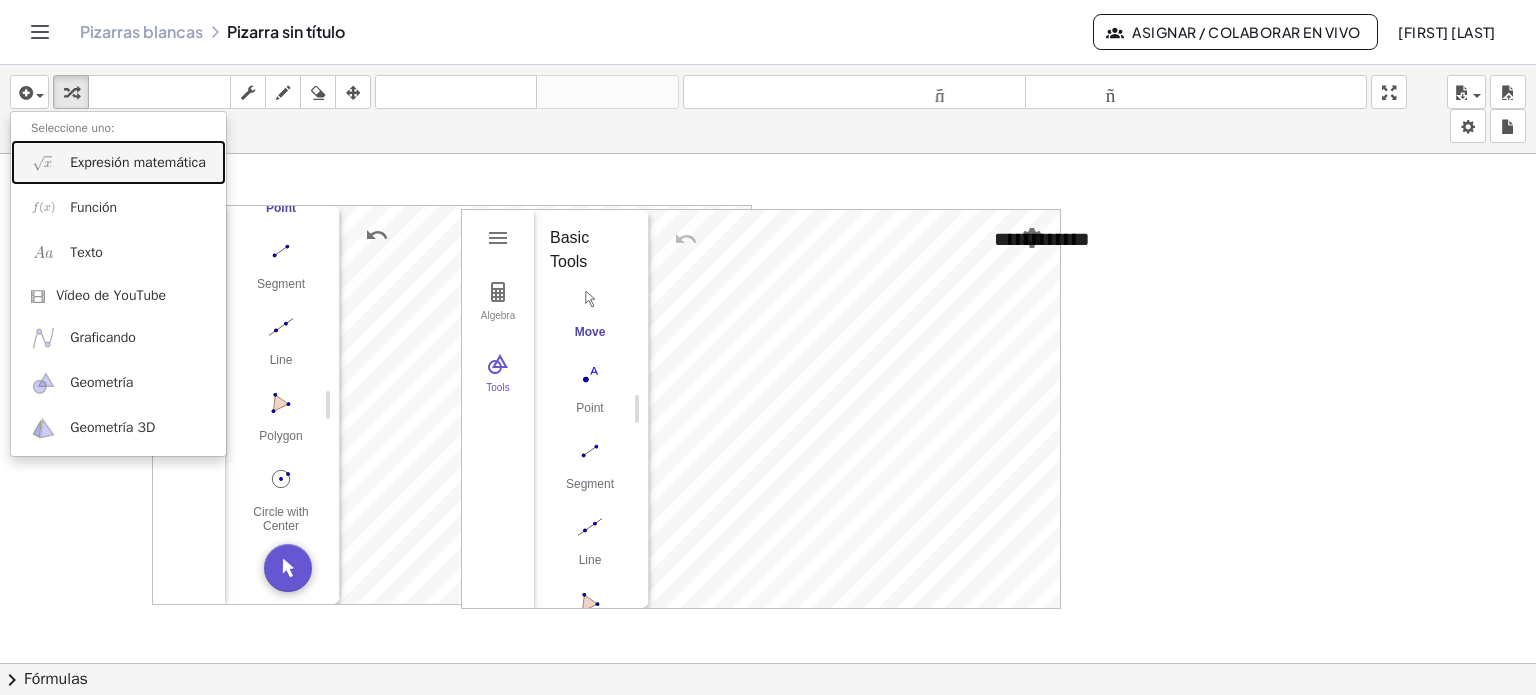 click on "Expresión matemática" at bounding box center [118, 162] 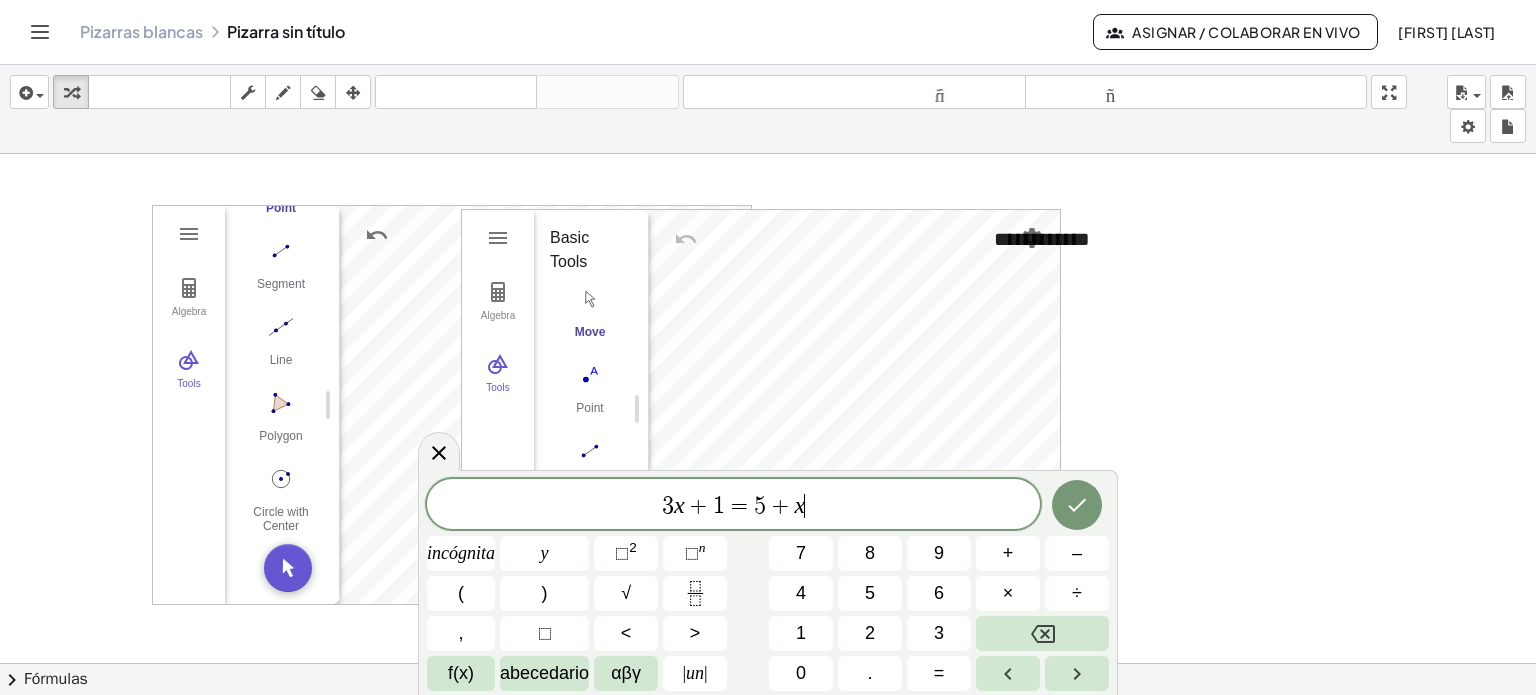 click at bounding box center [768, 678] 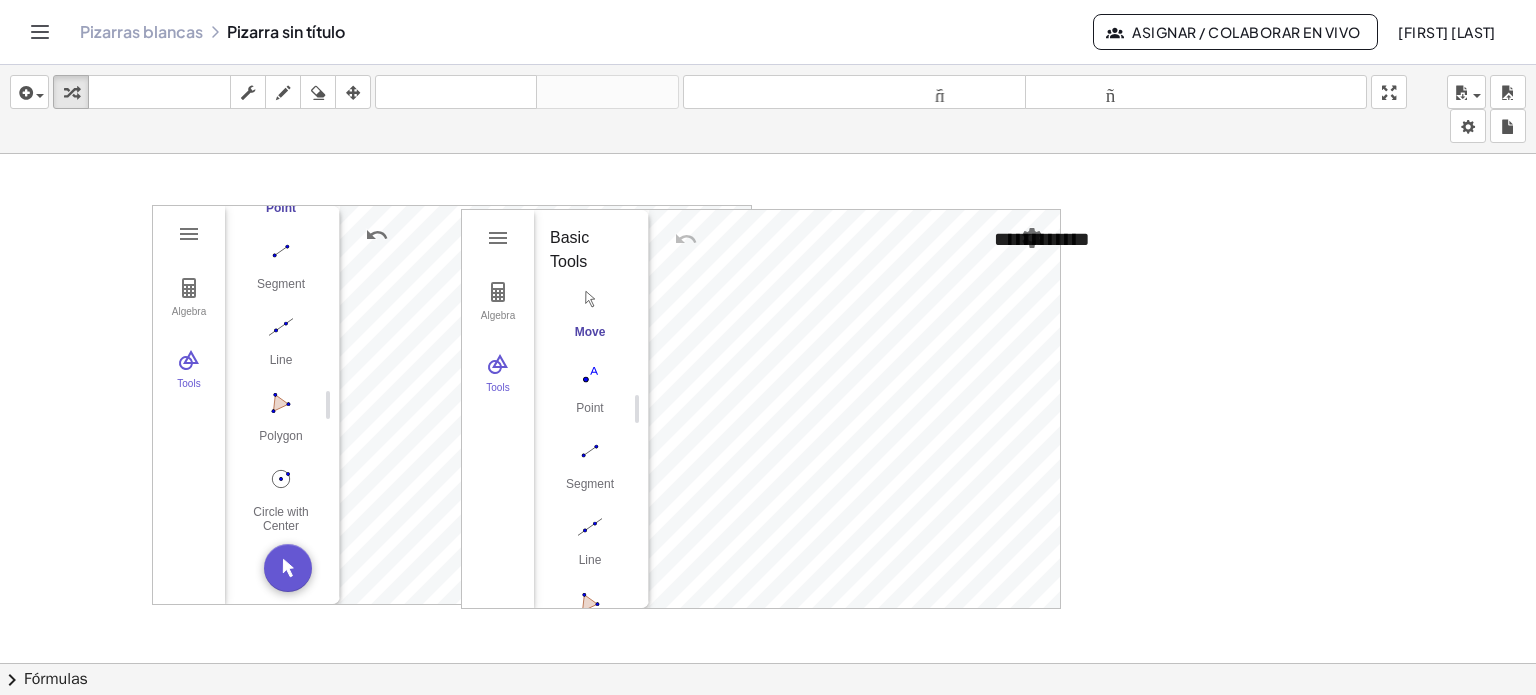 click at bounding box center (768, 678) 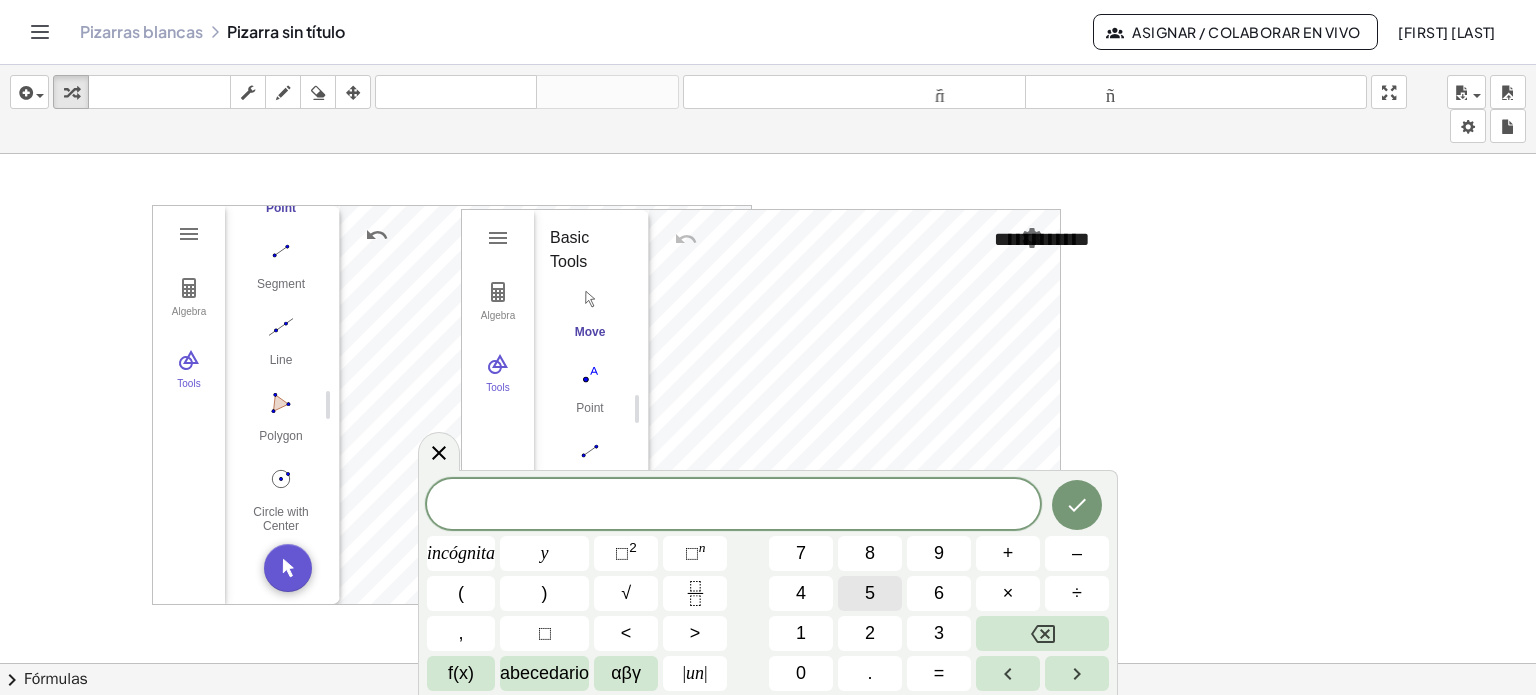 click on "5" at bounding box center (870, 593) 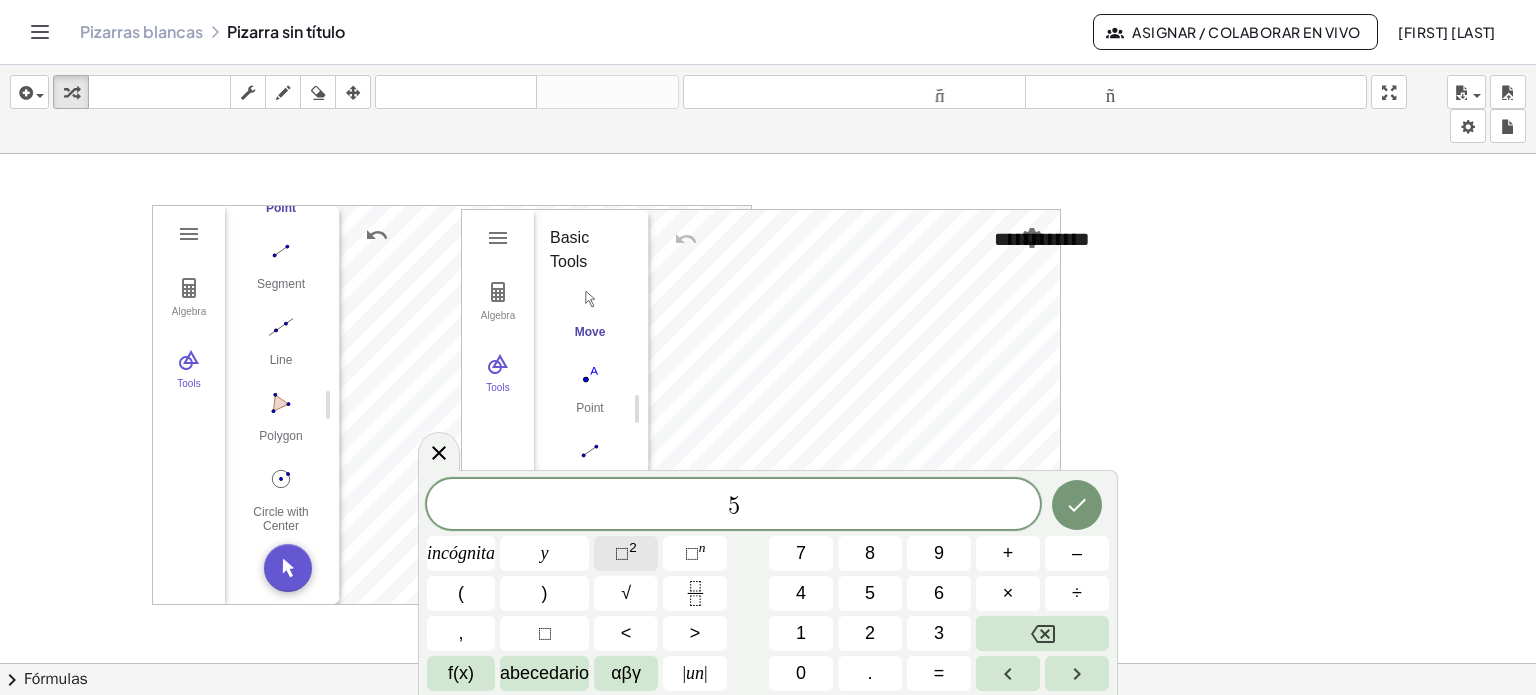 click on "2" at bounding box center [633, 547] 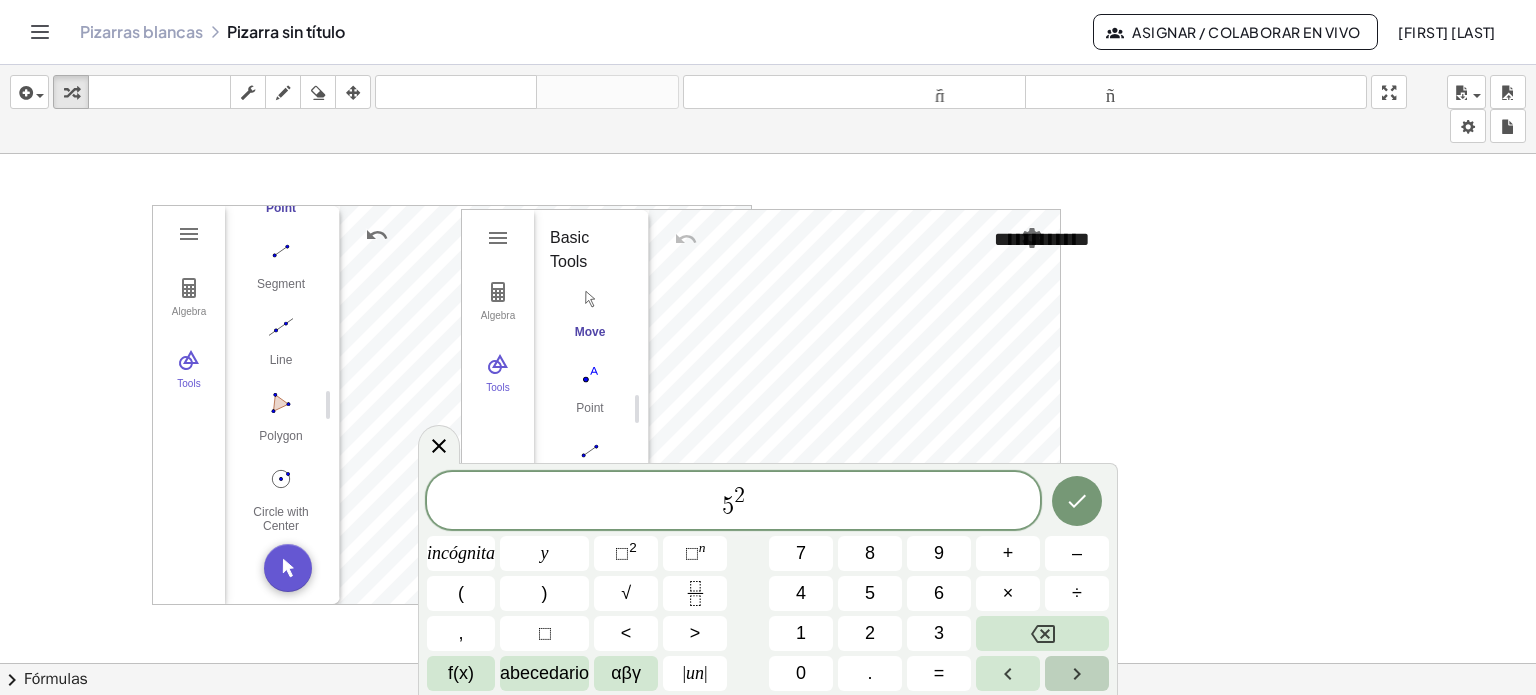 click 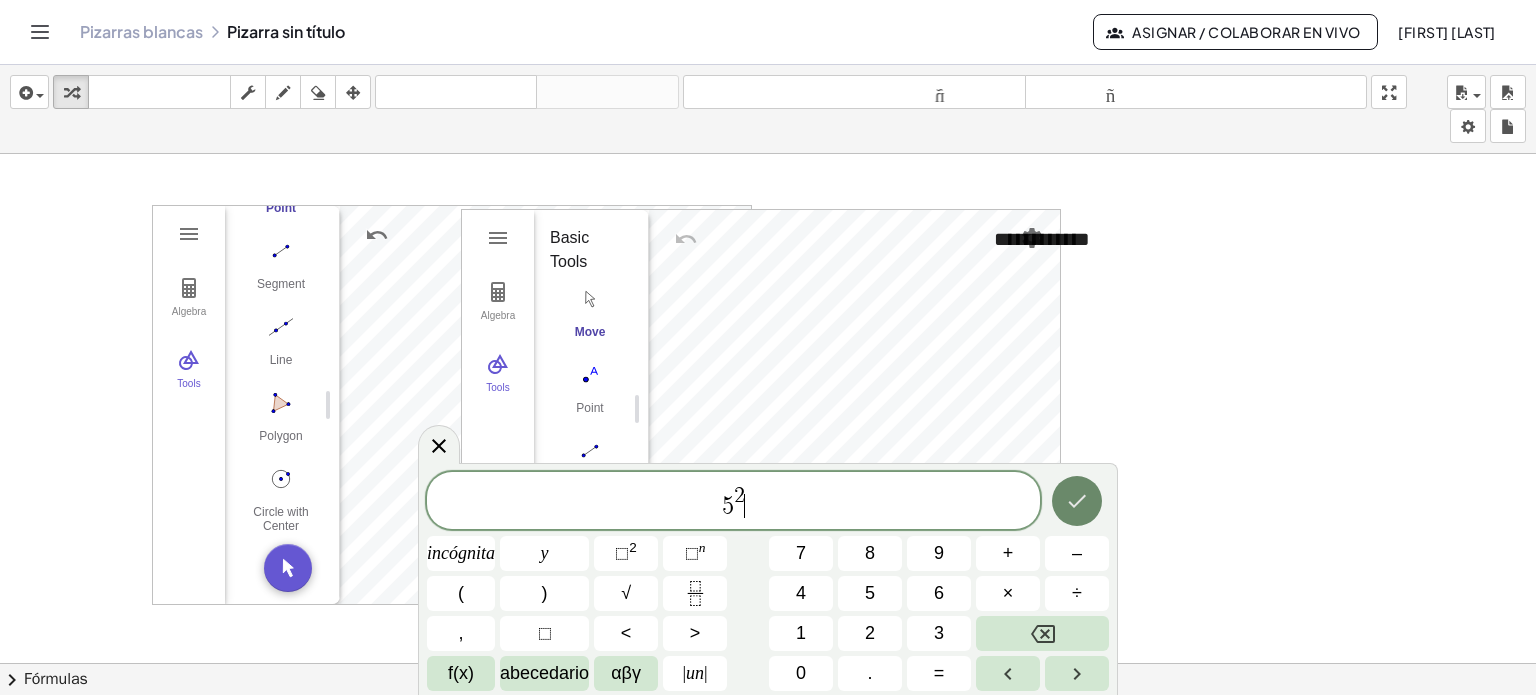 click 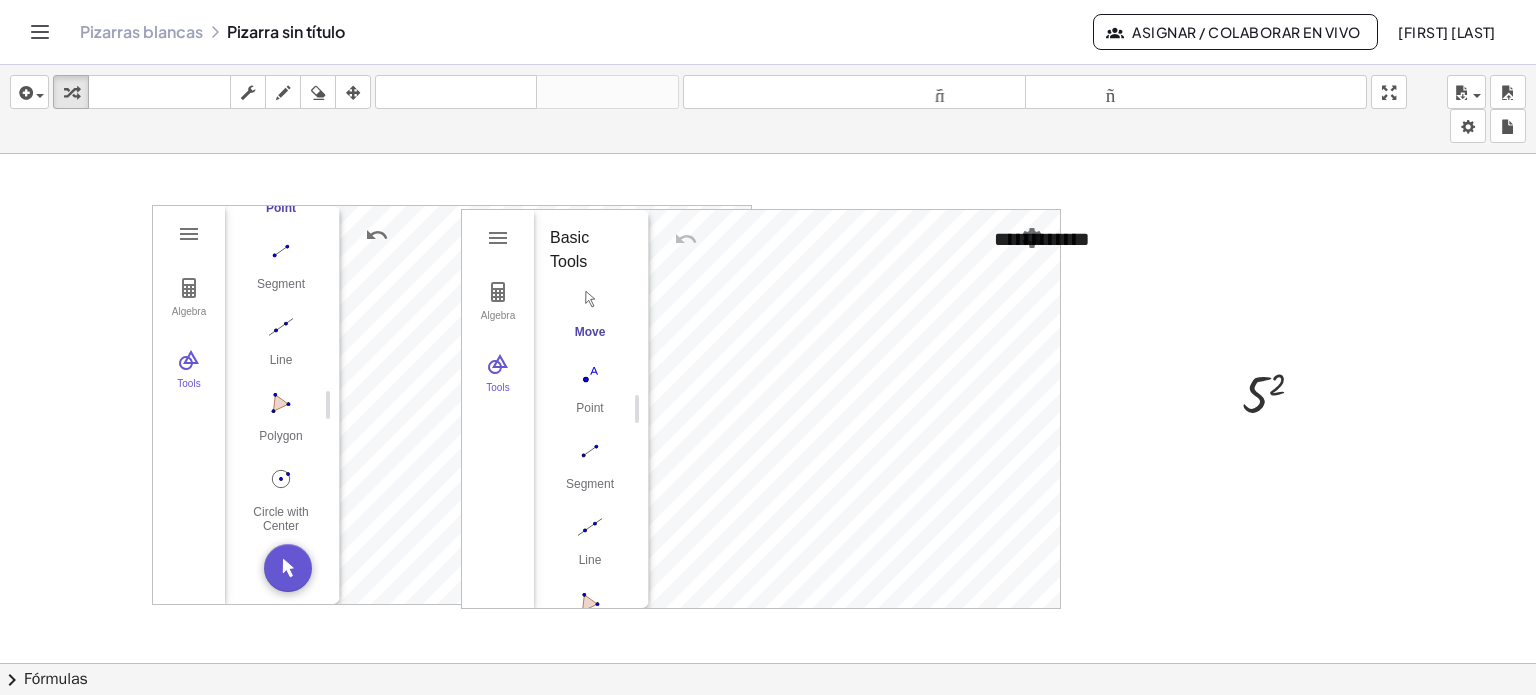 click at bounding box center [768, 678] 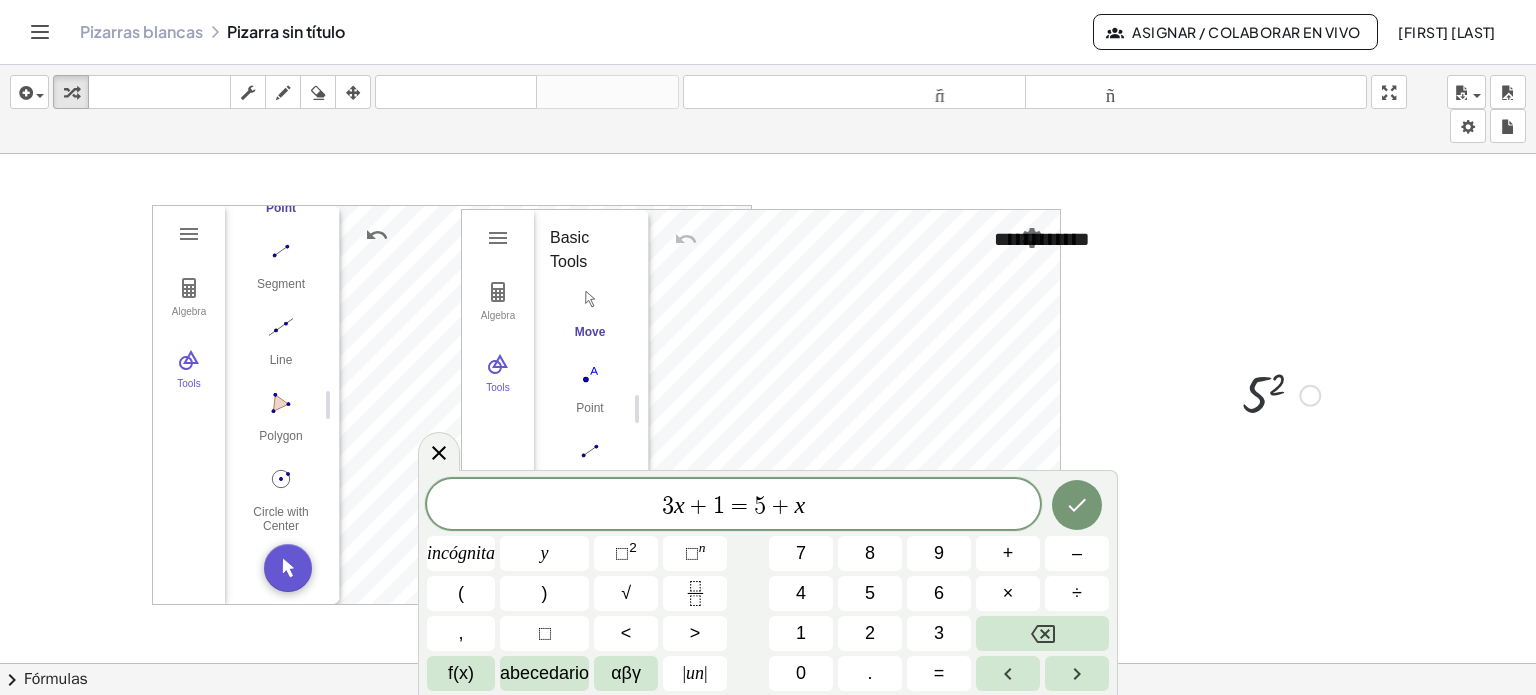 click at bounding box center (1281, 394) 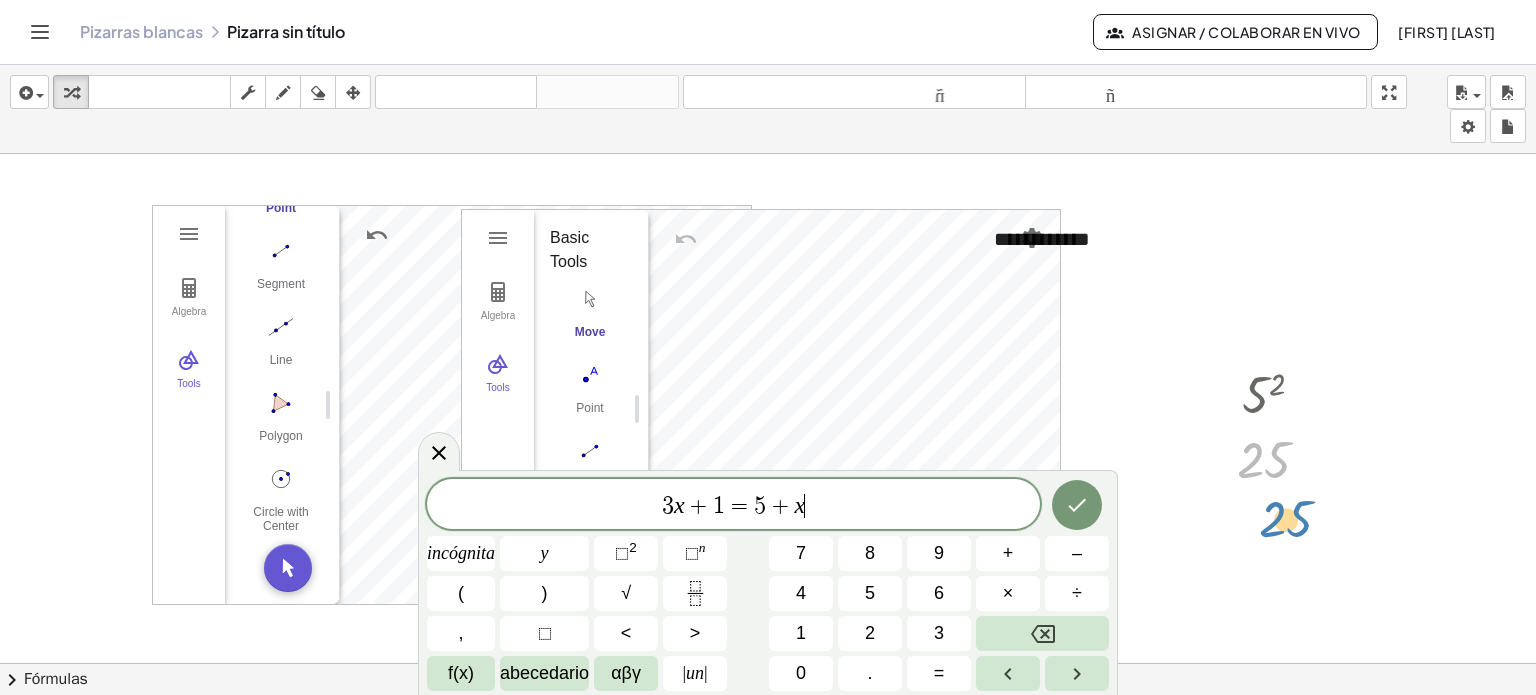 drag, startPoint x: 1266, startPoint y: 402, endPoint x: 1288, endPoint y: 461, distance: 62.968246 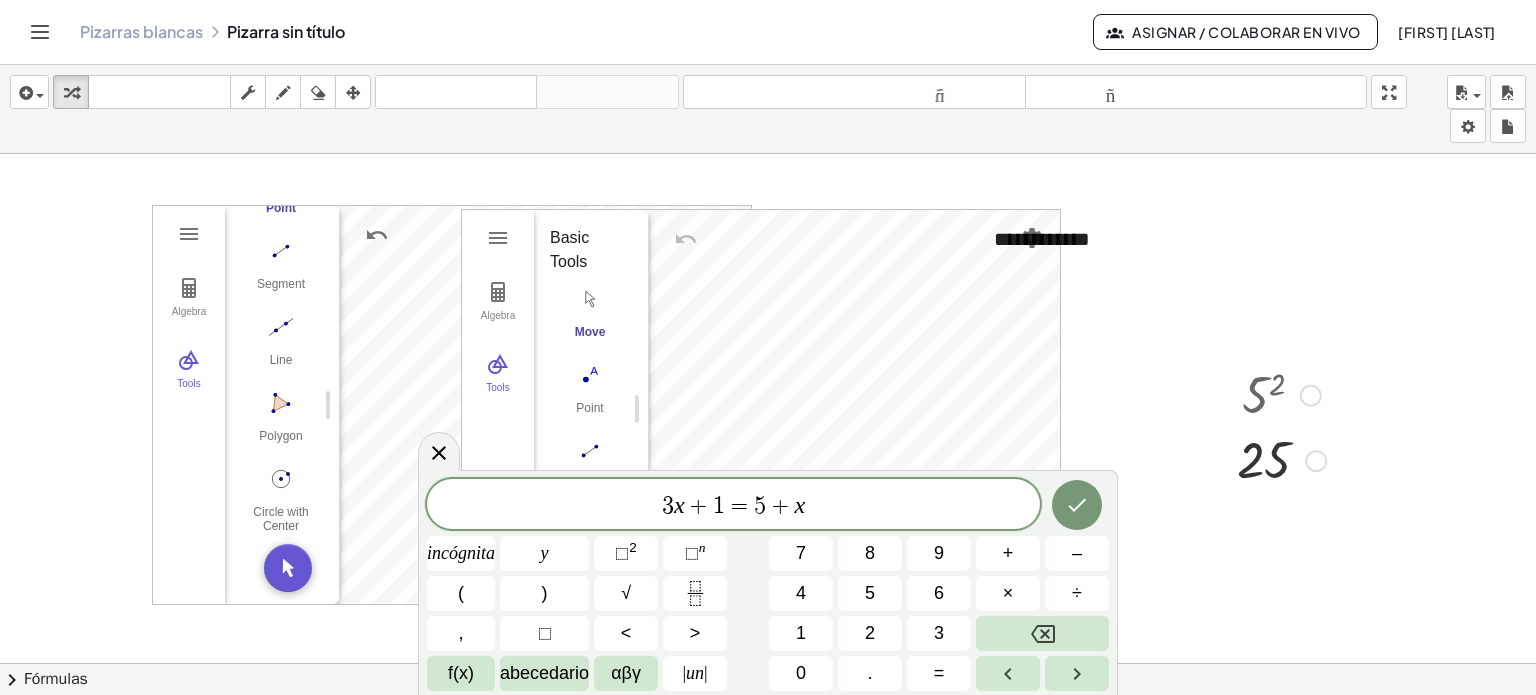 click at bounding box center [1281, 459] 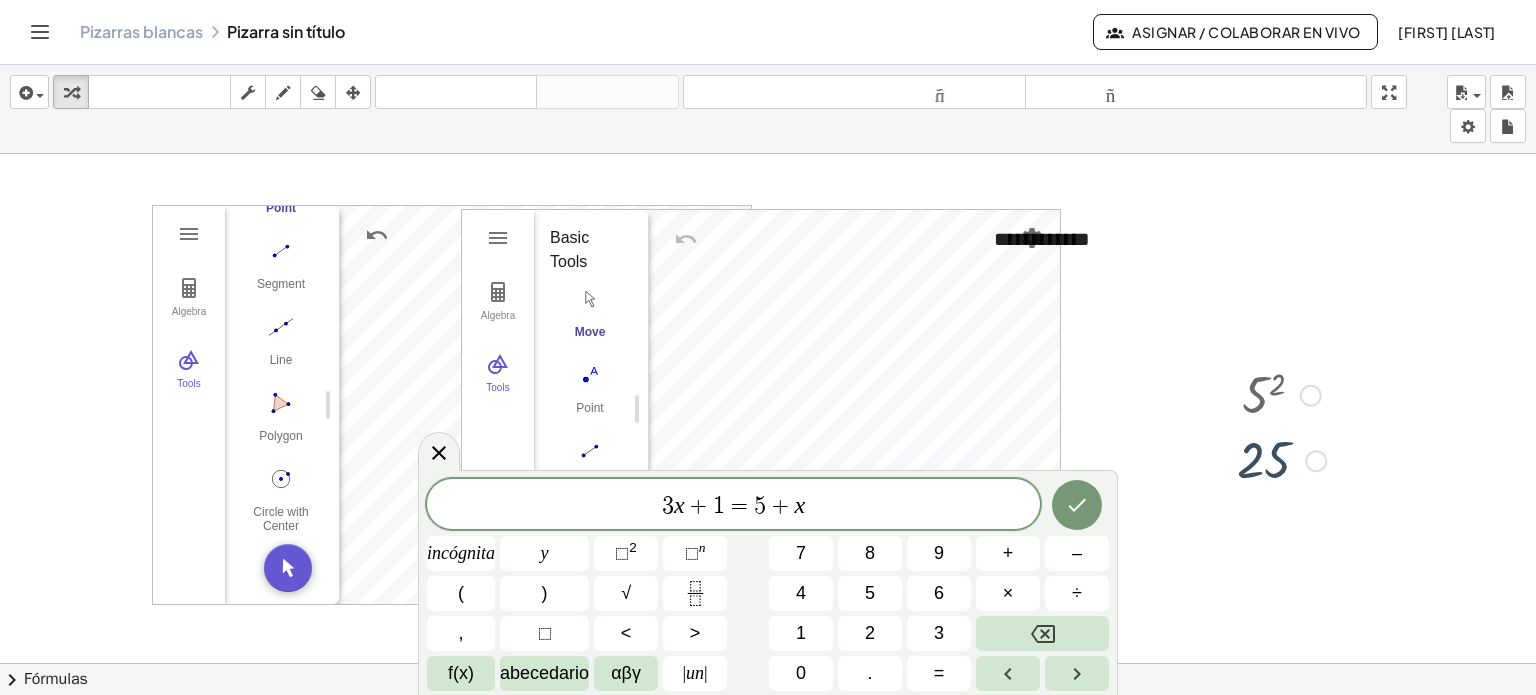 click at bounding box center [1281, 459] 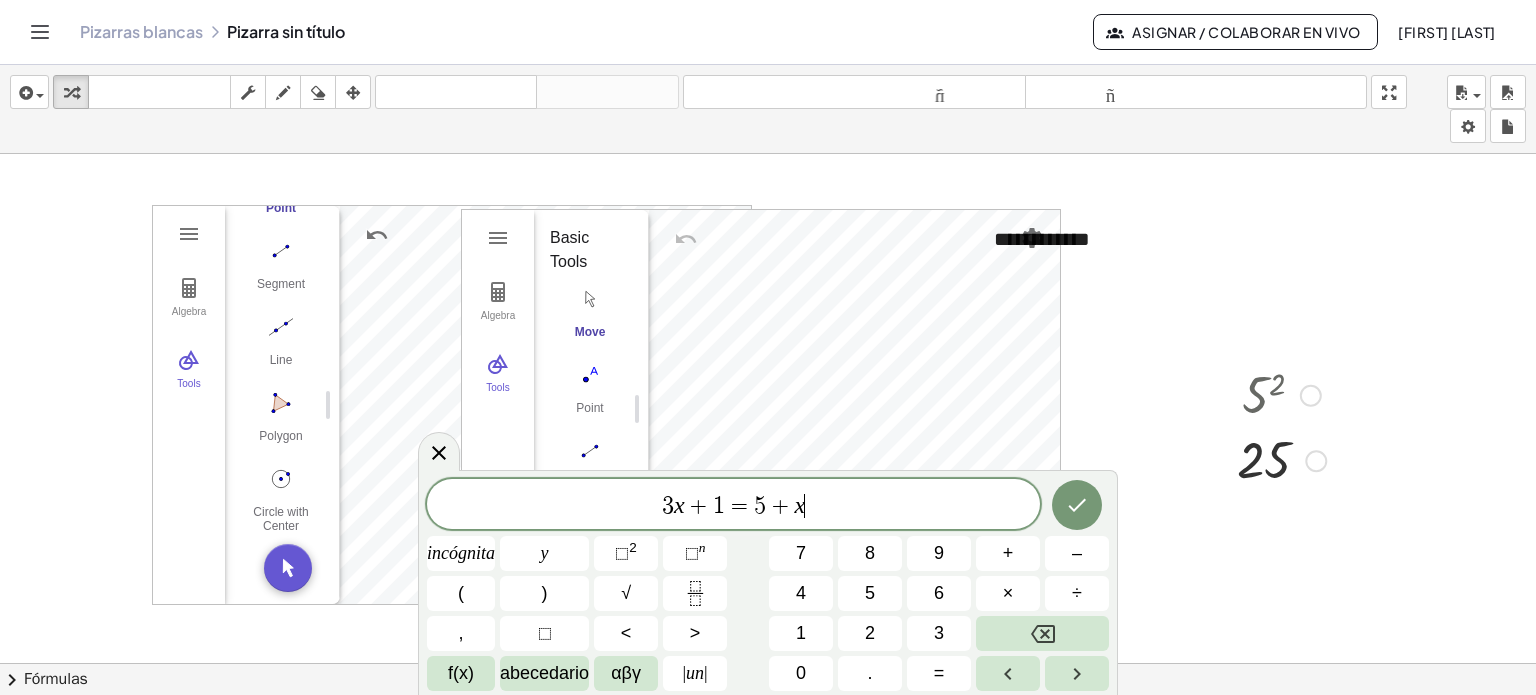 drag, startPoint x: 1319, startPoint y: 464, endPoint x: 1308, endPoint y: 515, distance: 52.17279 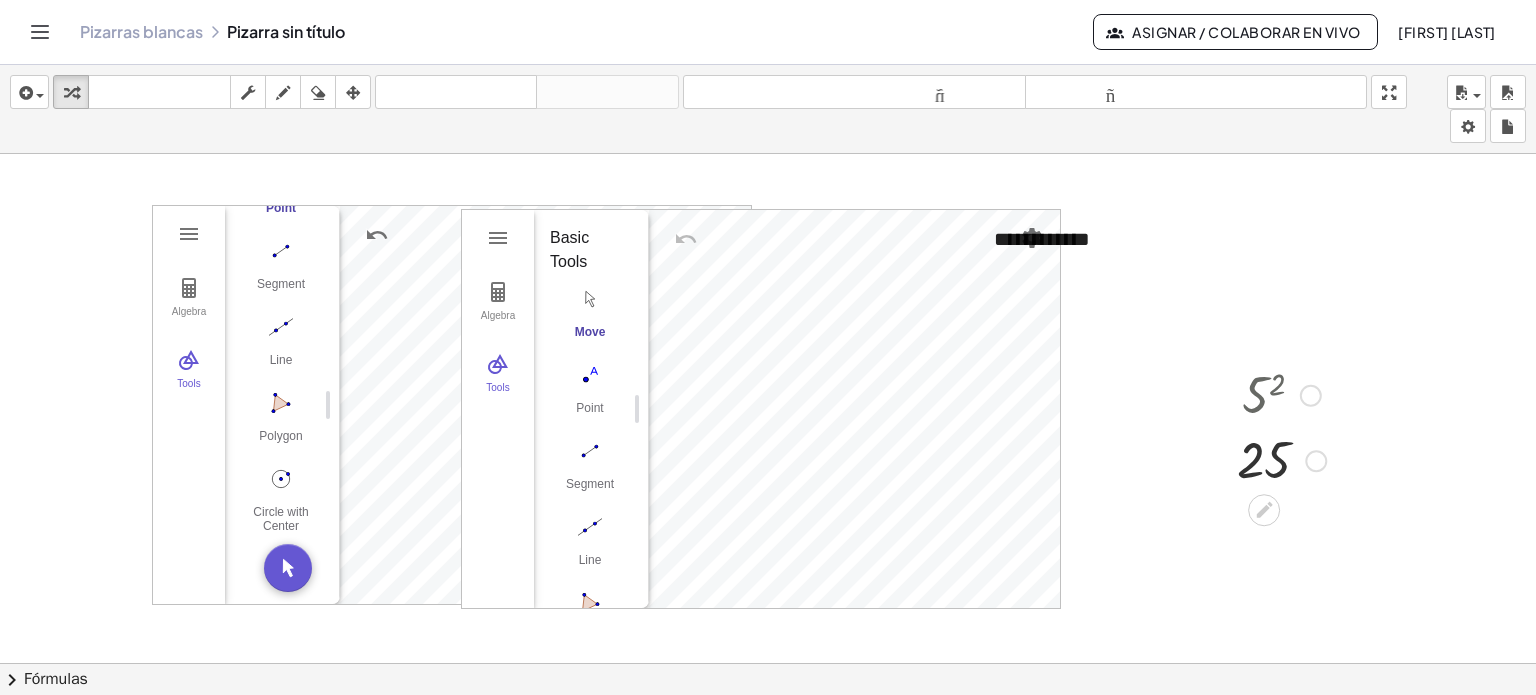 click at bounding box center (1281, 459) 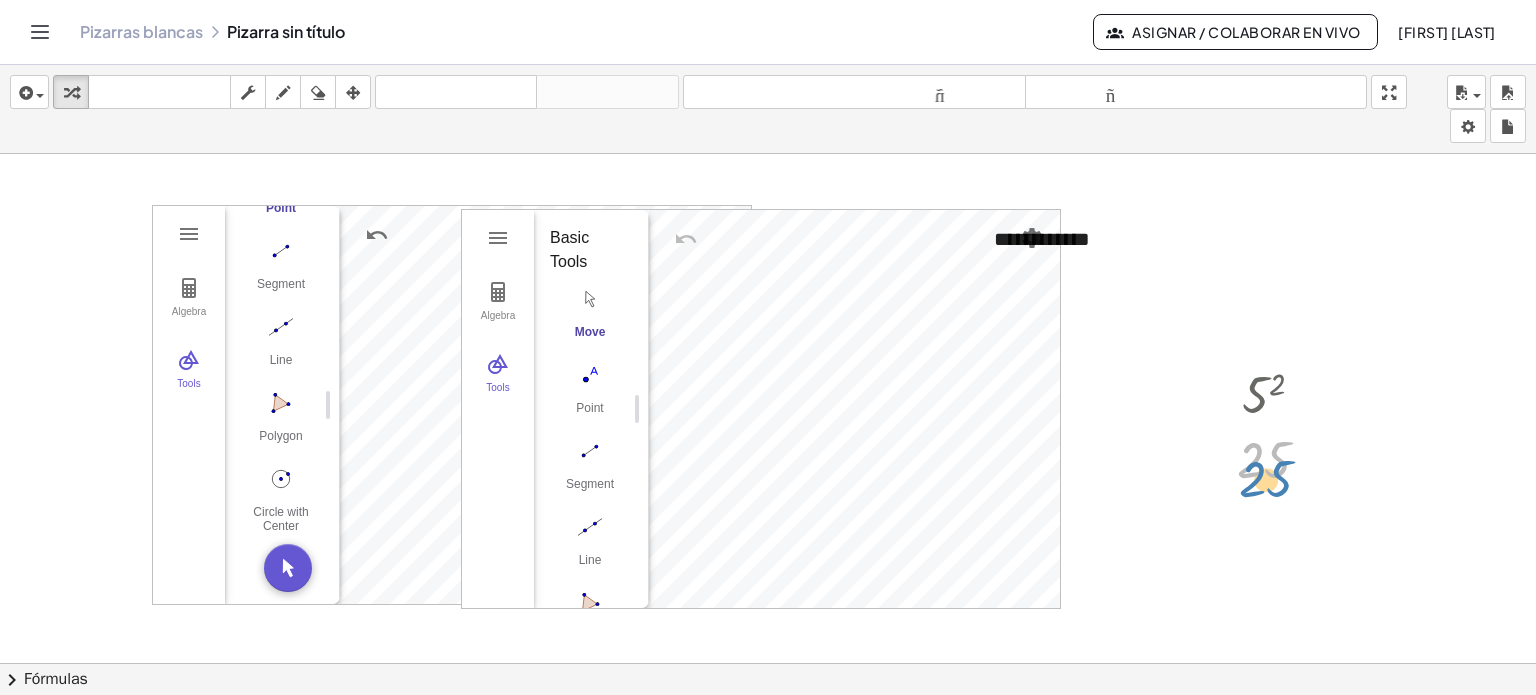 drag, startPoint x: 1245, startPoint y: 463, endPoint x: 1251, endPoint y: 475, distance: 13.416408 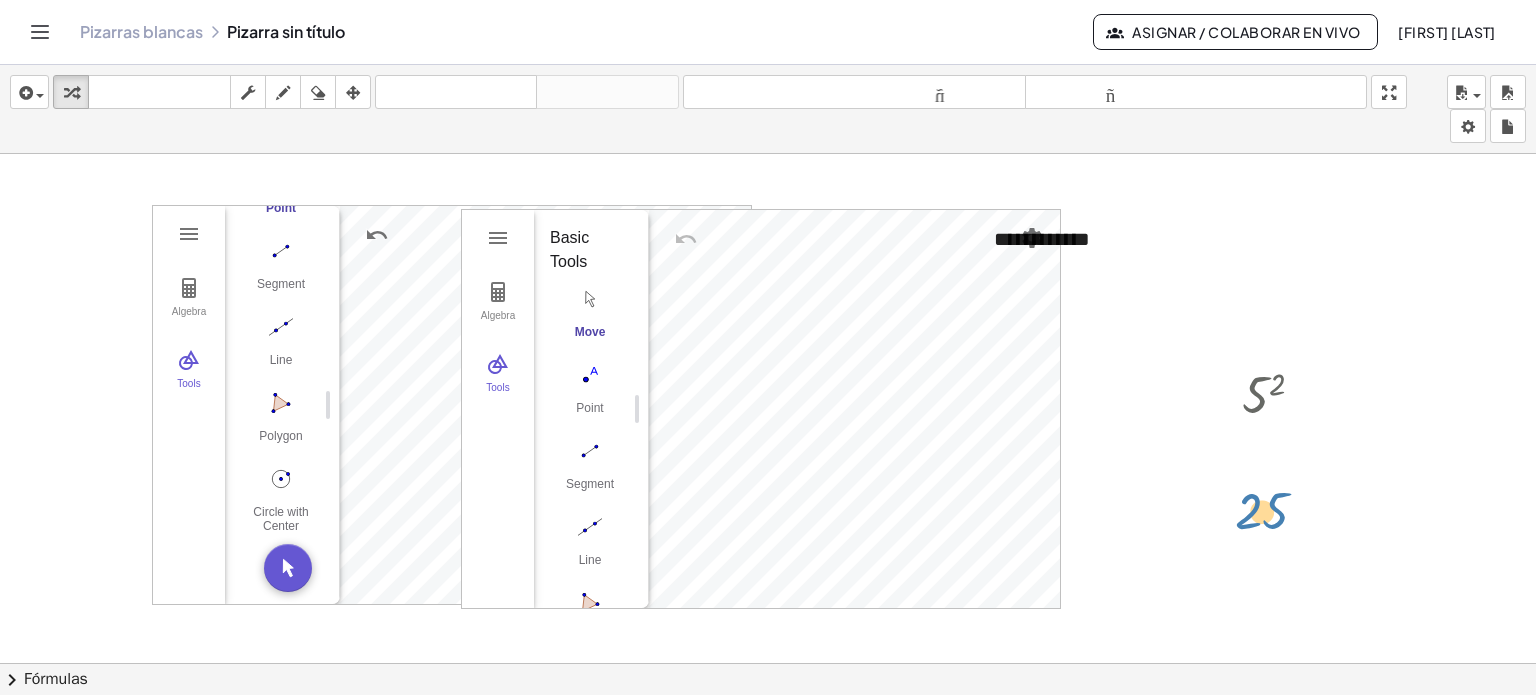drag, startPoint x: 1251, startPoint y: 475, endPoint x: 1249, endPoint y: 528, distance: 53.037724 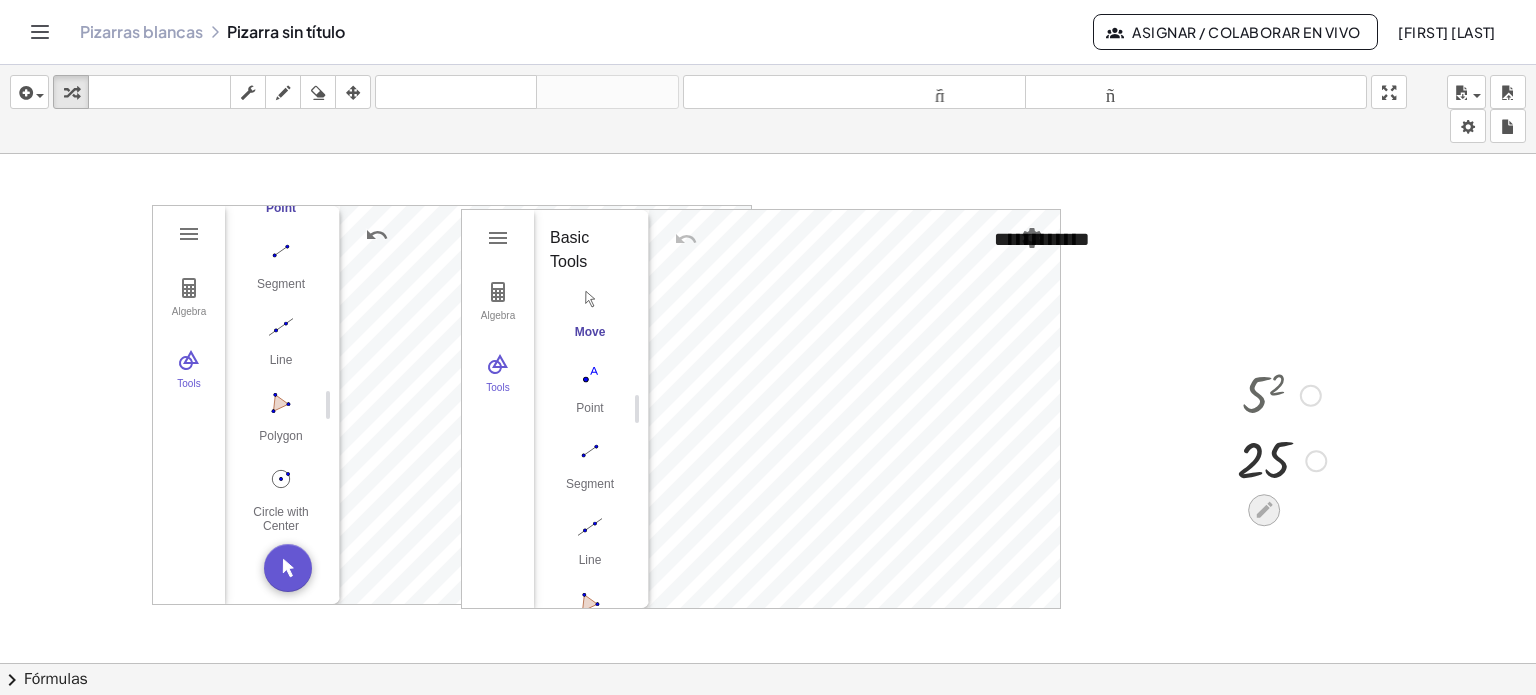 click at bounding box center [1264, 510] 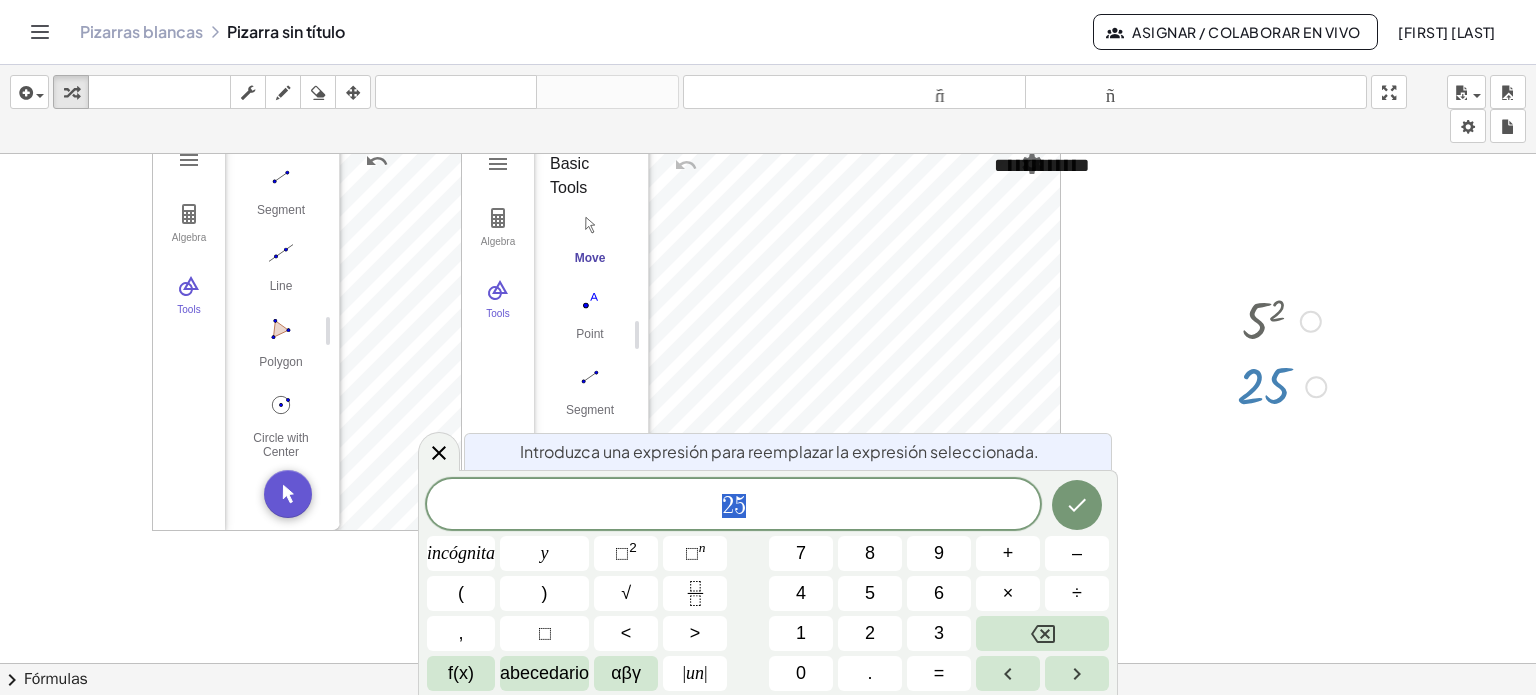 scroll, scrollTop: 76, scrollLeft: 0, axis: vertical 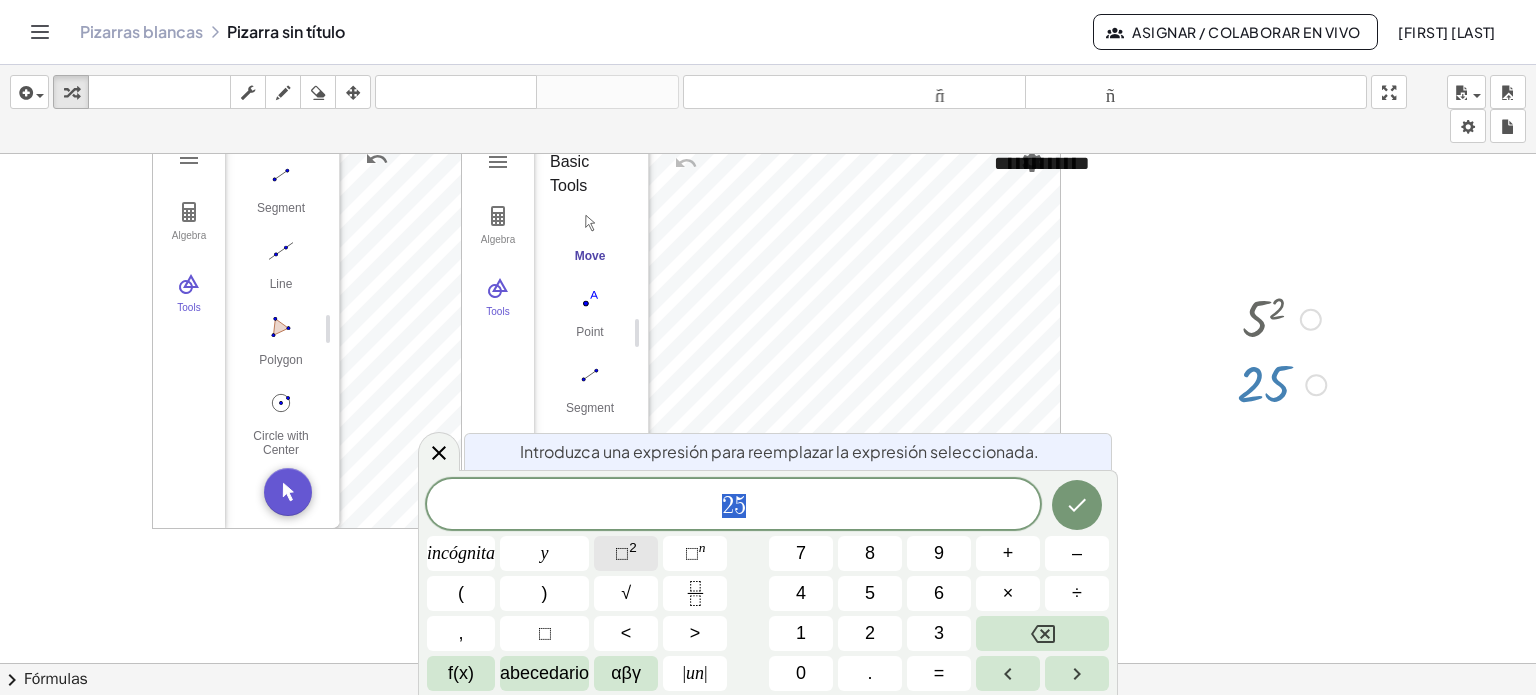 click on "⬚  2" 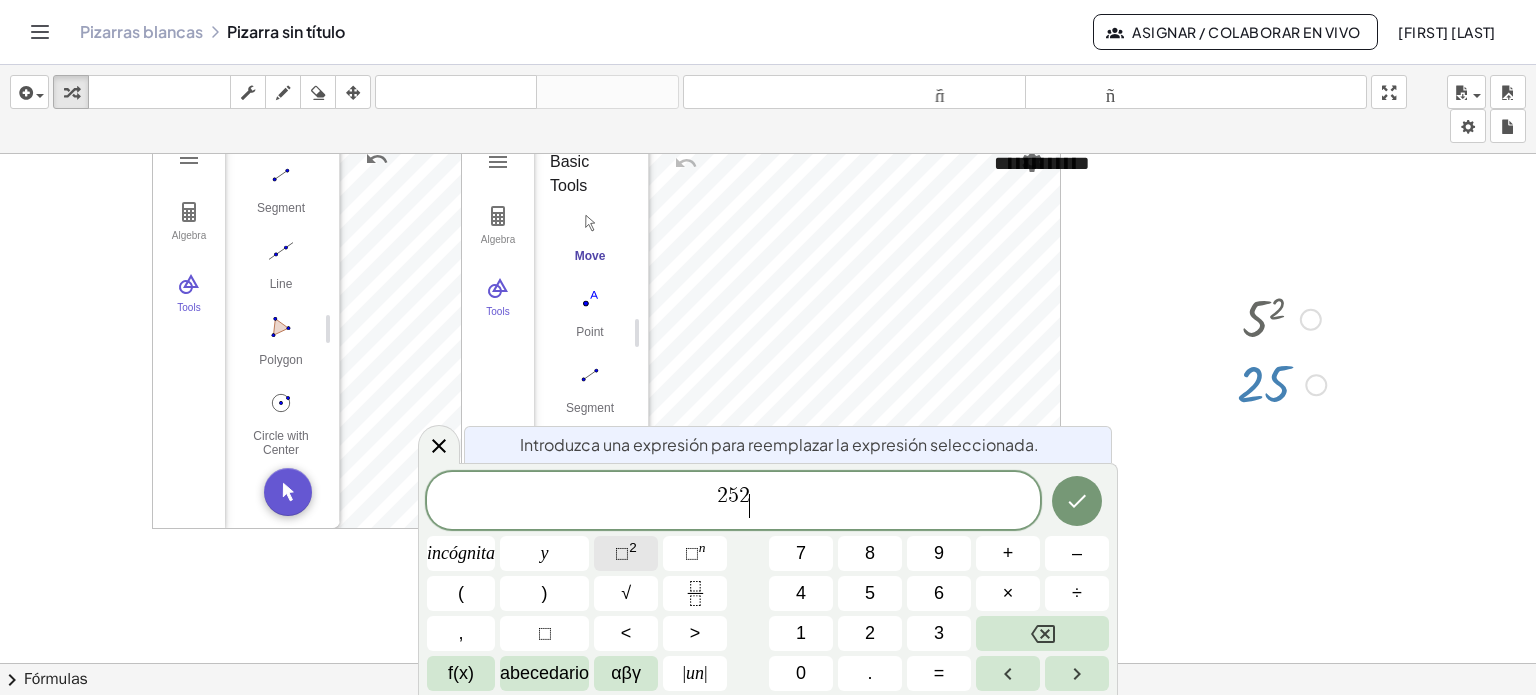 click on "⬚  2" at bounding box center (626, 553) 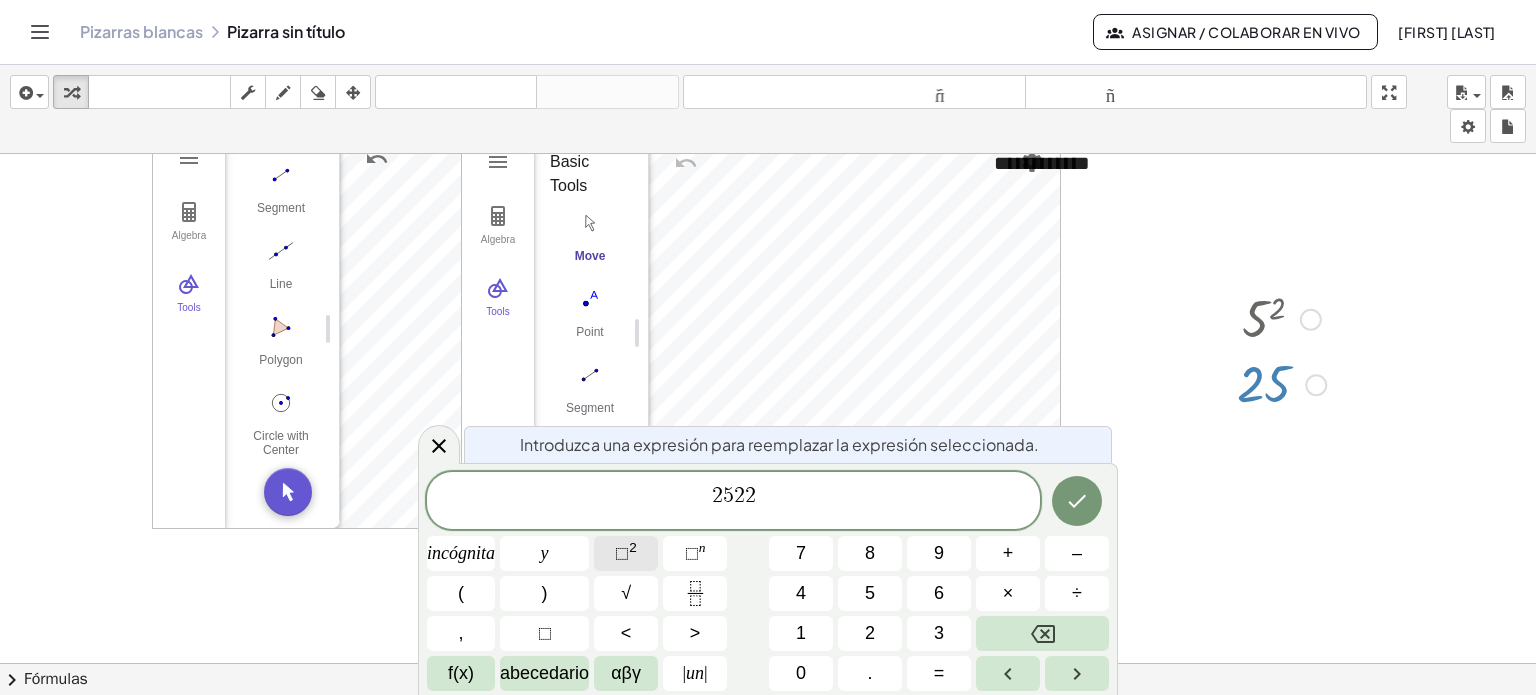 click on "⬚  2" at bounding box center [626, 553] 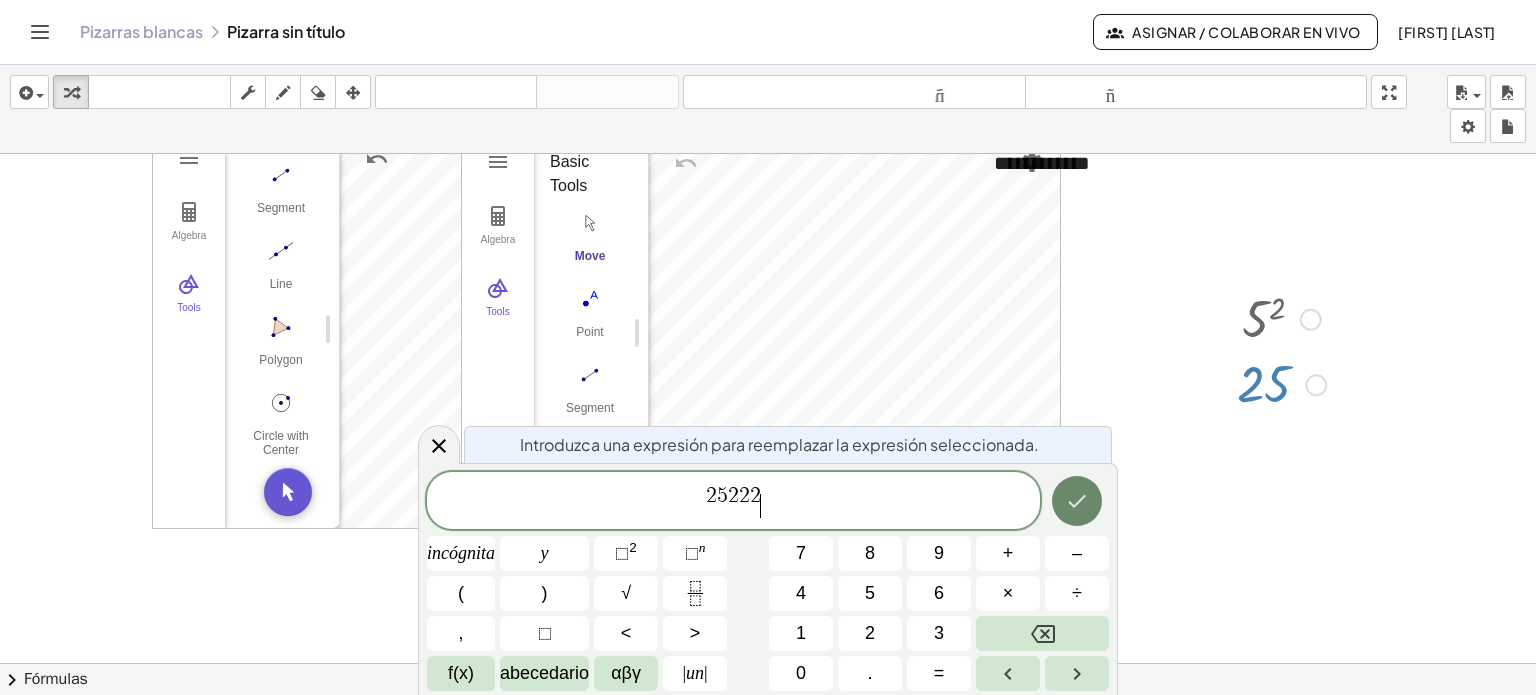 click 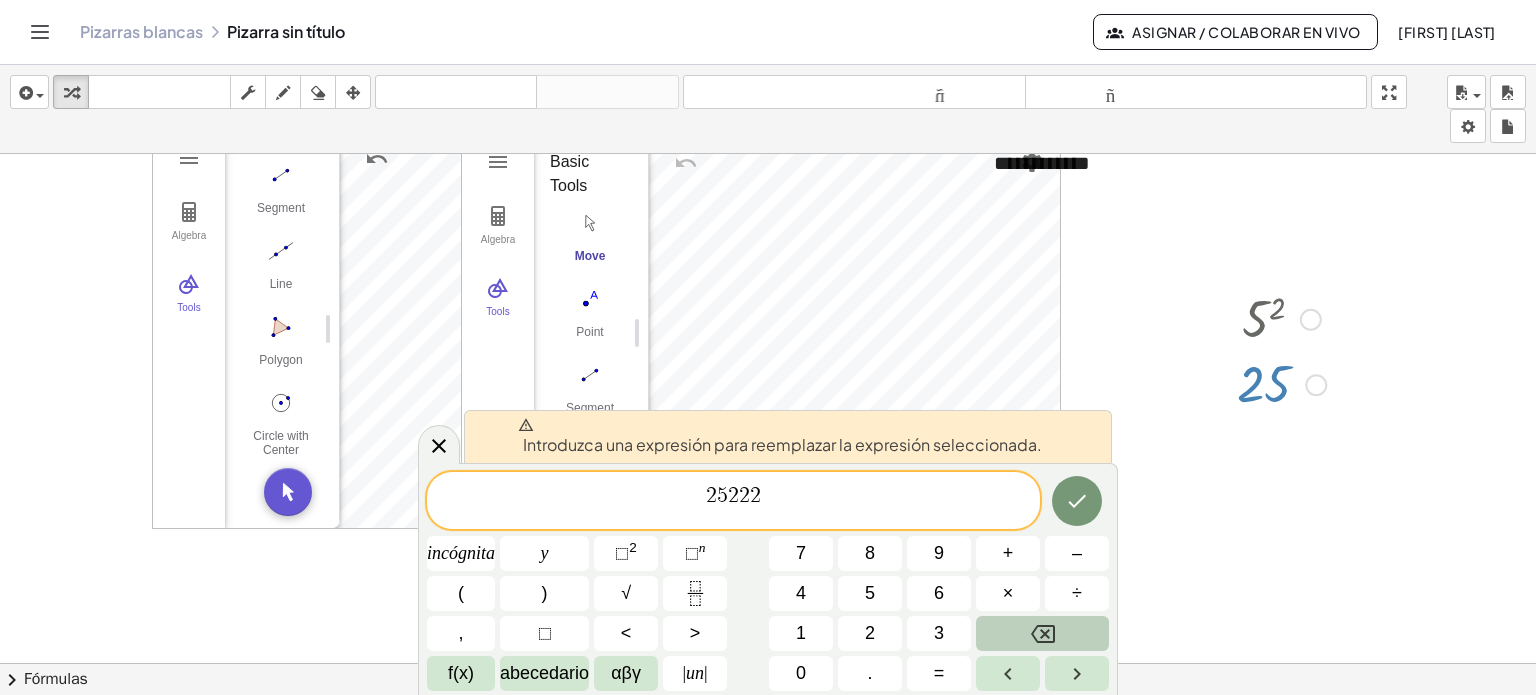 click at bounding box center (1042, 633) 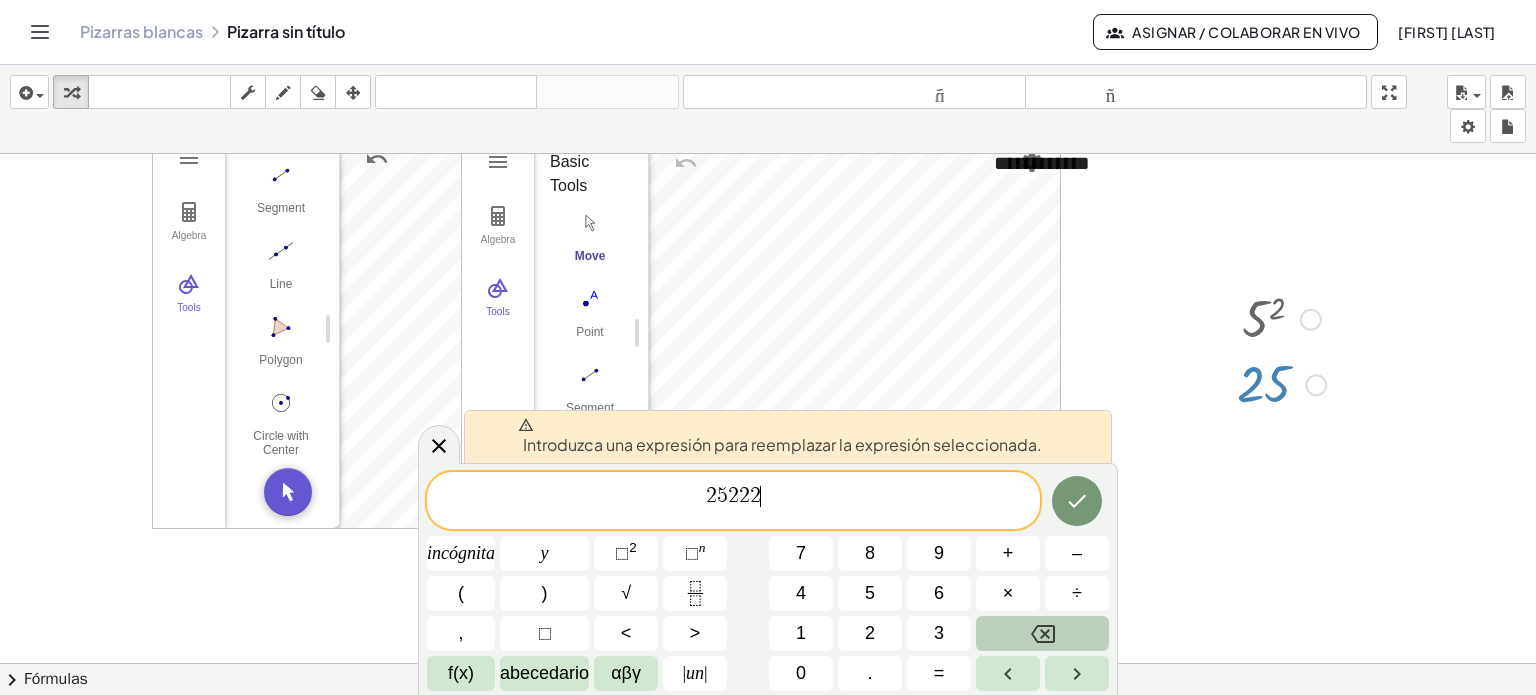 click at bounding box center [1042, 633] 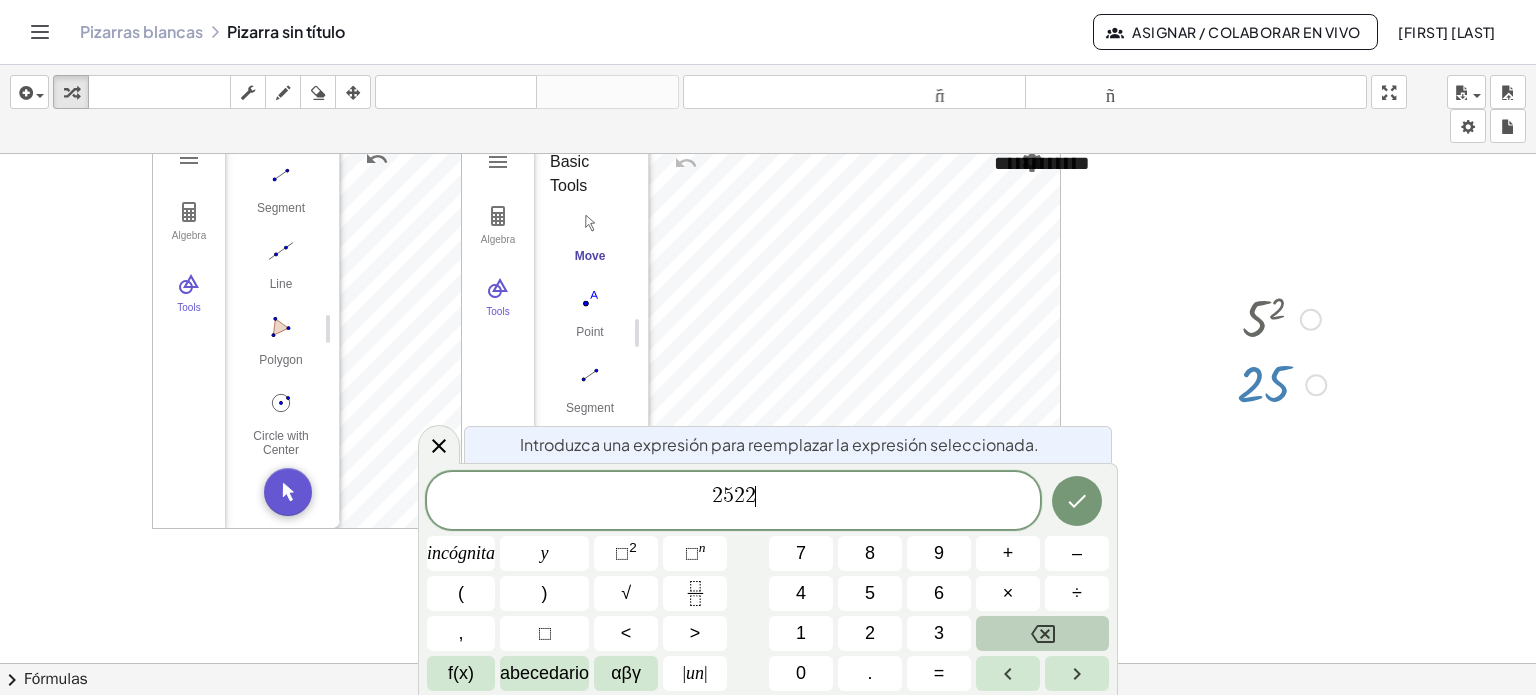 click at bounding box center [1042, 633] 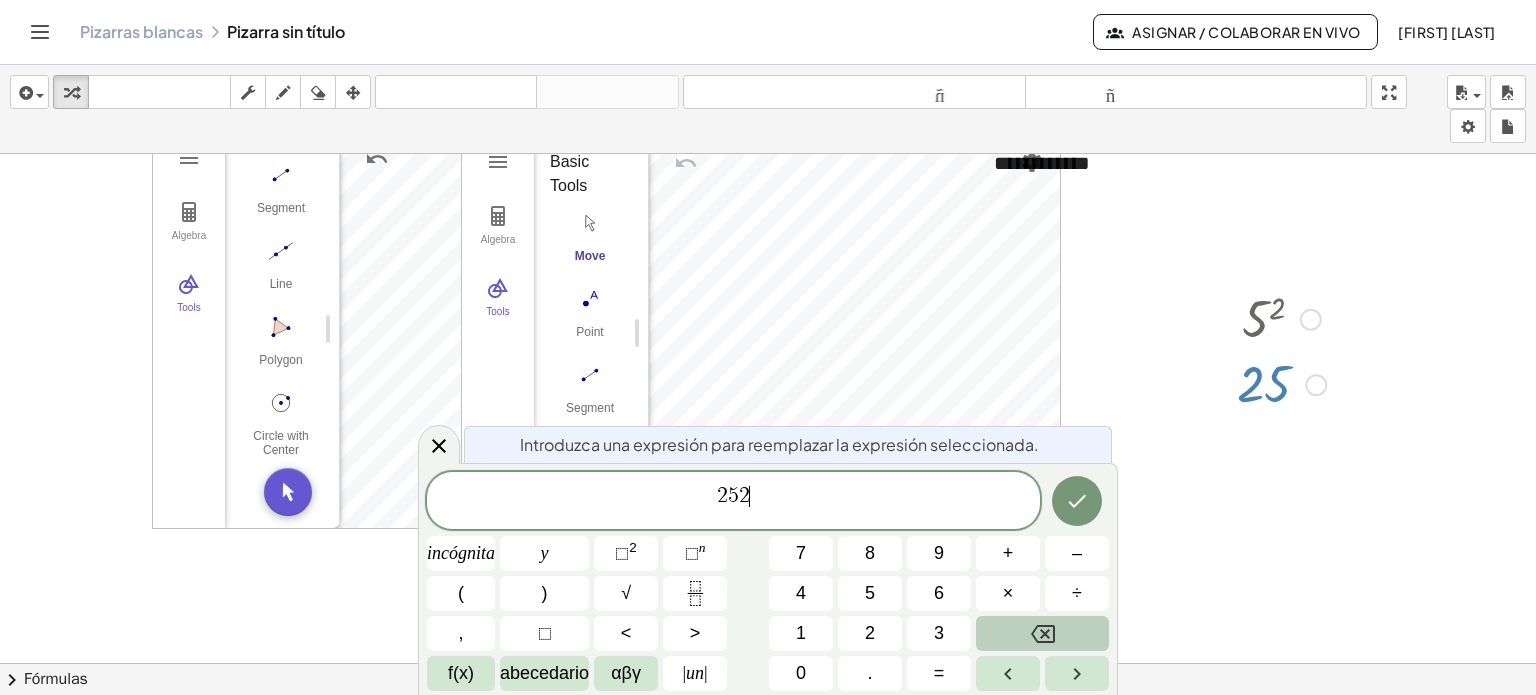 click at bounding box center [1042, 633] 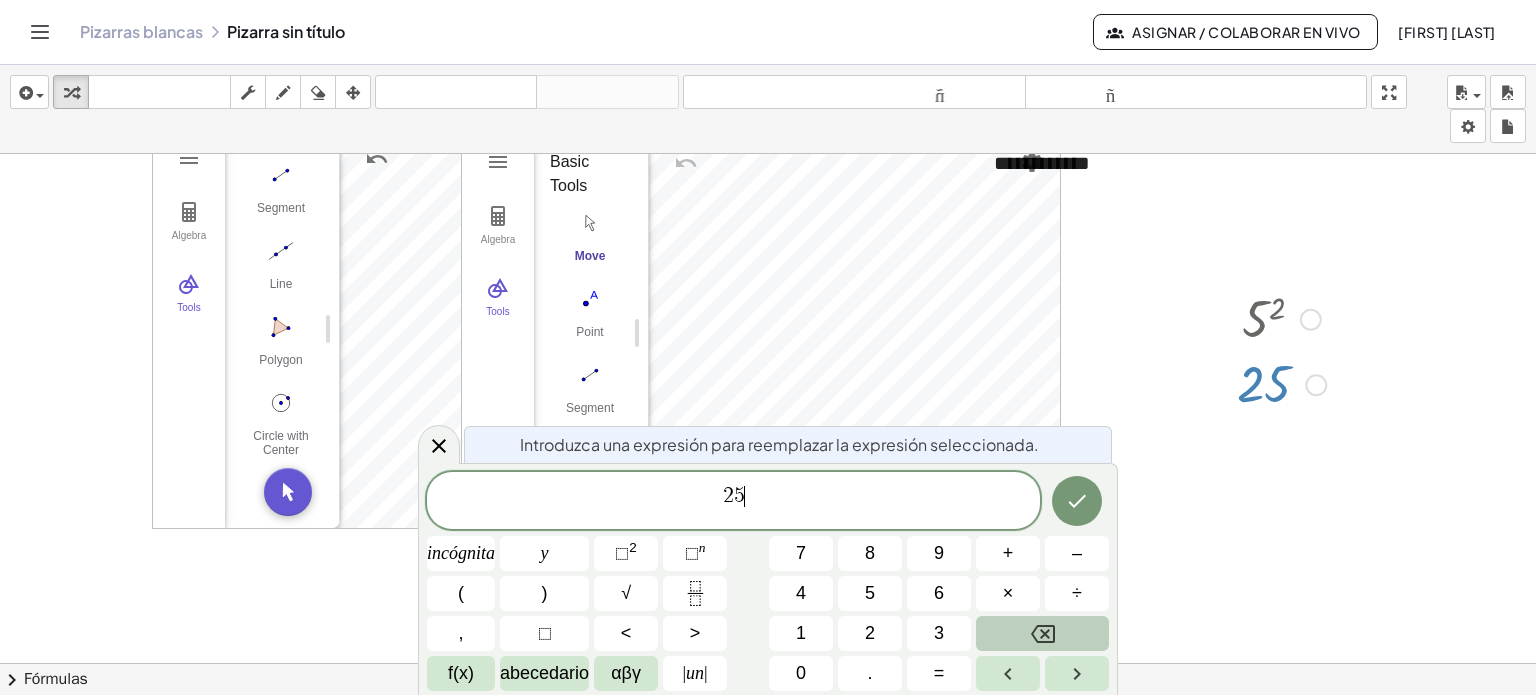 click at bounding box center (1042, 633) 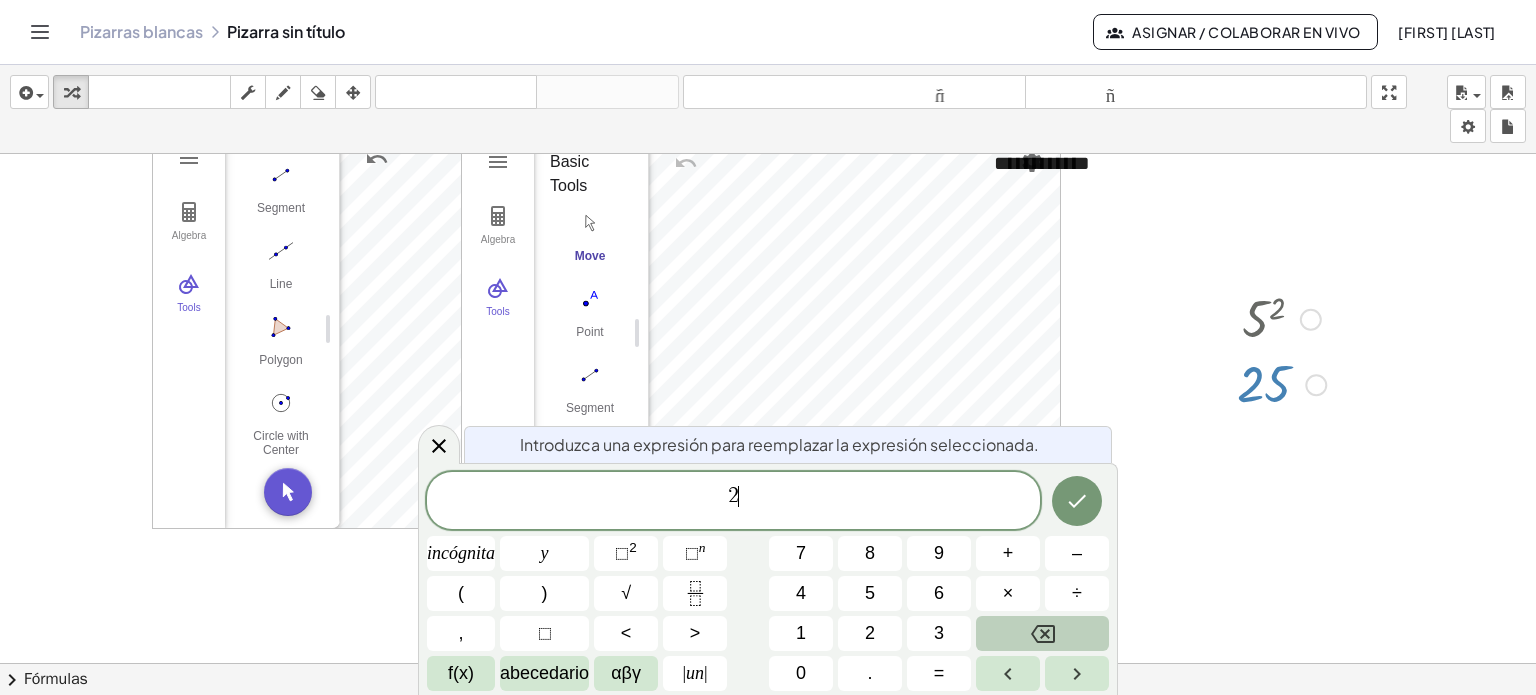 click at bounding box center [1042, 633] 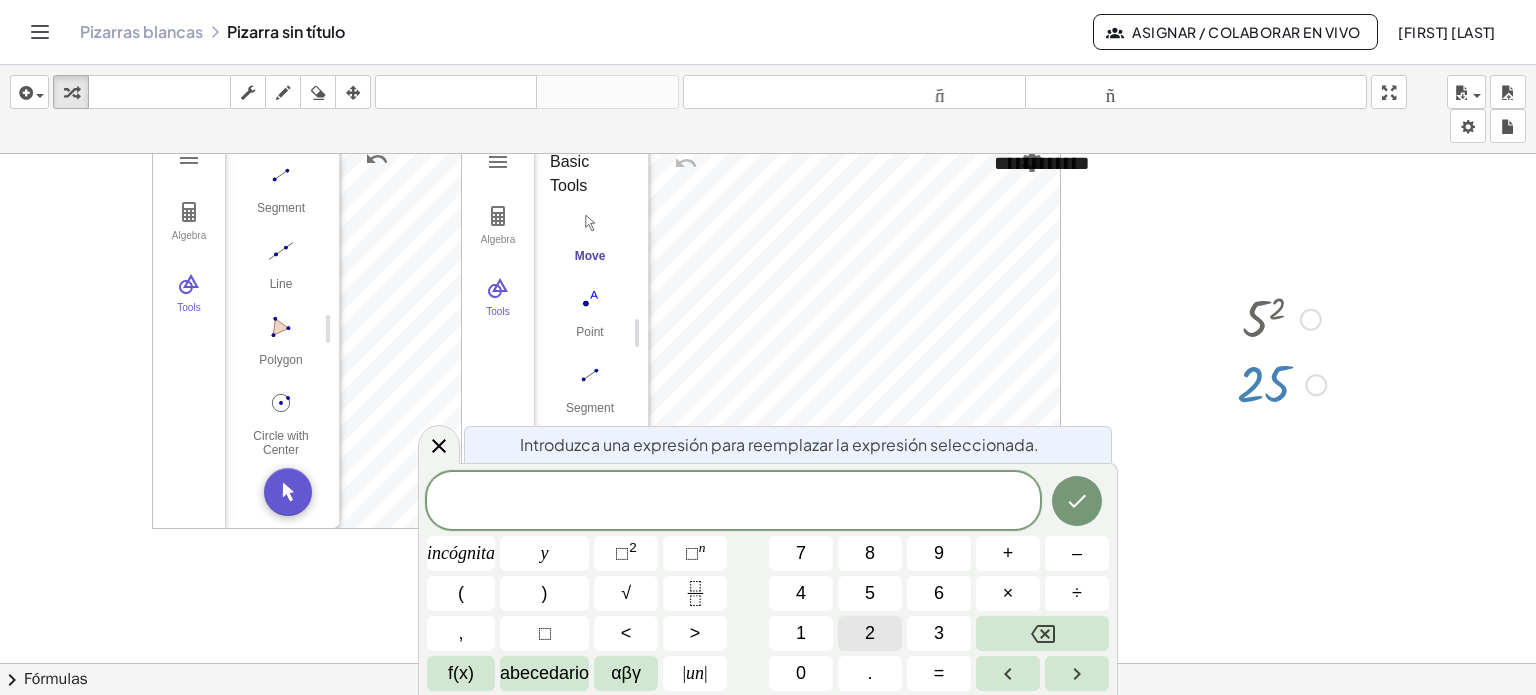 click on "2" at bounding box center [870, 633] 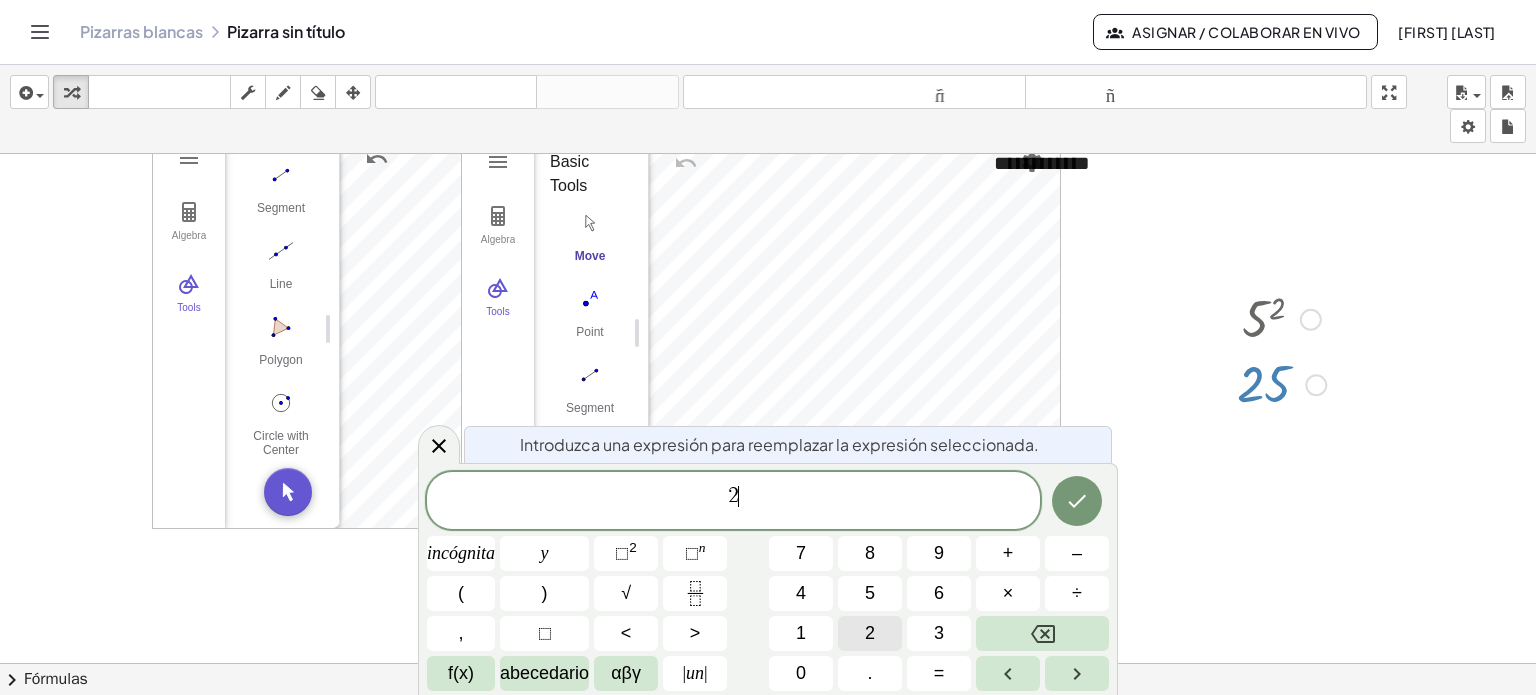 click on "2" at bounding box center (870, 633) 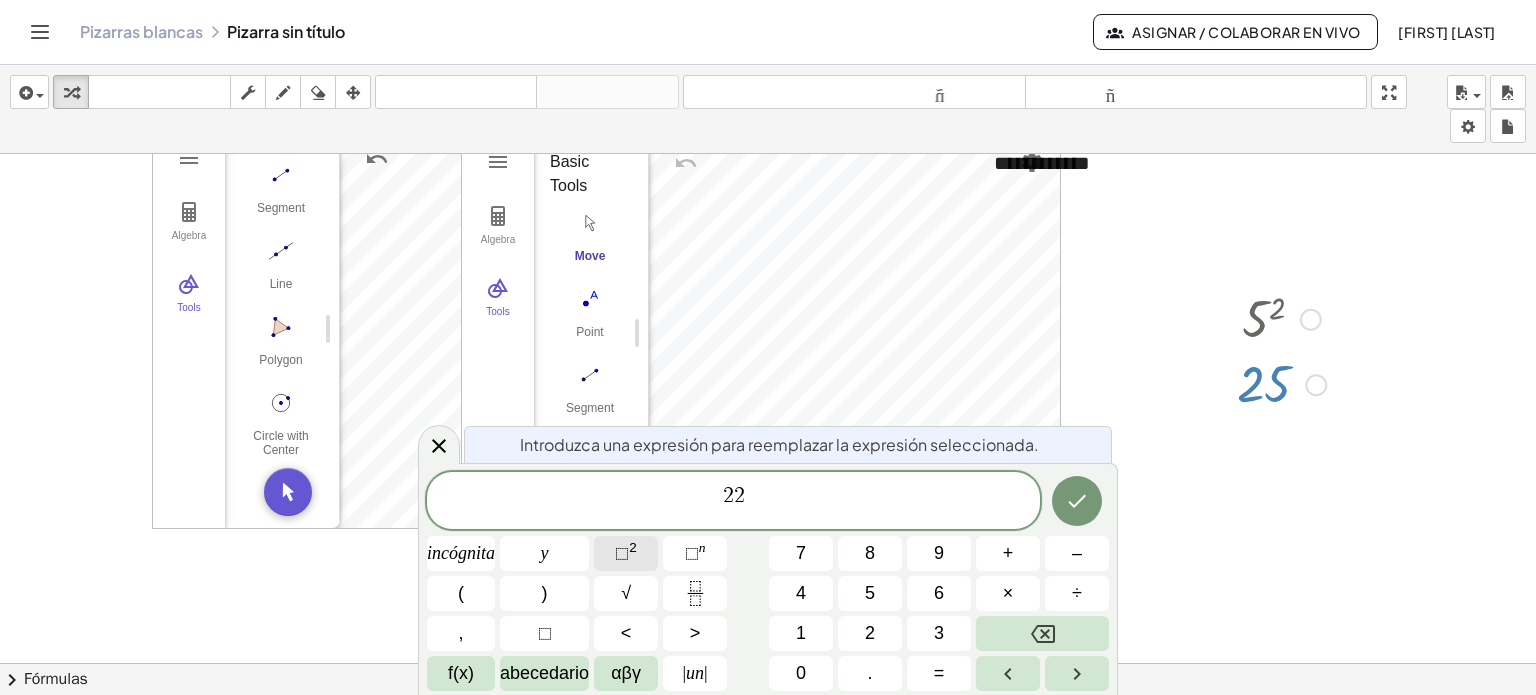 click on "⬚  2" at bounding box center [626, 553] 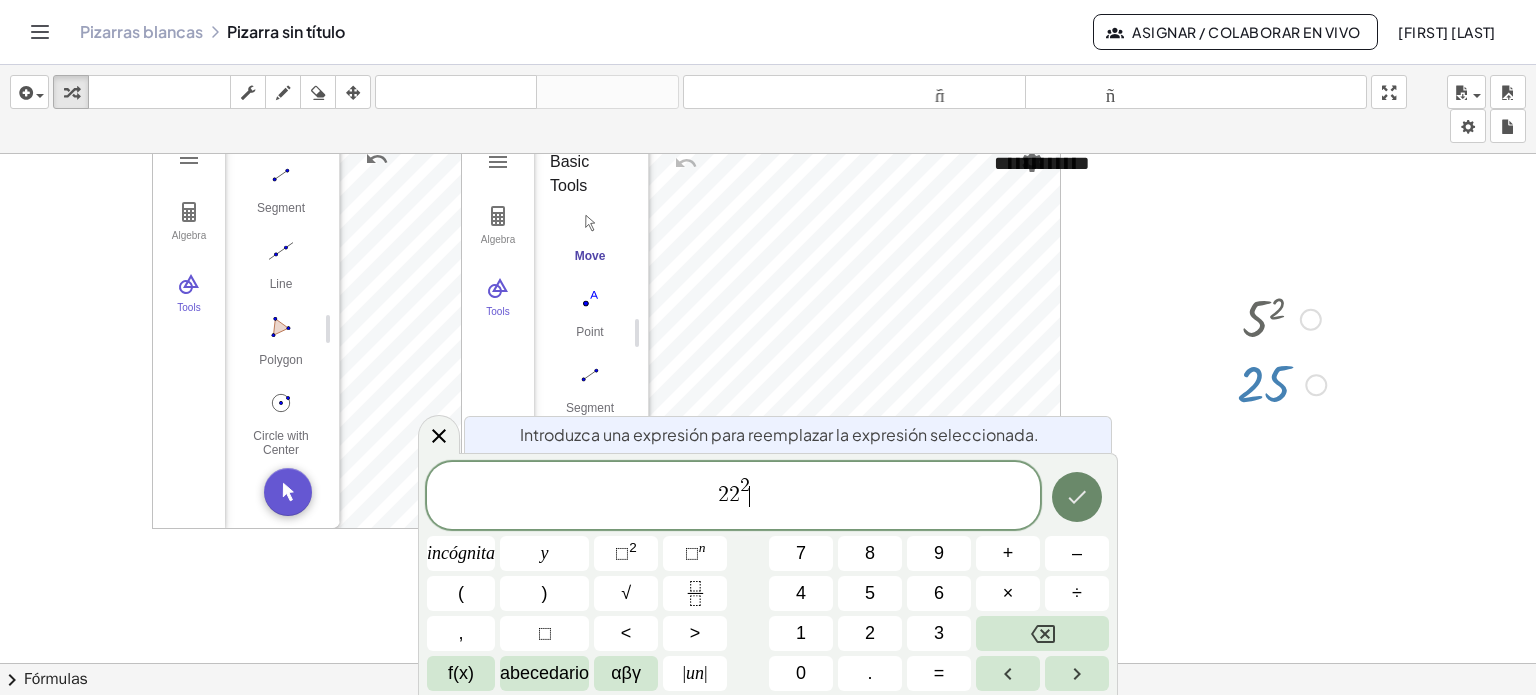 click at bounding box center (1077, 497) 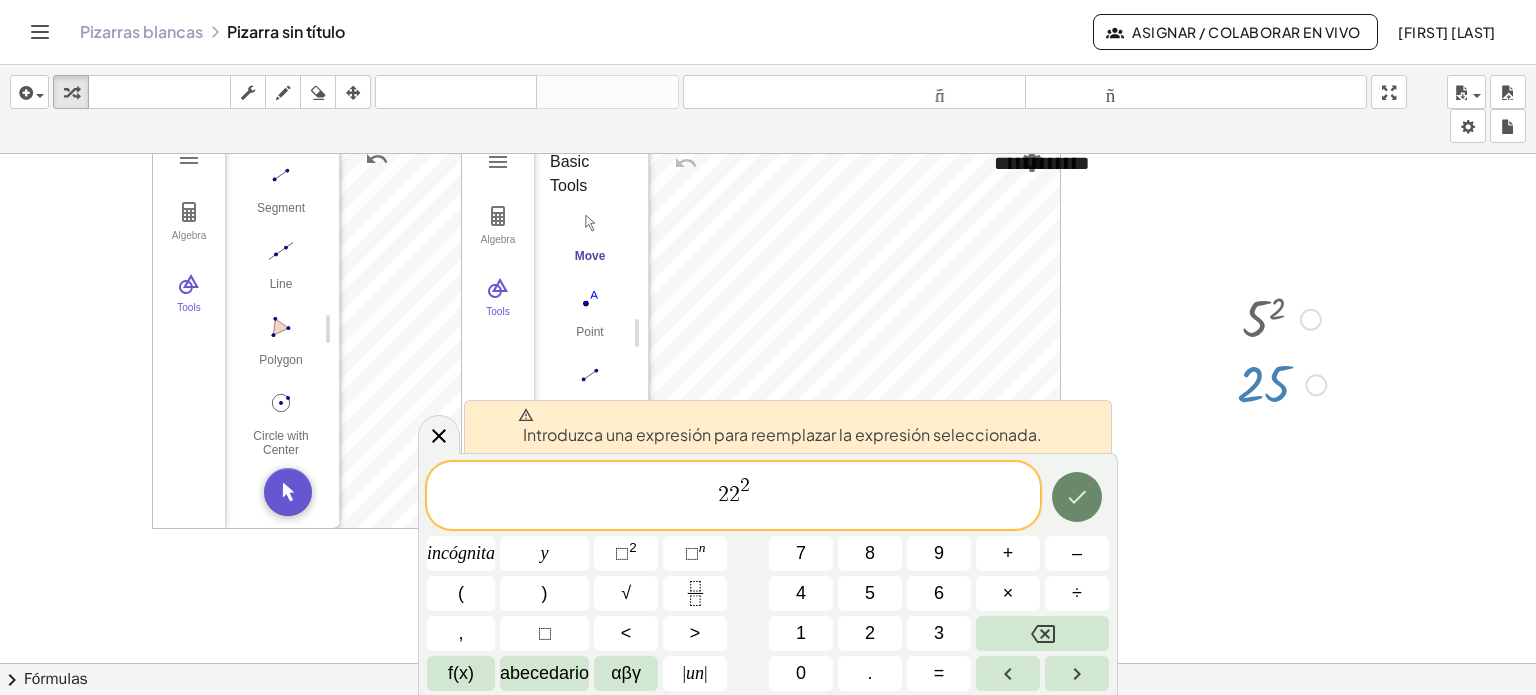 click 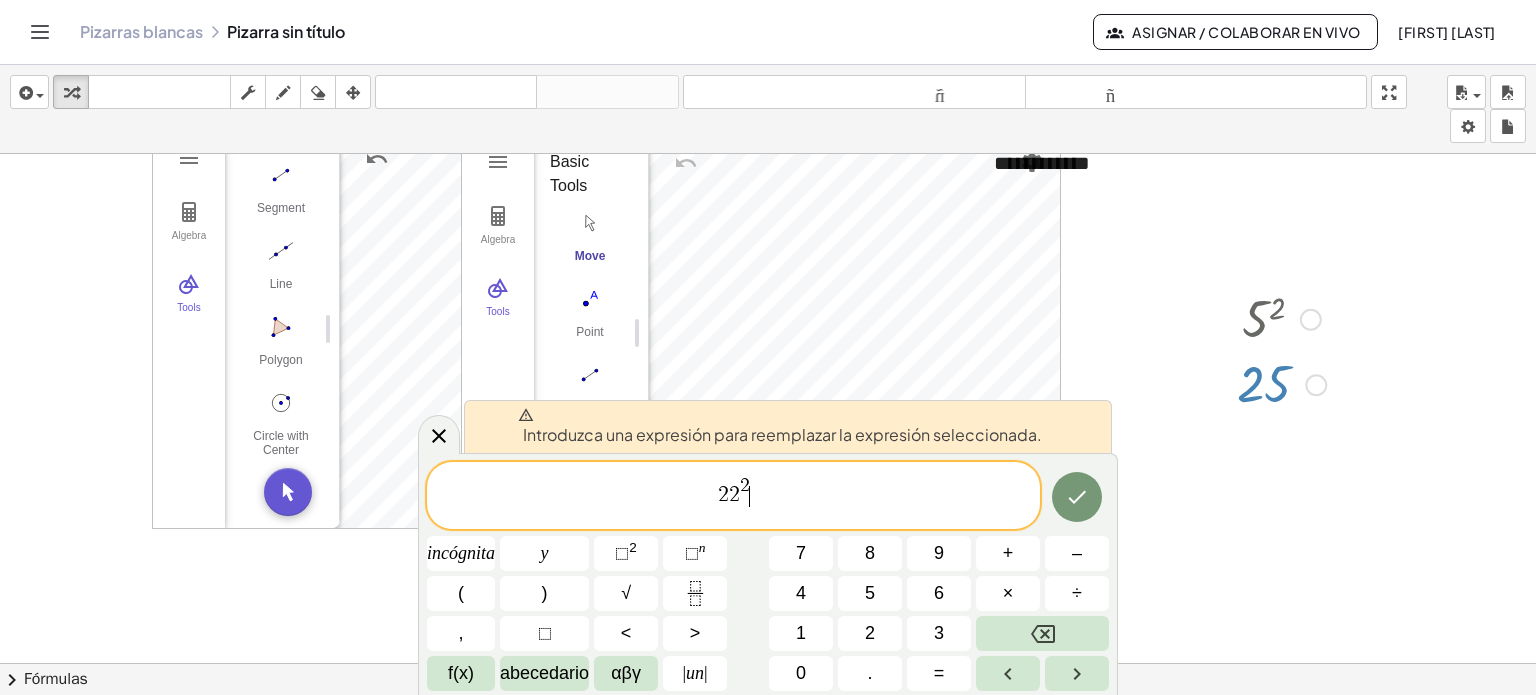 click on "2 2 2 ​" at bounding box center [733, 497] 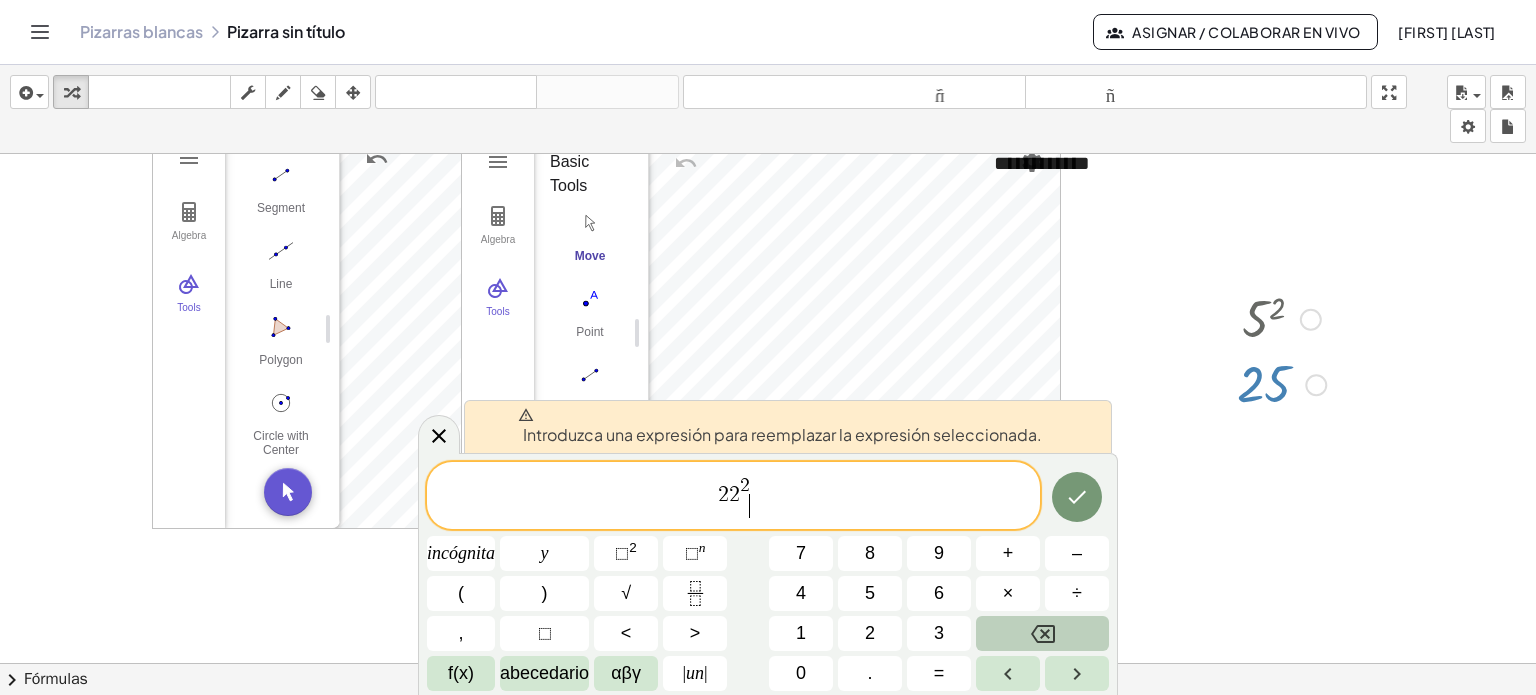 click 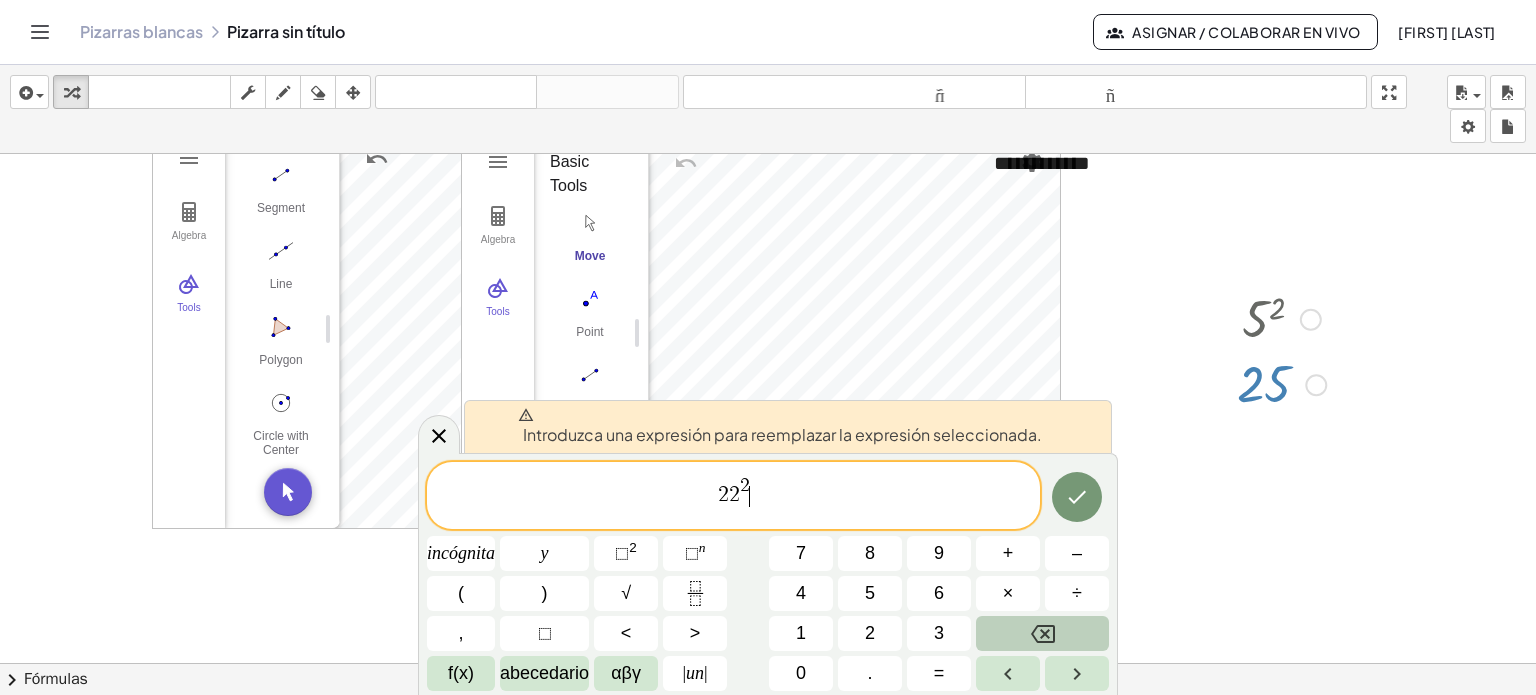 click 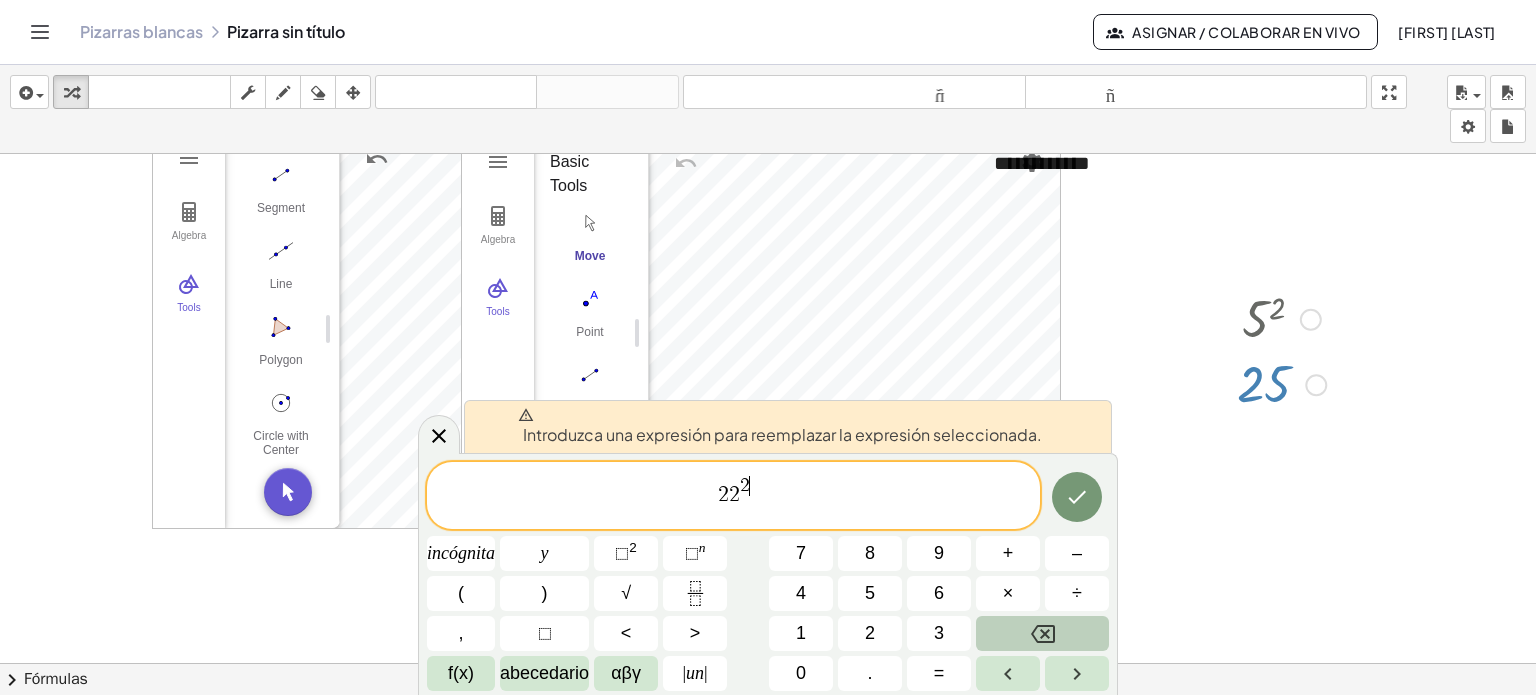 click 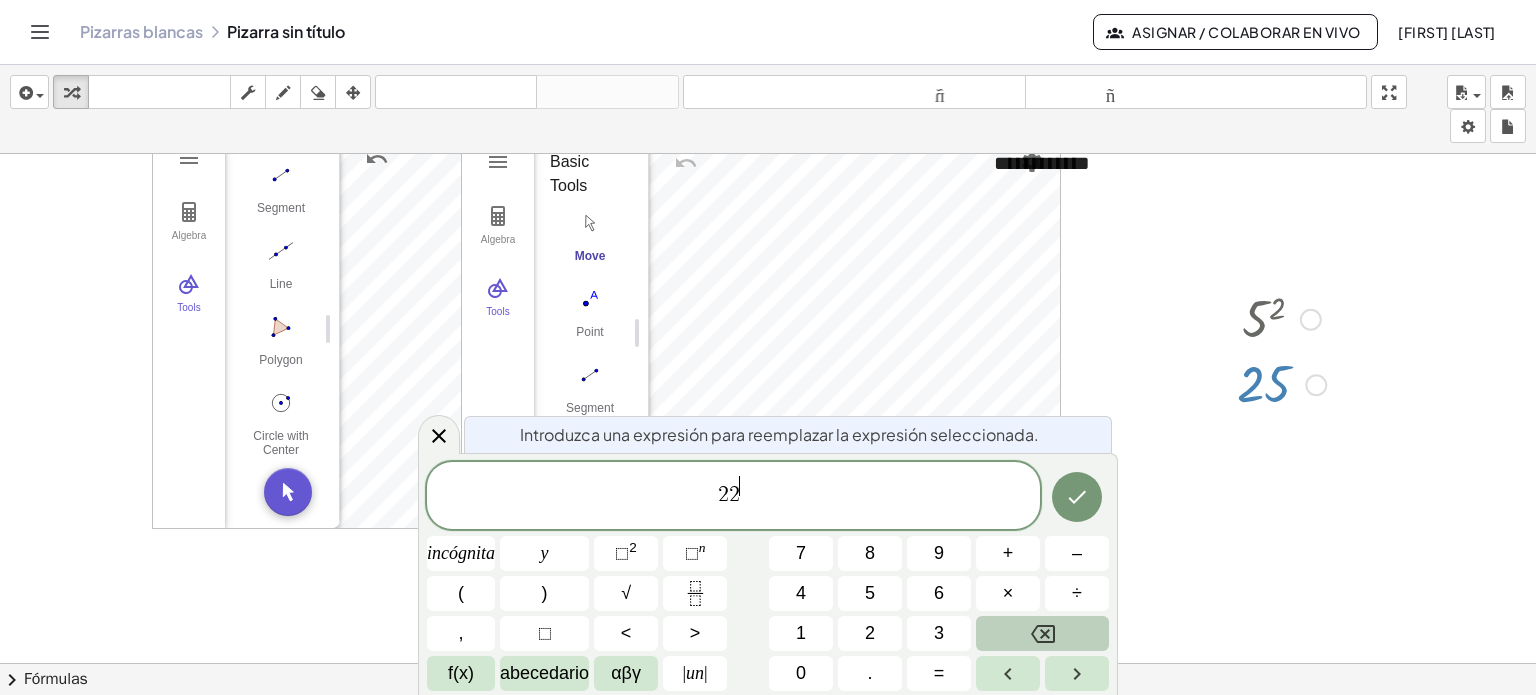 click 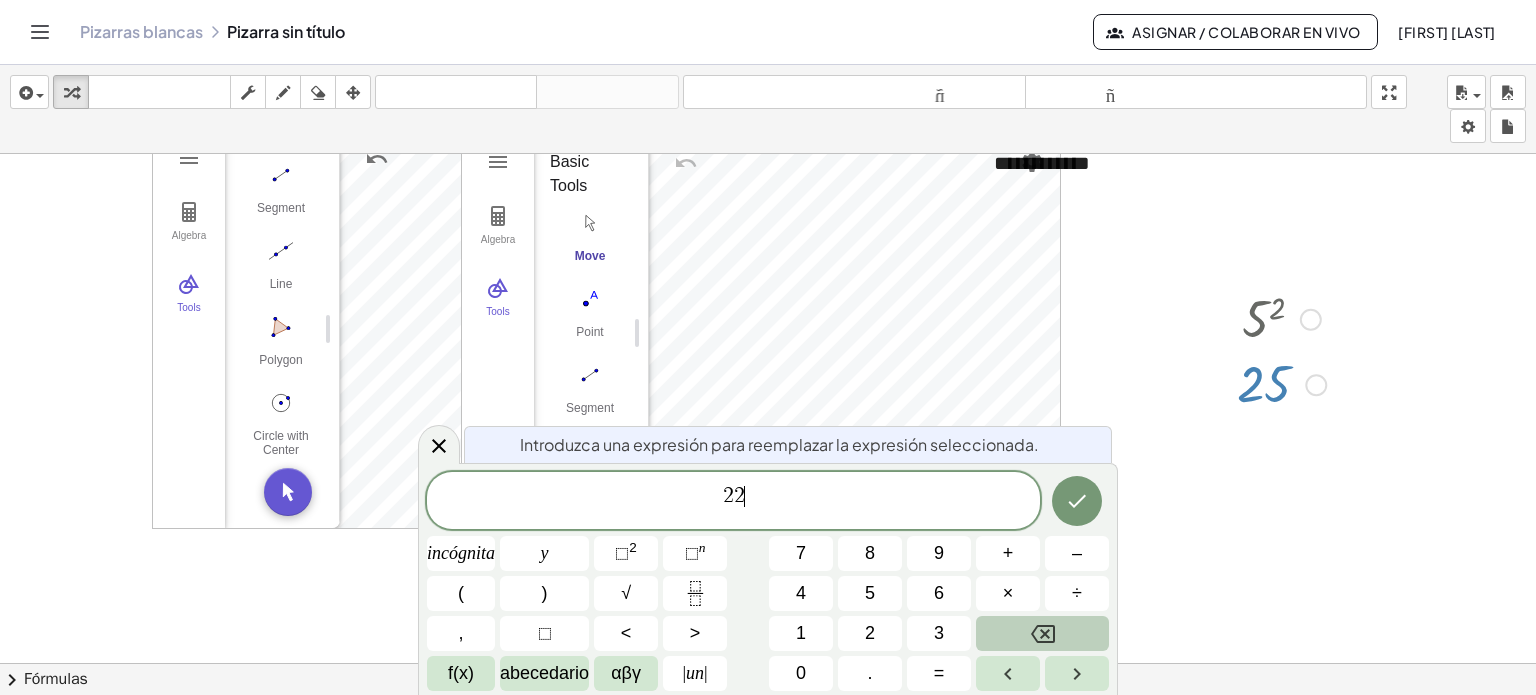 click 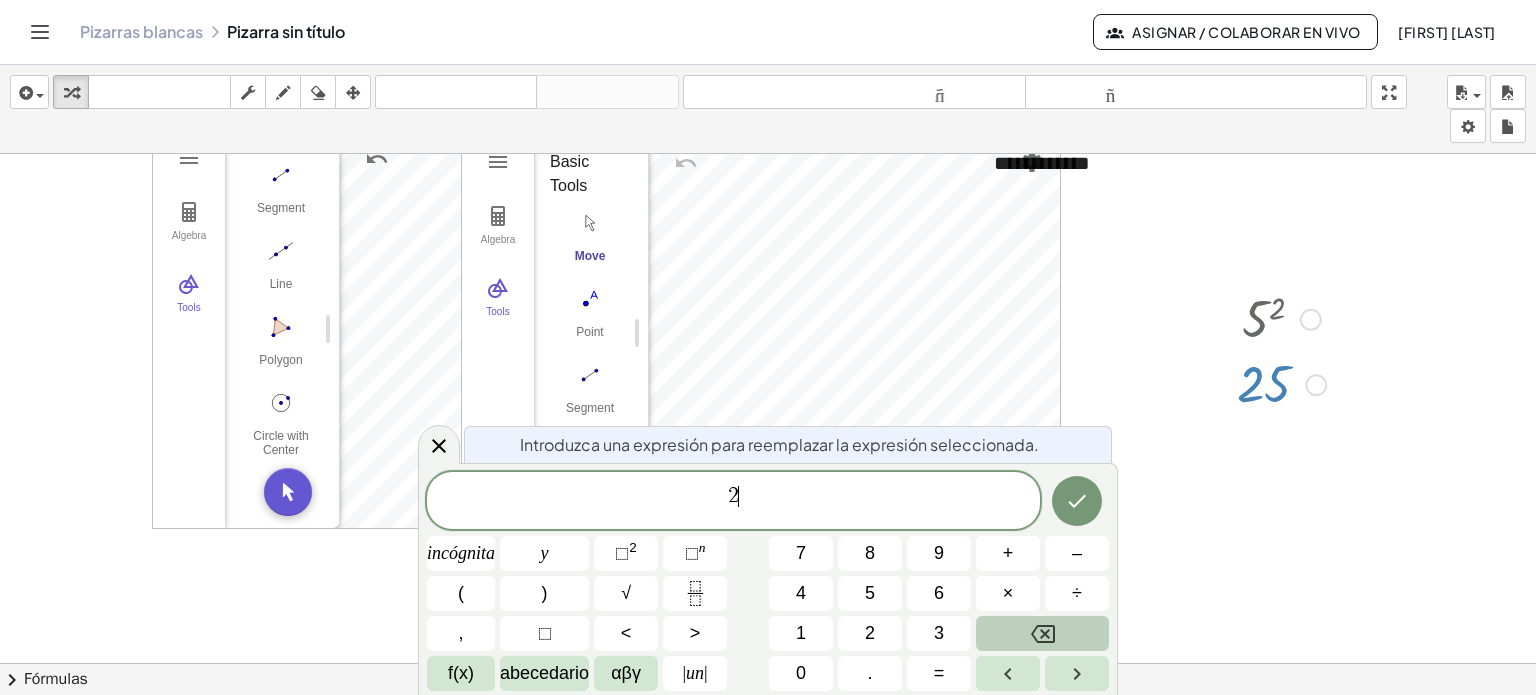 click 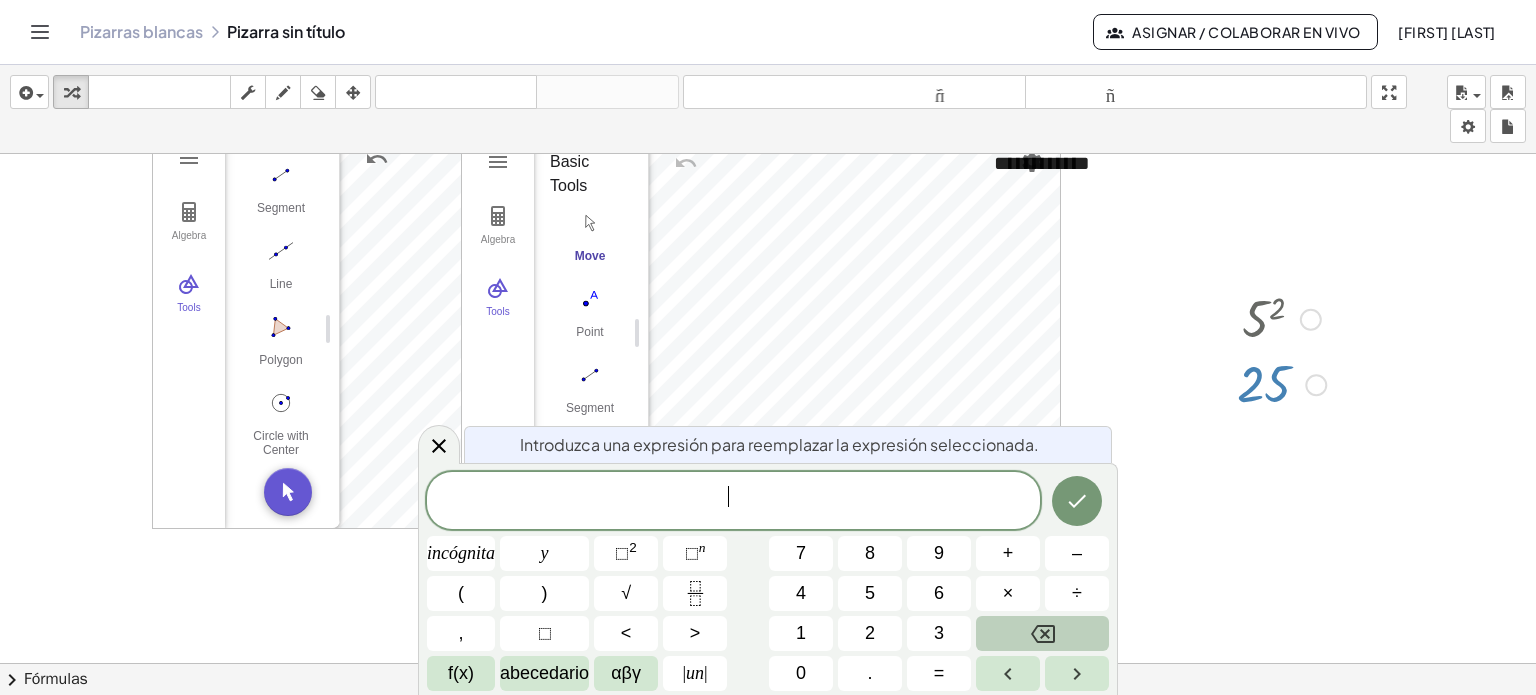 click on "​ incógnita y ⬚  2 ⬚  n 7 8 9 + – ( ) √ 4 5 6 × ÷ , ⬚ < > 1 2 3 f(x) abecedario αβγ |  un  | 0 . =" at bounding box center [768, 581] 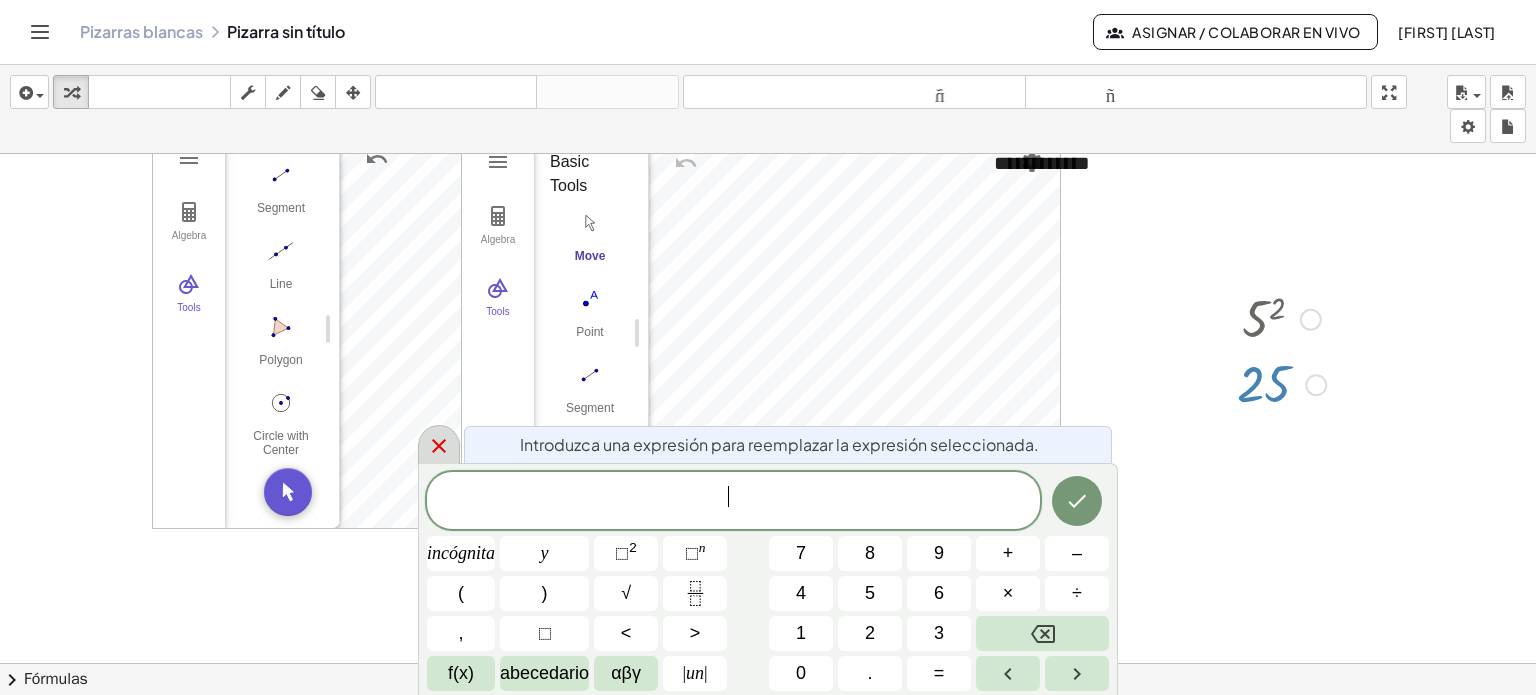click 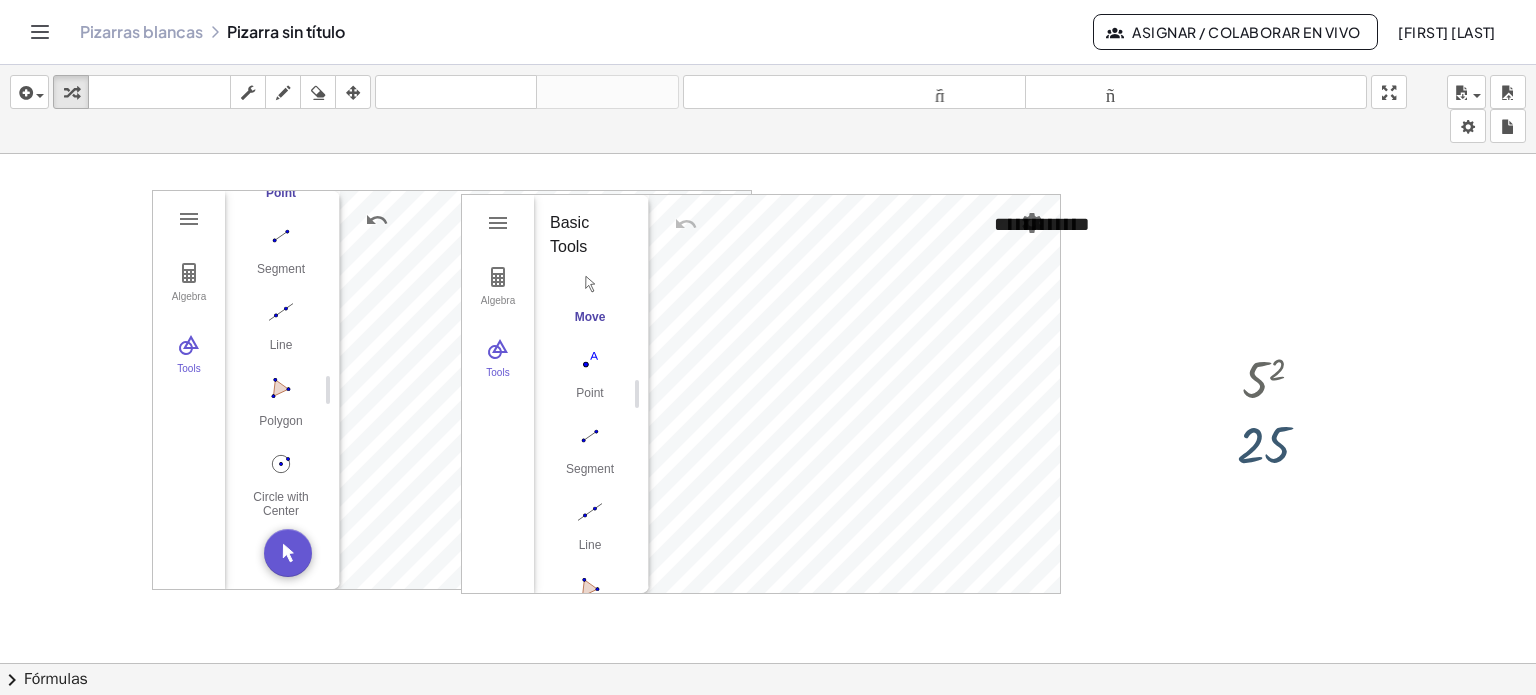 scroll, scrollTop: 0, scrollLeft: 0, axis: both 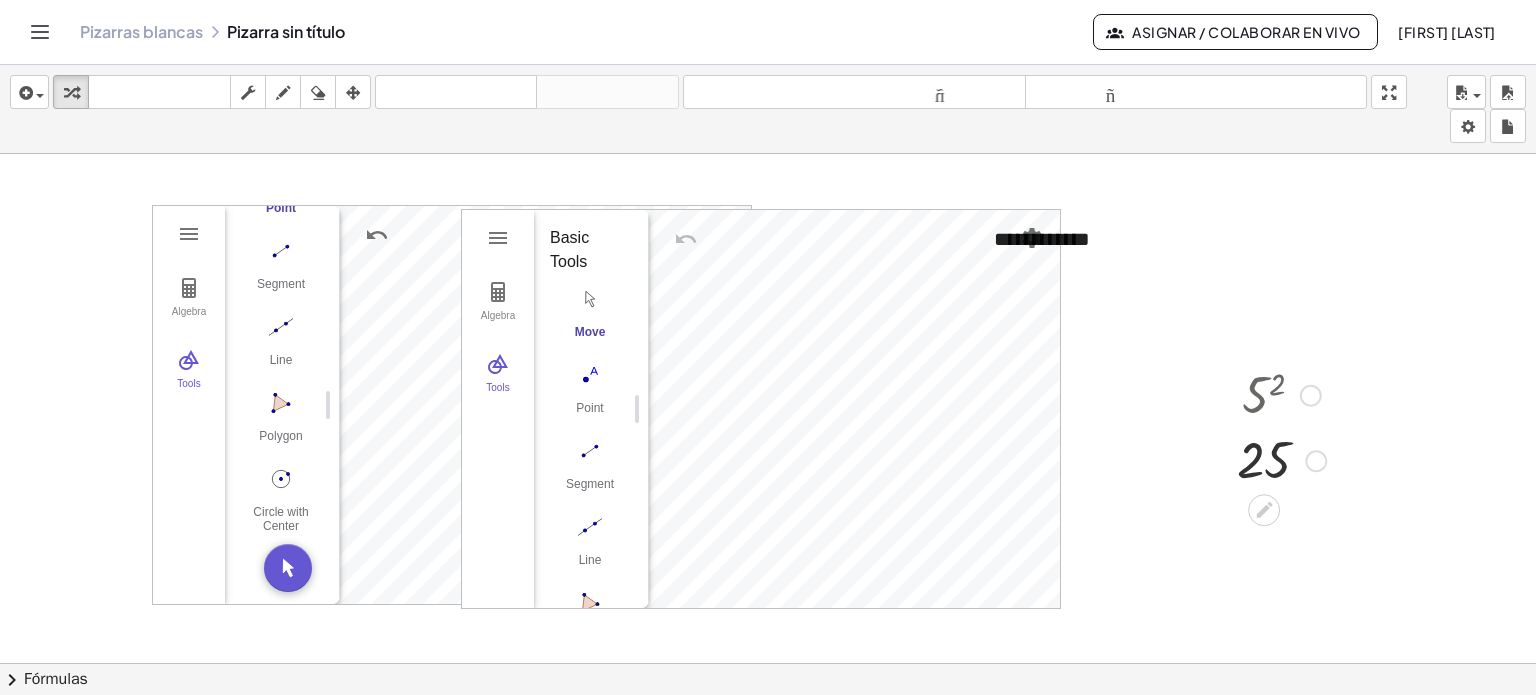 click at bounding box center (1281, 459) 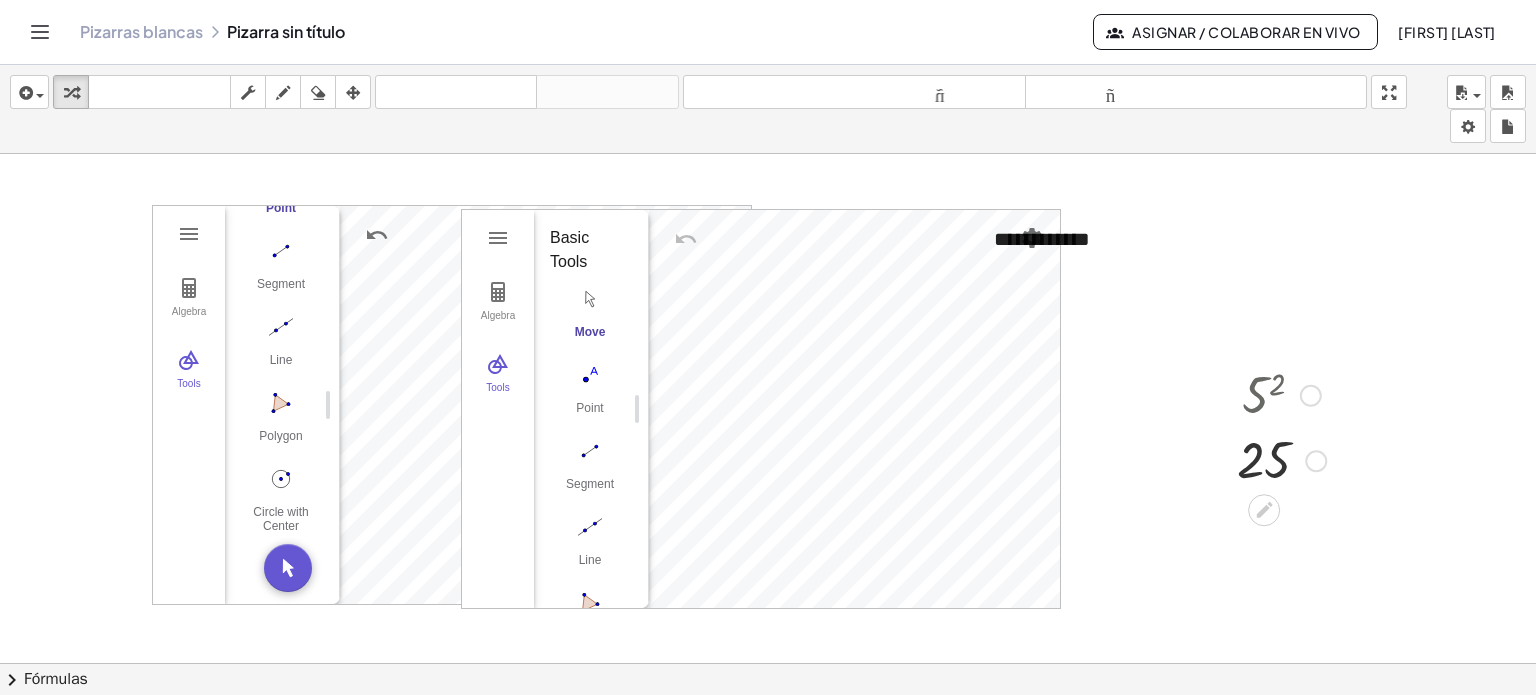 click at bounding box center (1316, 461) 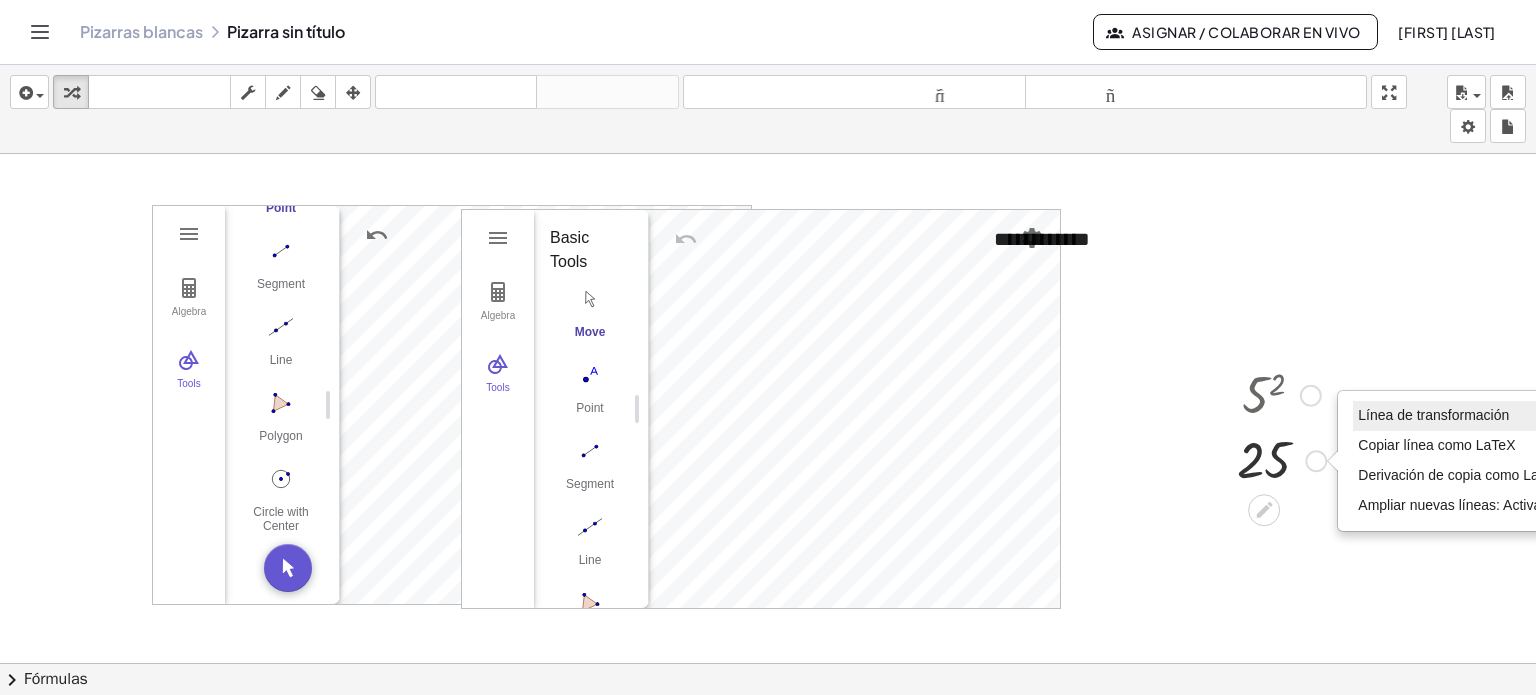 click on "Línea de transformación" at bounding box center [1433, 415] 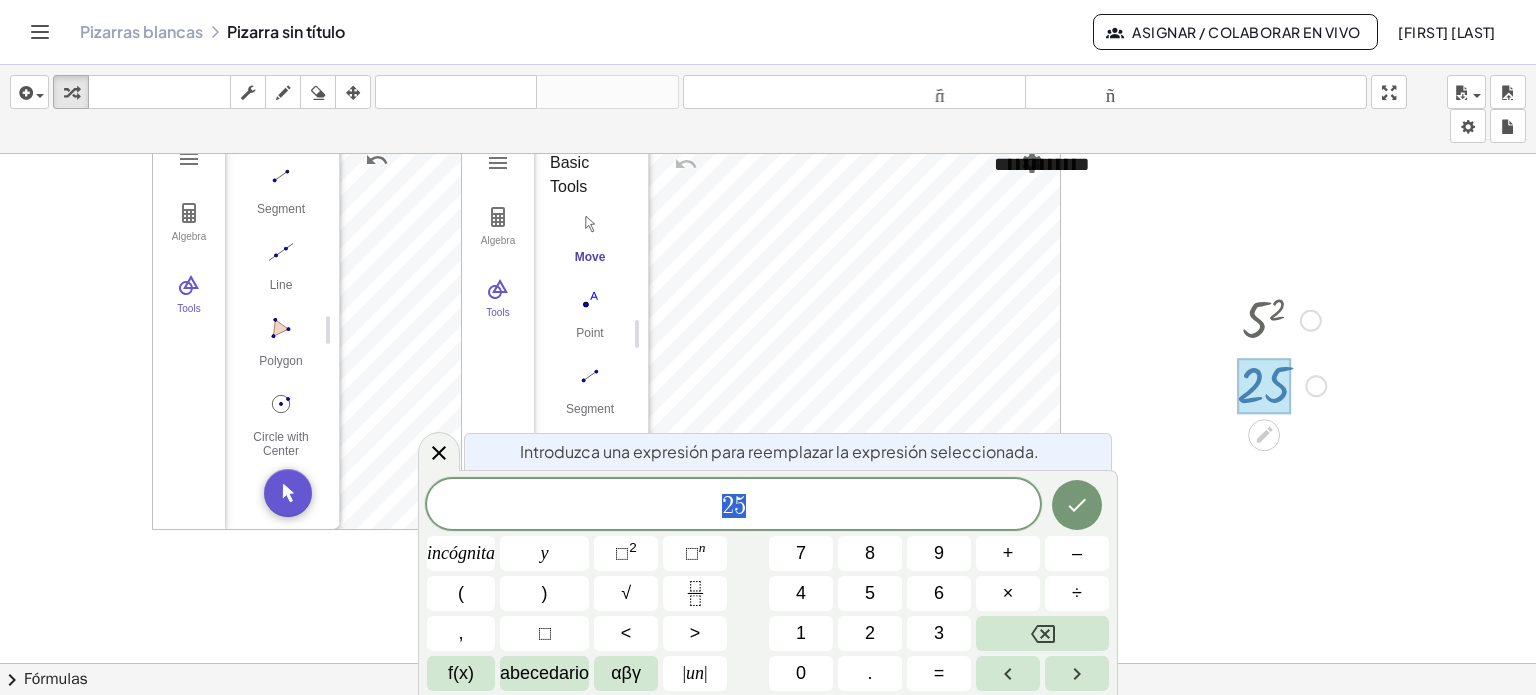 scroll, scrollTop: 76, scrollLeft: 0, axis: vertical 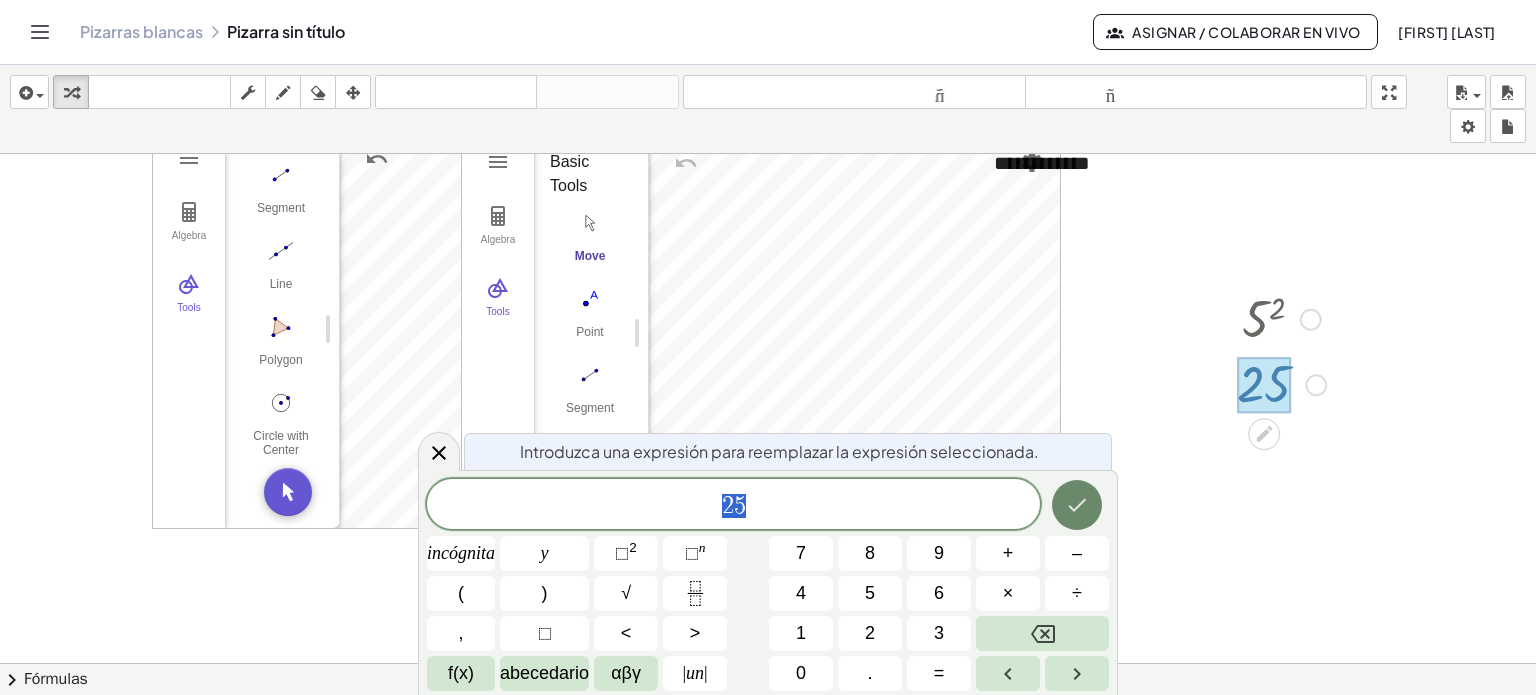 click 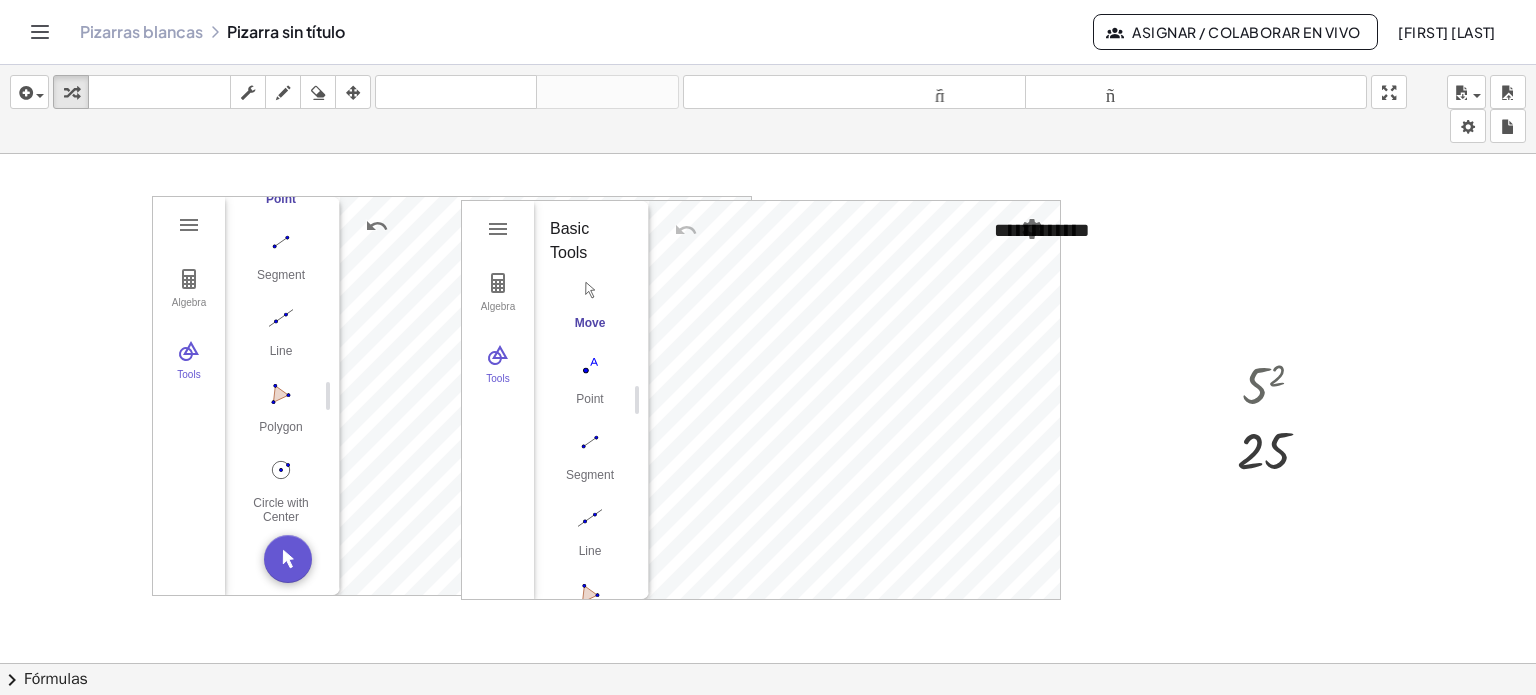 scroll, scrollTop: 0, scrollLeft: 0, axis: both 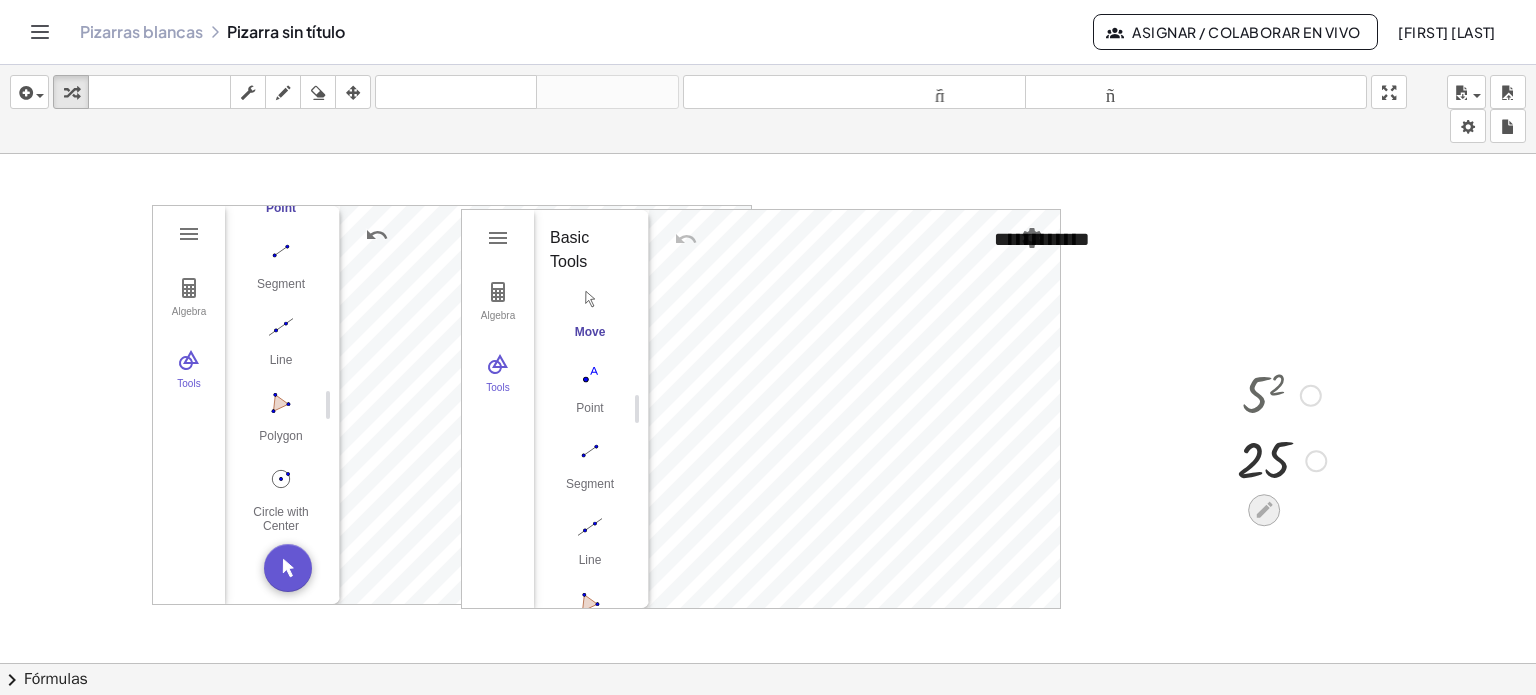 click 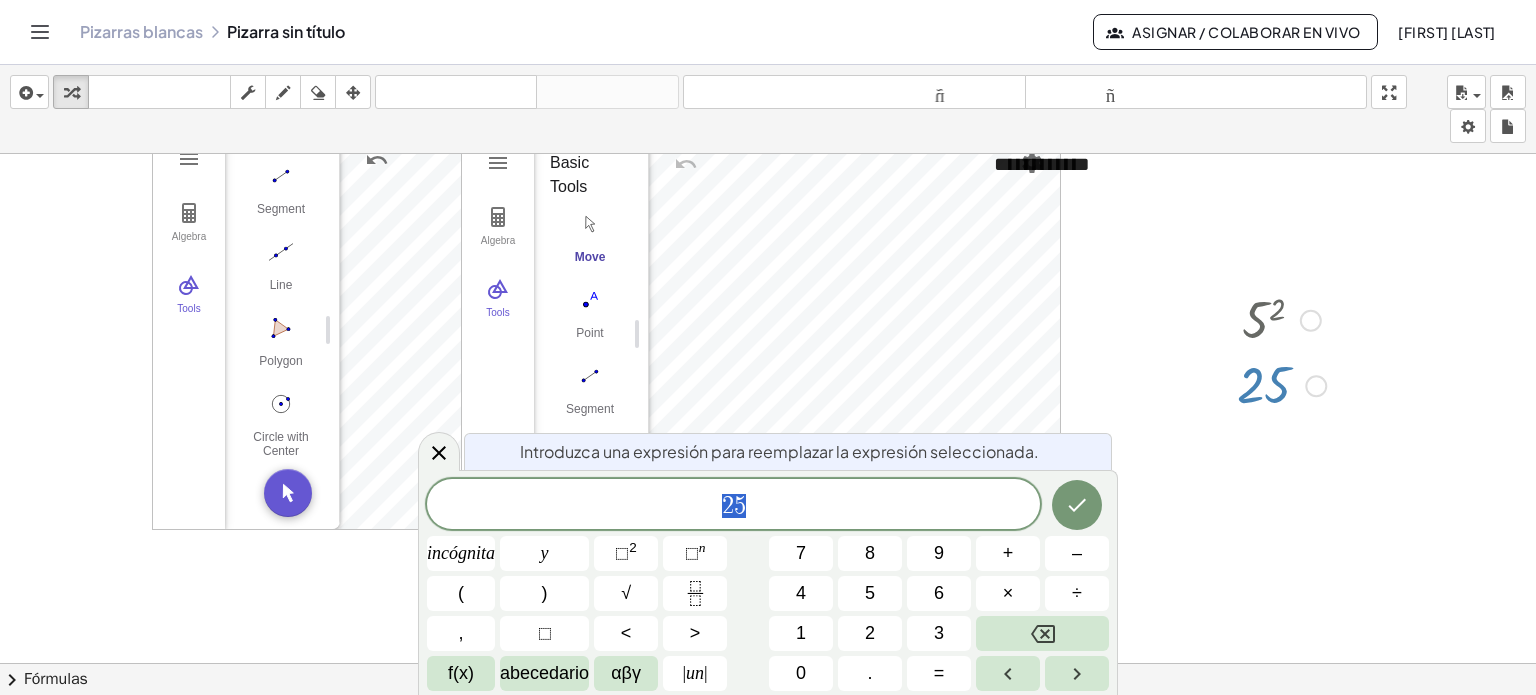 scroll, scrollTop: 76, scrollLeft: 0, axis: vertical 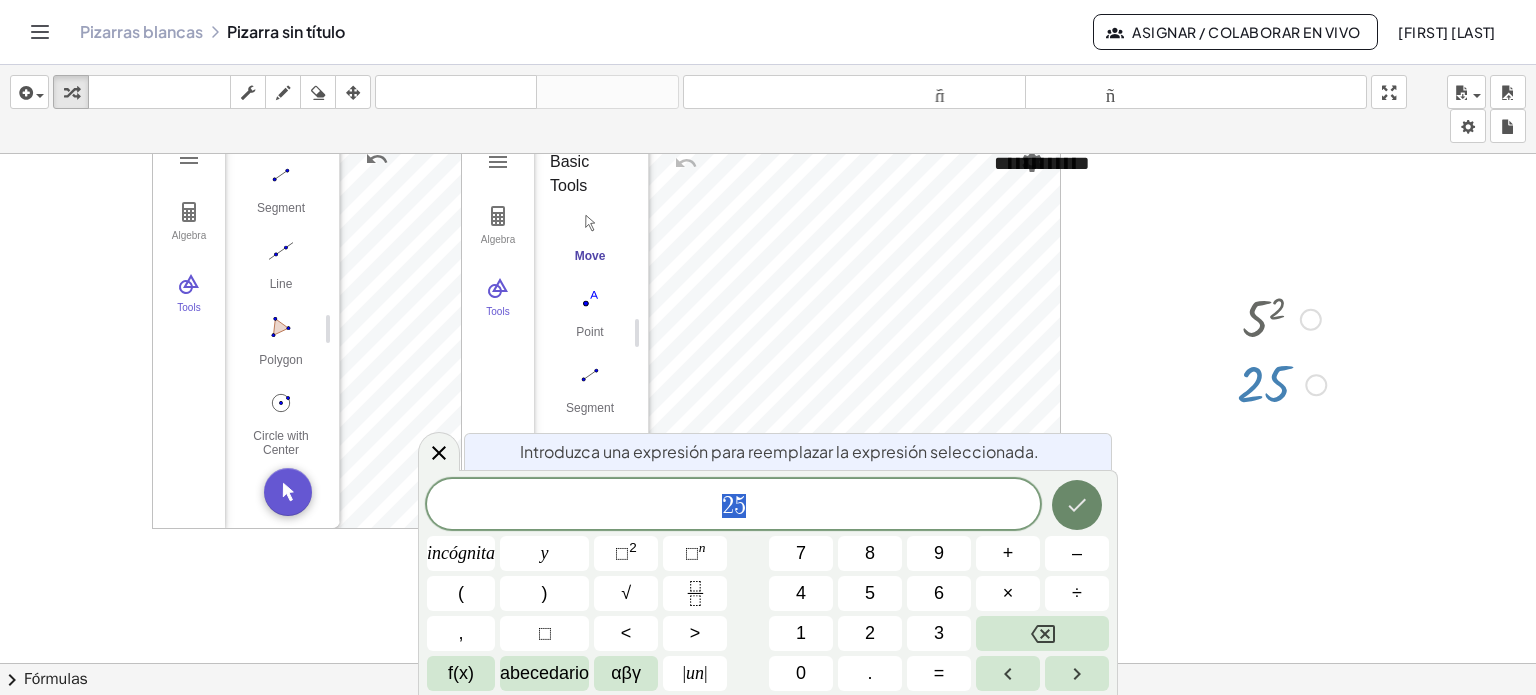click 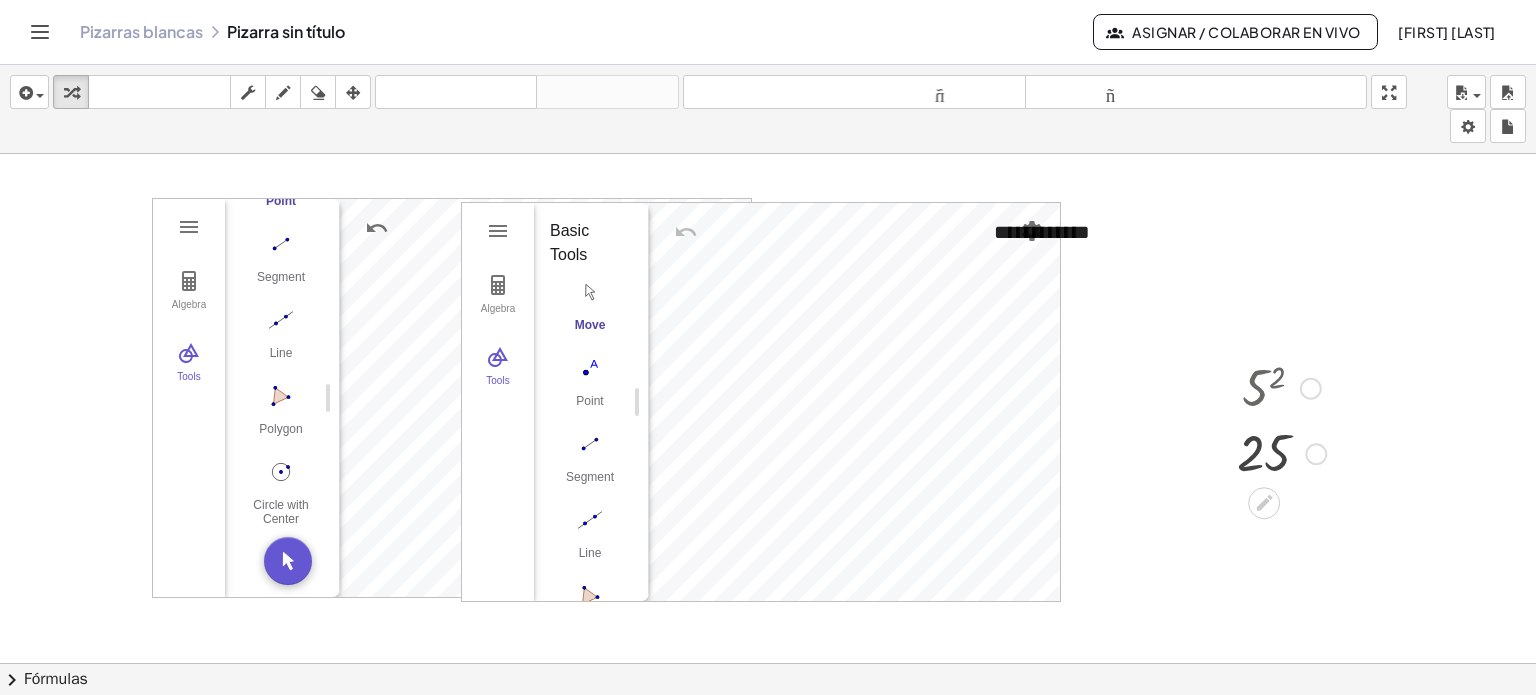 scroll, scrollTop: 0, scrollLeft: 0, axis: both 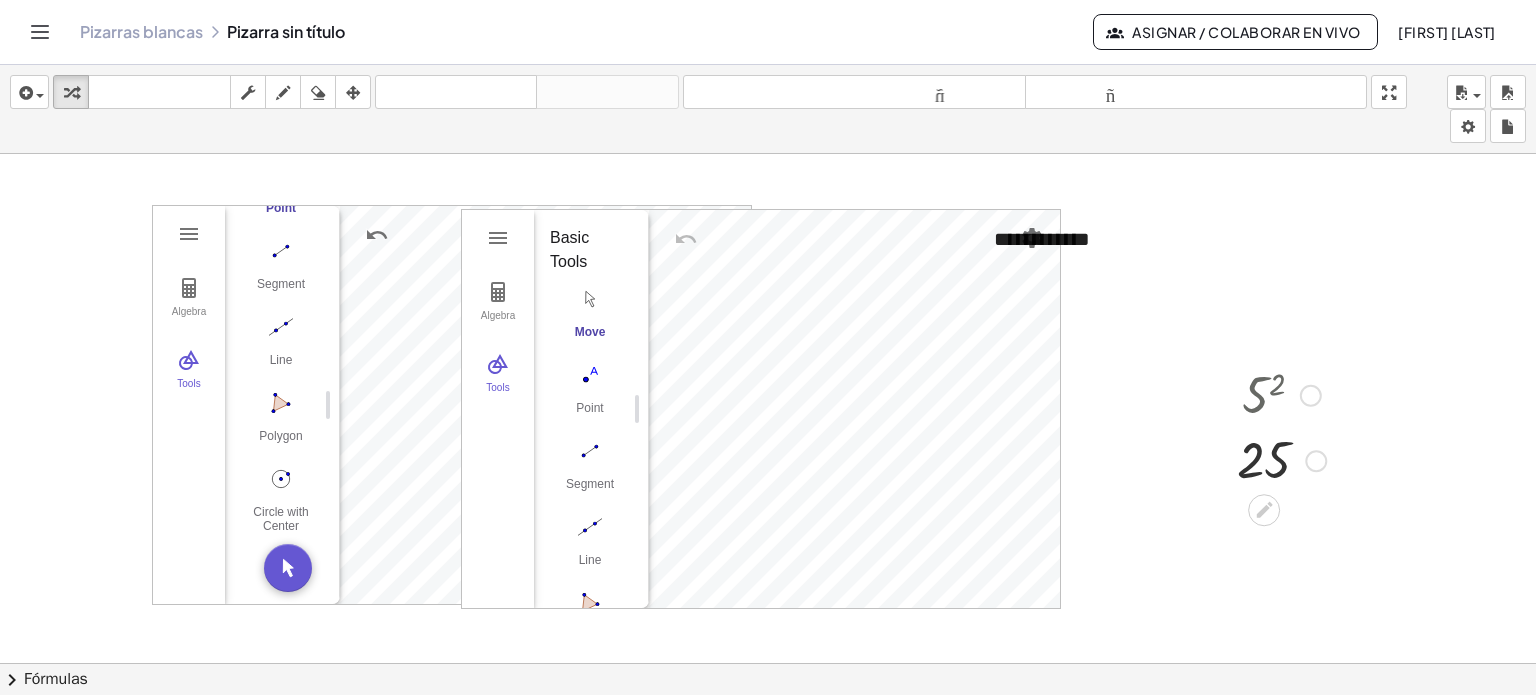 click at bounding box center [1316, 461] 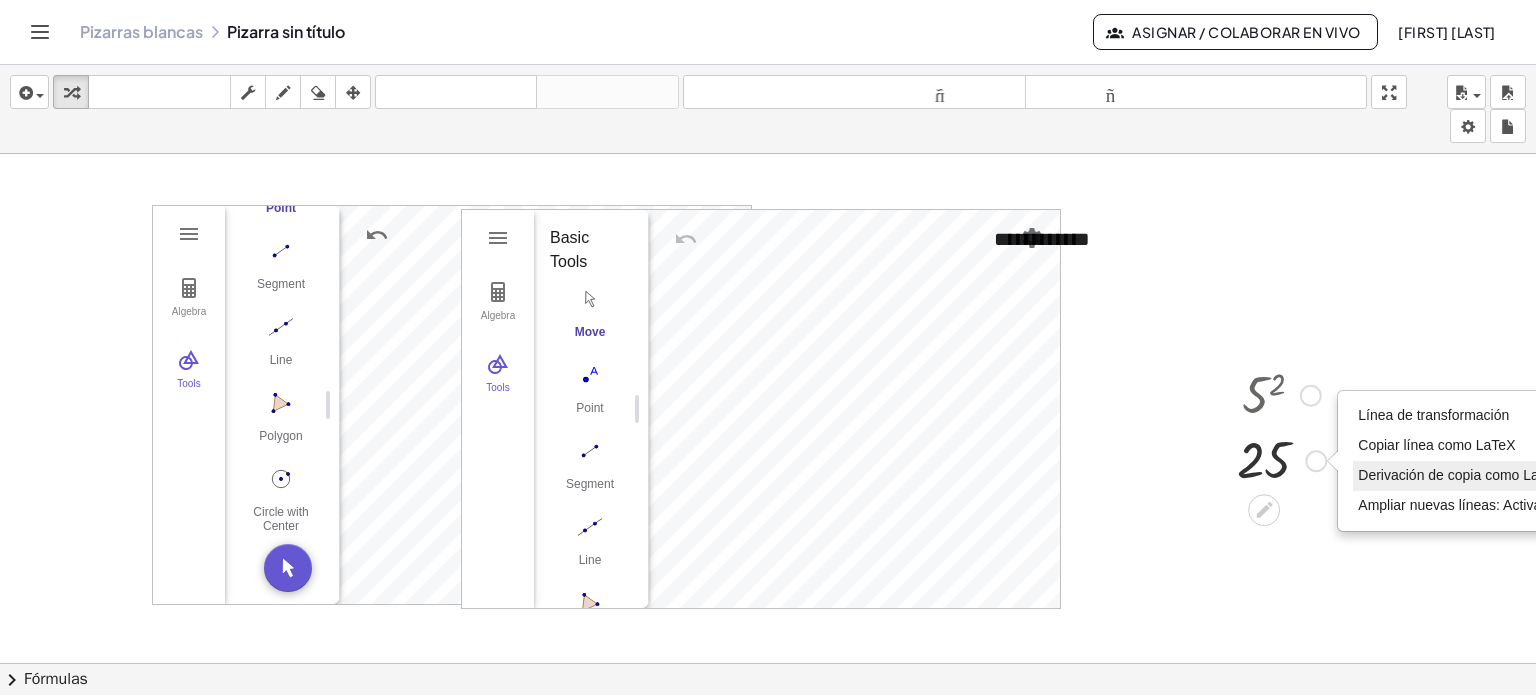 click on "Derivación de copia como LaTeX" at bounding box center (1460, 475) 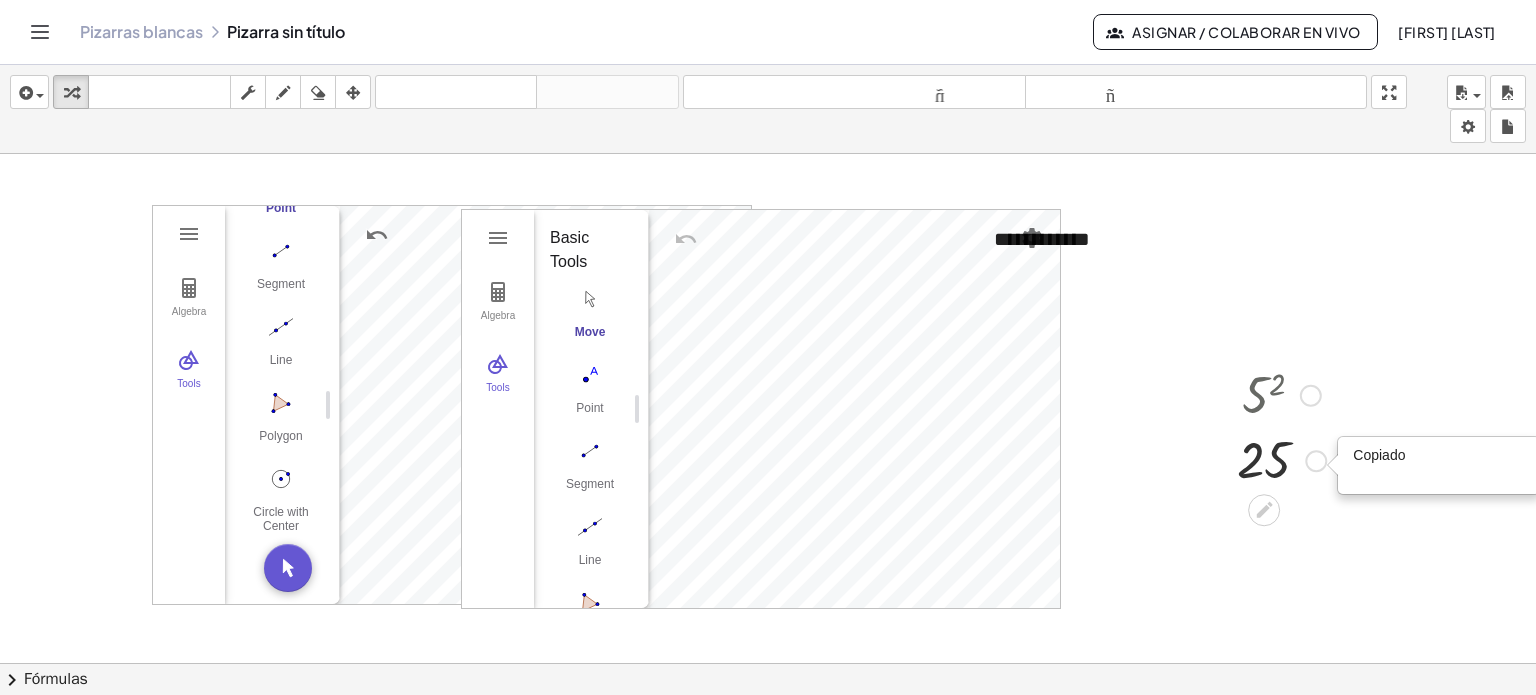 click at bounding box center (1281, 459) 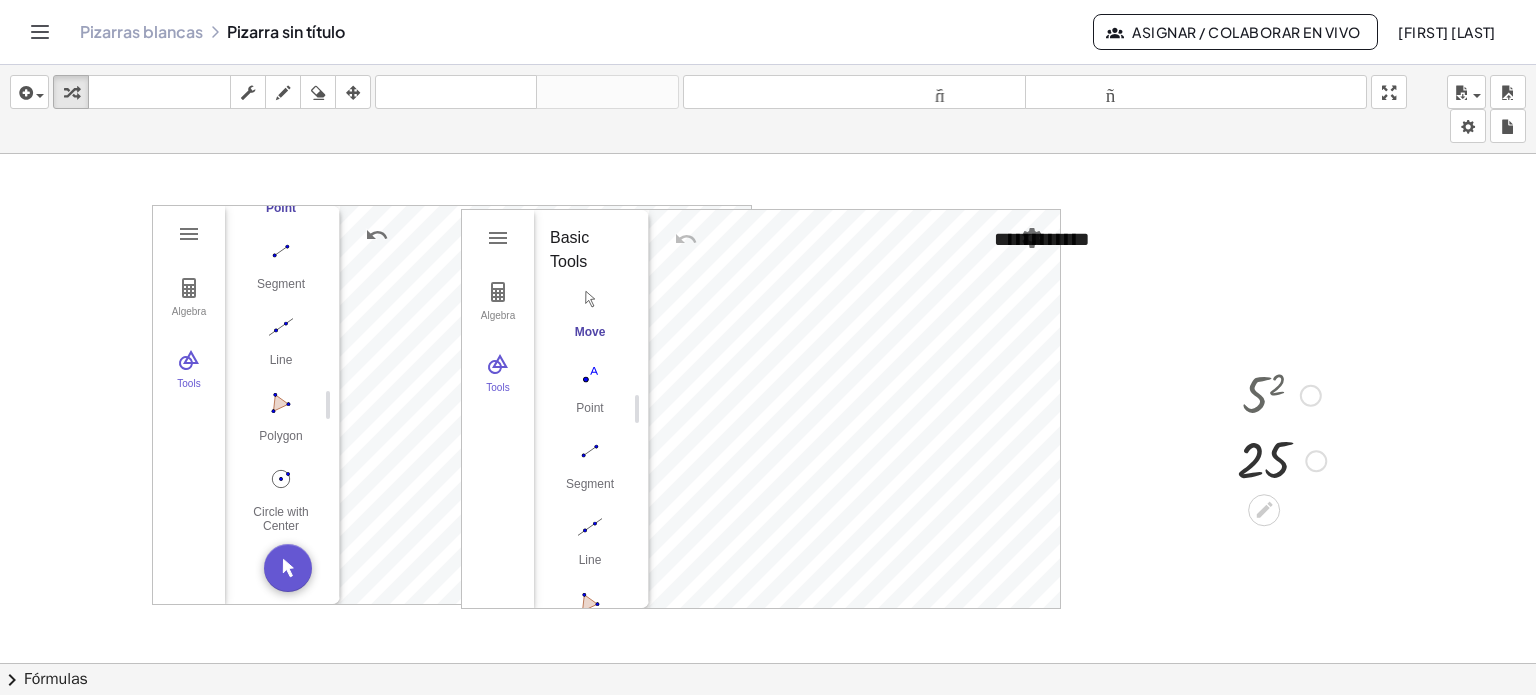 click at bounding box center (1281, 459) 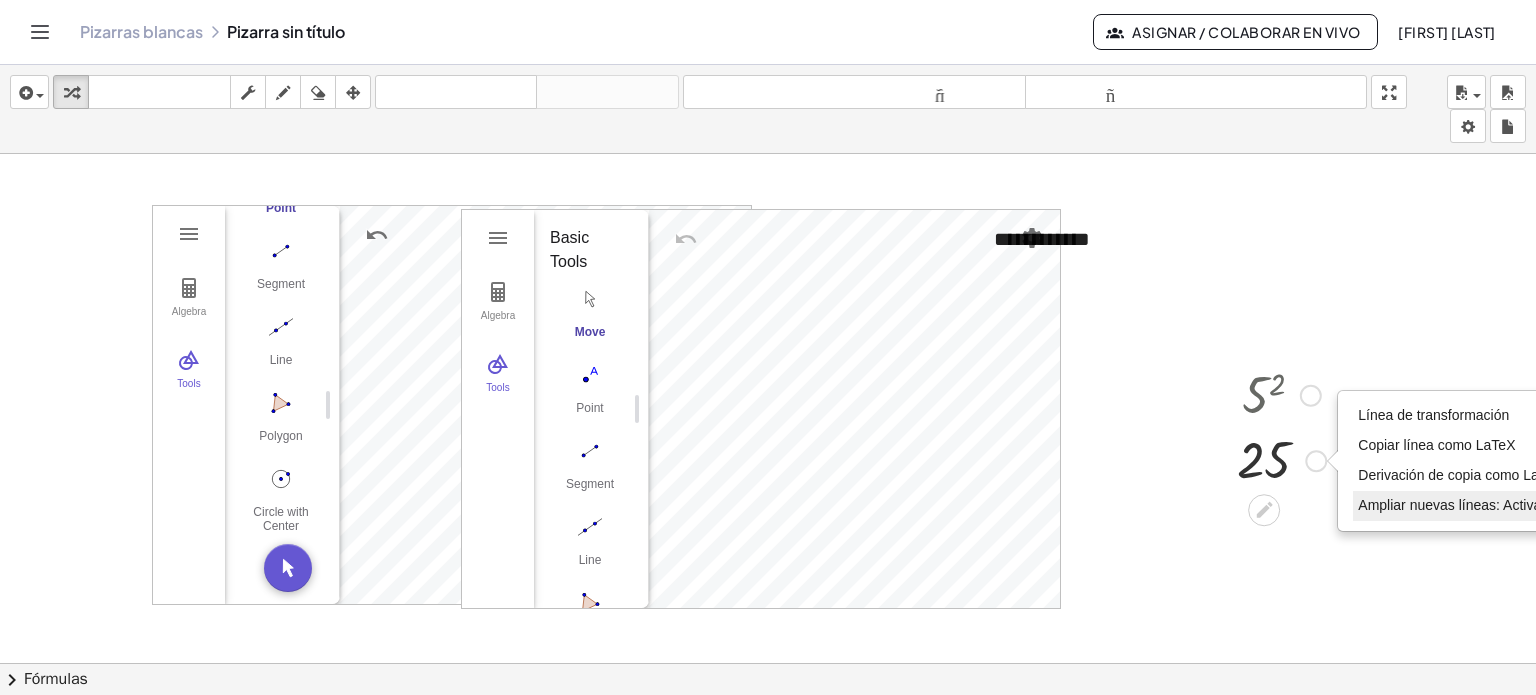 click on "Ampliar nuevas líneas: Activado" at bounding box center (1457, 505) 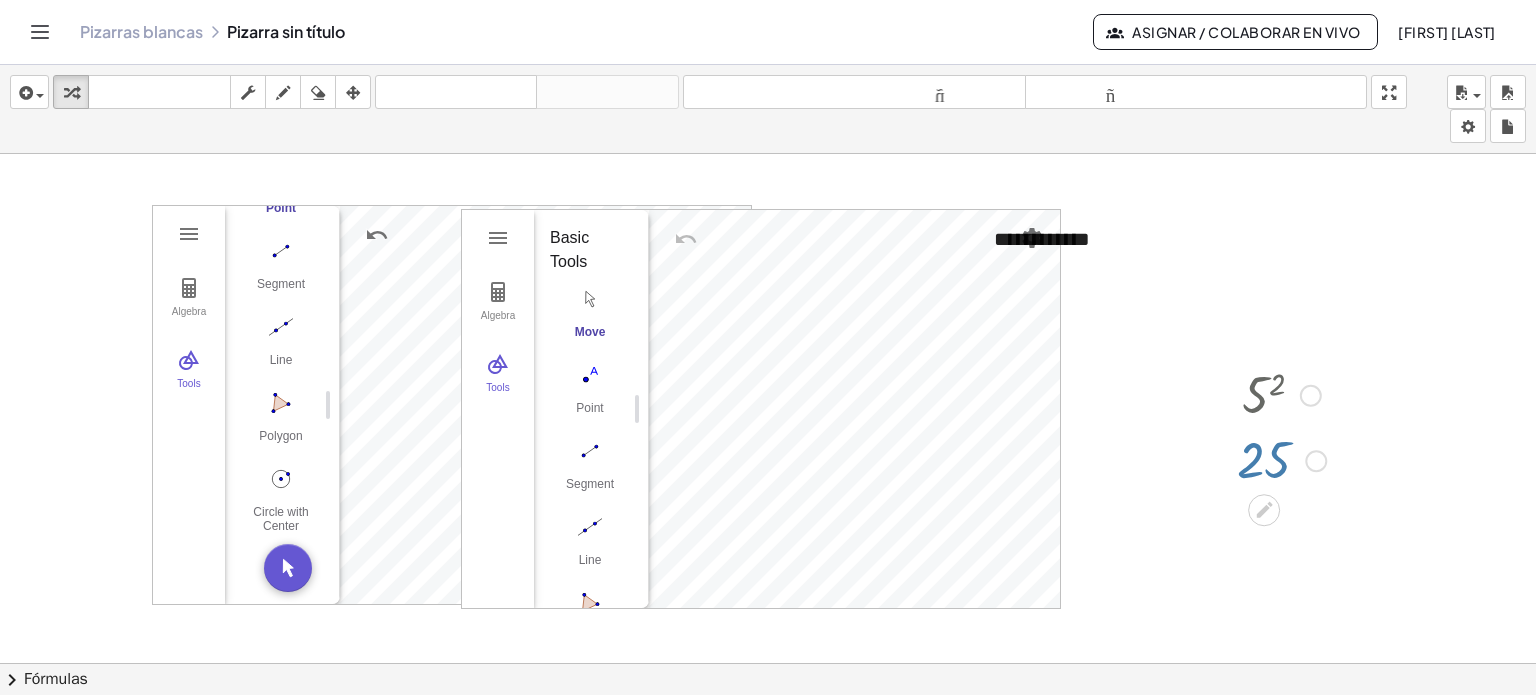click at bounding box center (1281, 459) 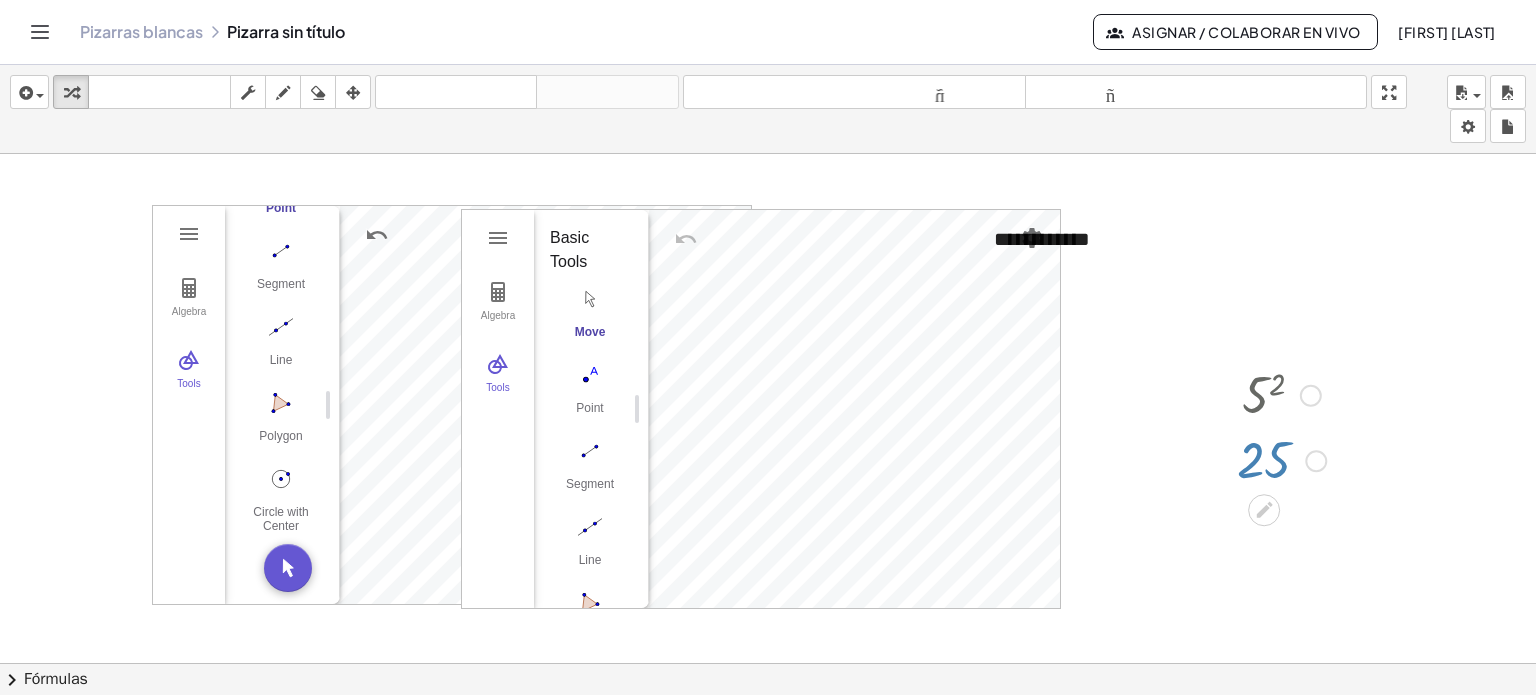 click at bounding box center (1281, 459) 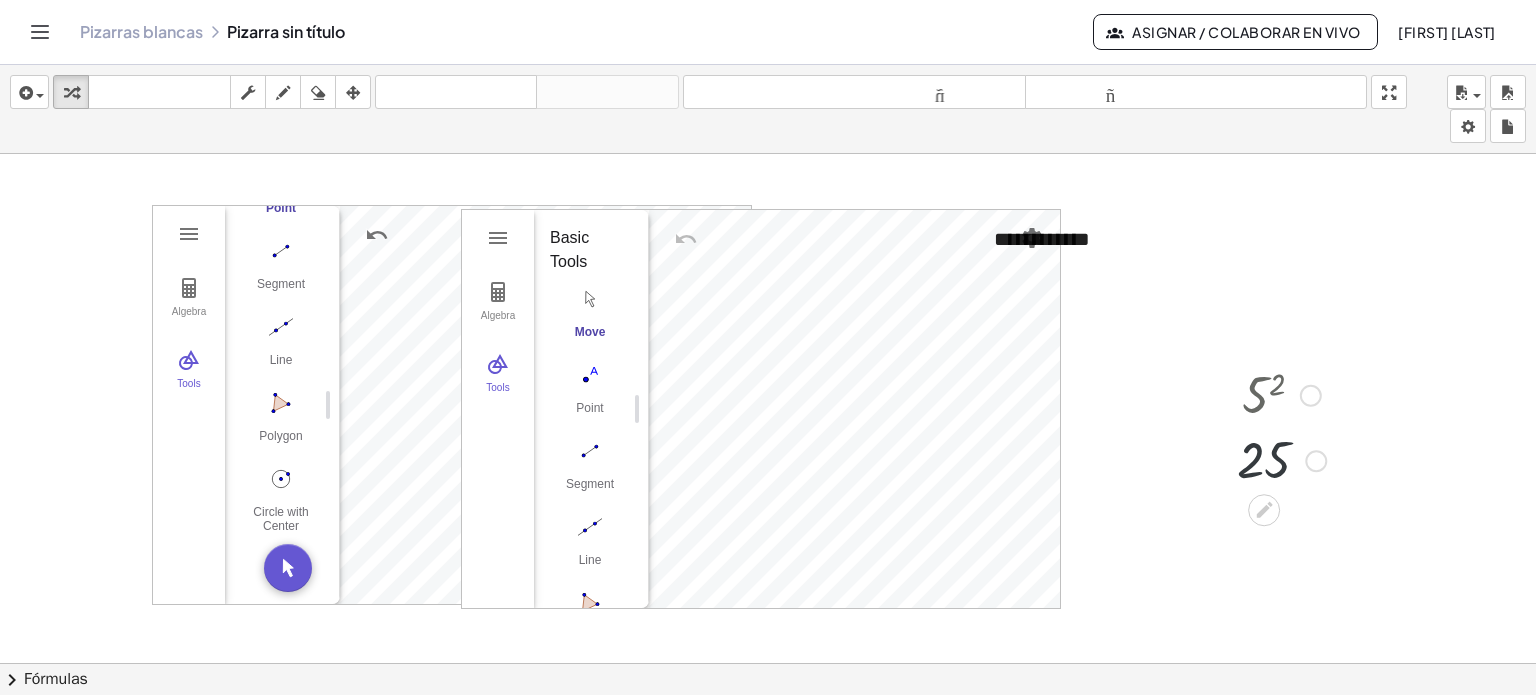 drag, startPoint x: 1271, startPoint y: 466, endPoint x: 1258, endPoint y: 343, distance: 123.68508 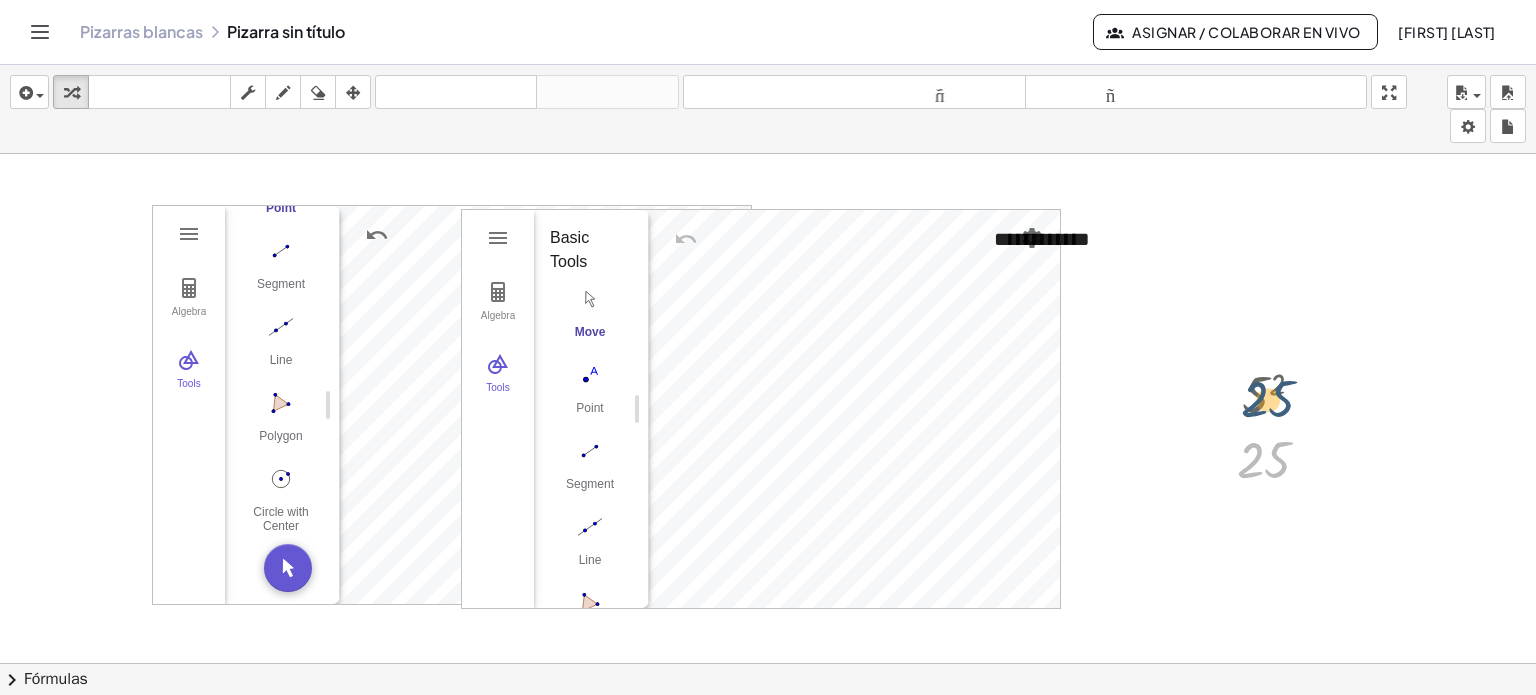 drag, startPoint x: 1264, startPoint y: 455, endPoint x: 1276, endPoint y: 370, distance: 85.84288 